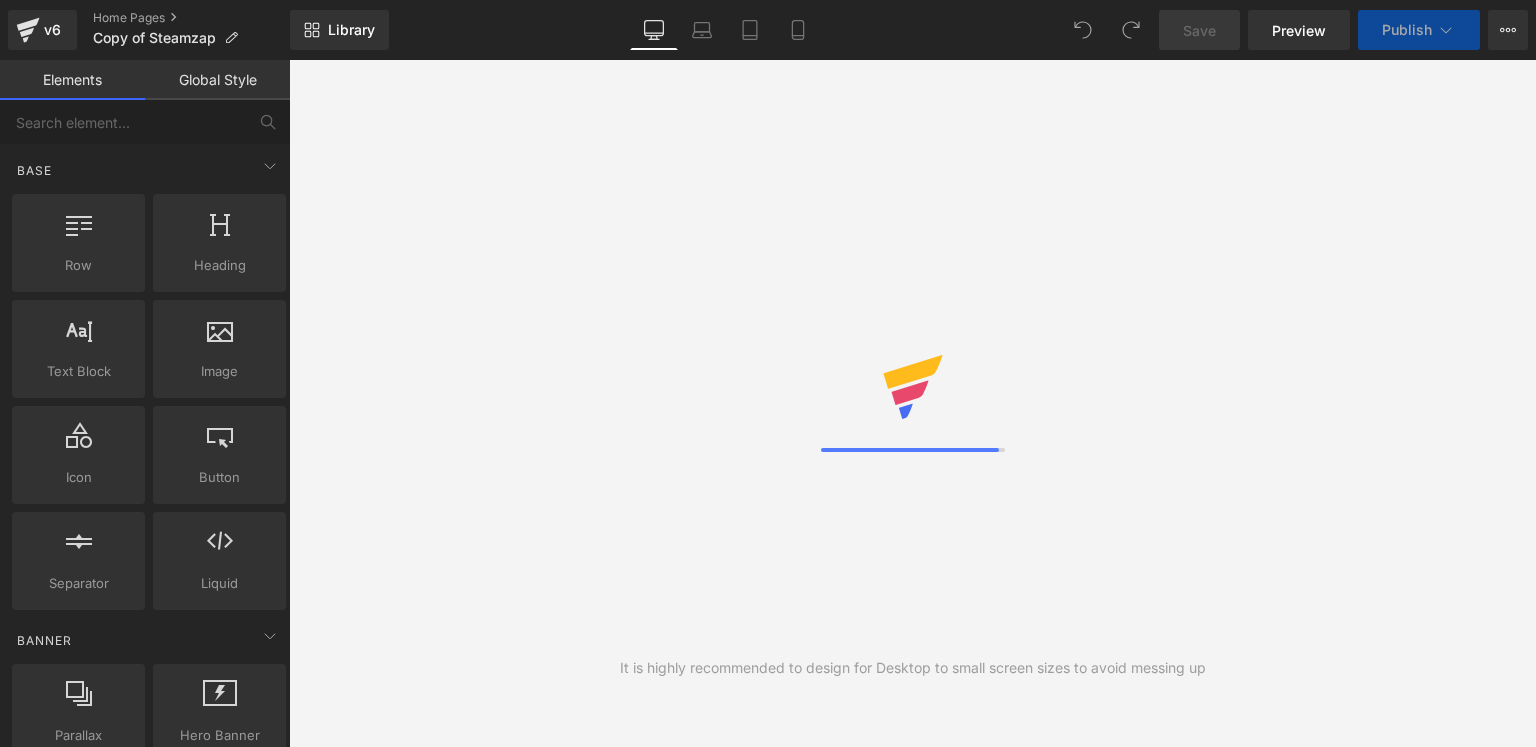 scroll, scrollTop: 0, scrollLeft: 0, axis: both 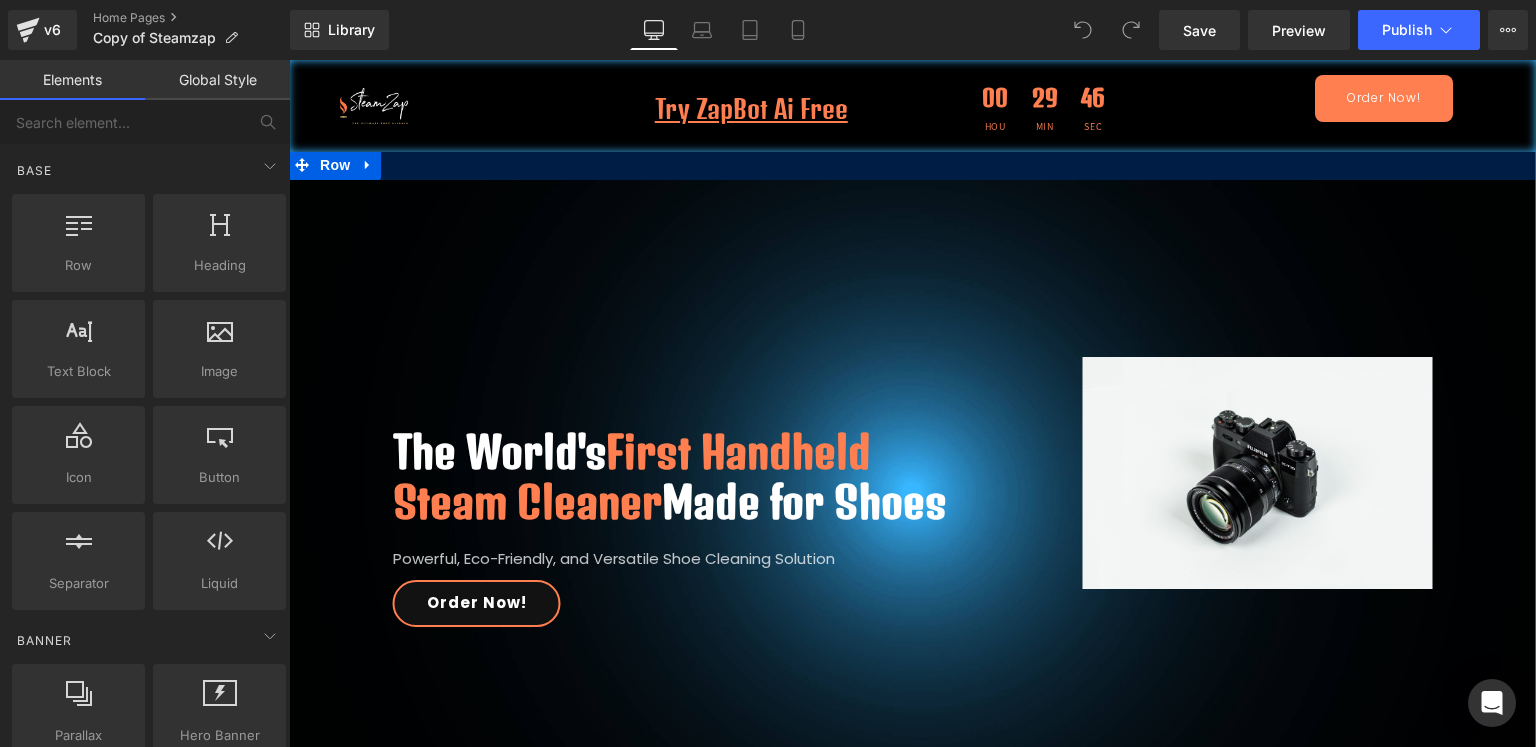 click at bounding box center [912, 165] 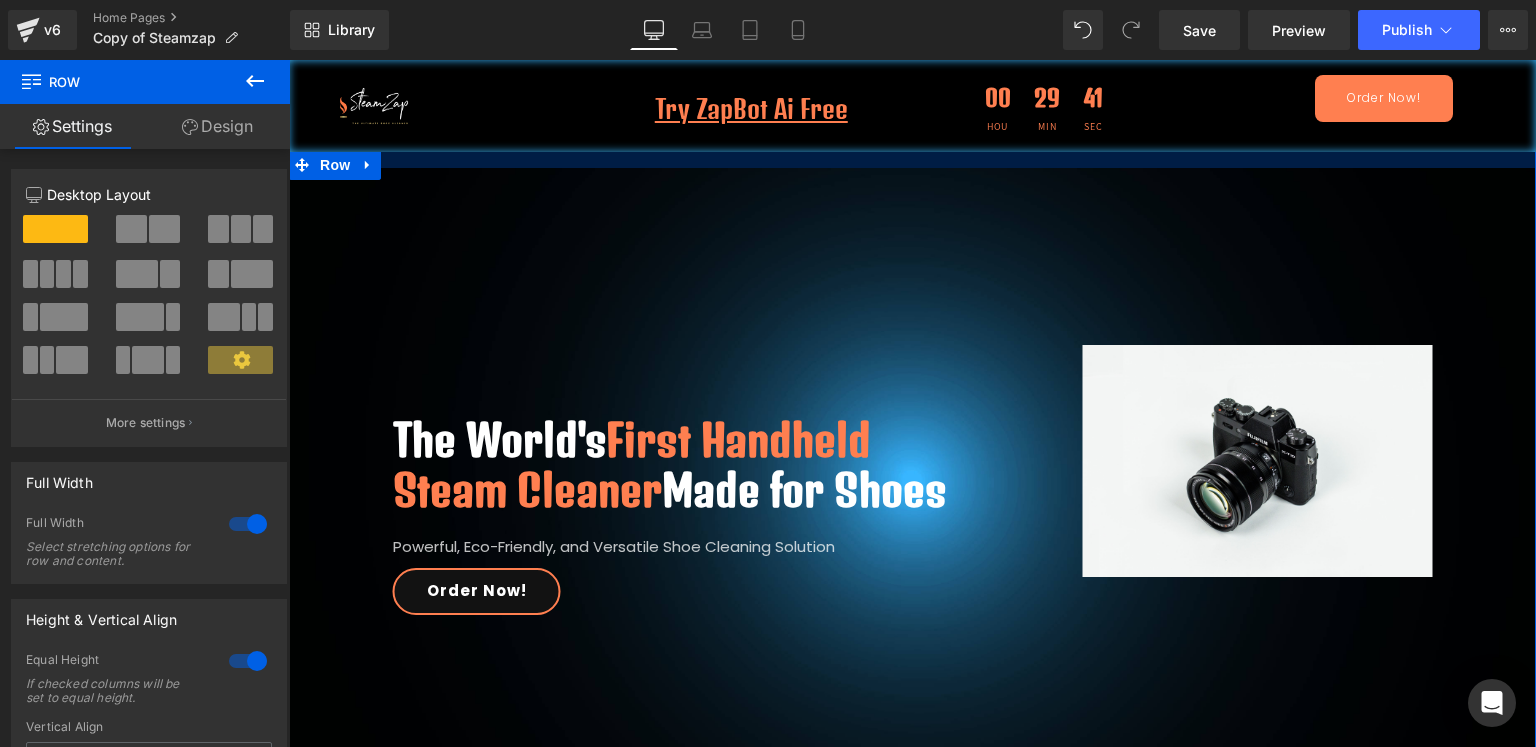 drag, startPoint x: 920, startPoint y: 167, endPoint x: 918, endPoint y: 155, distance: 12.165525 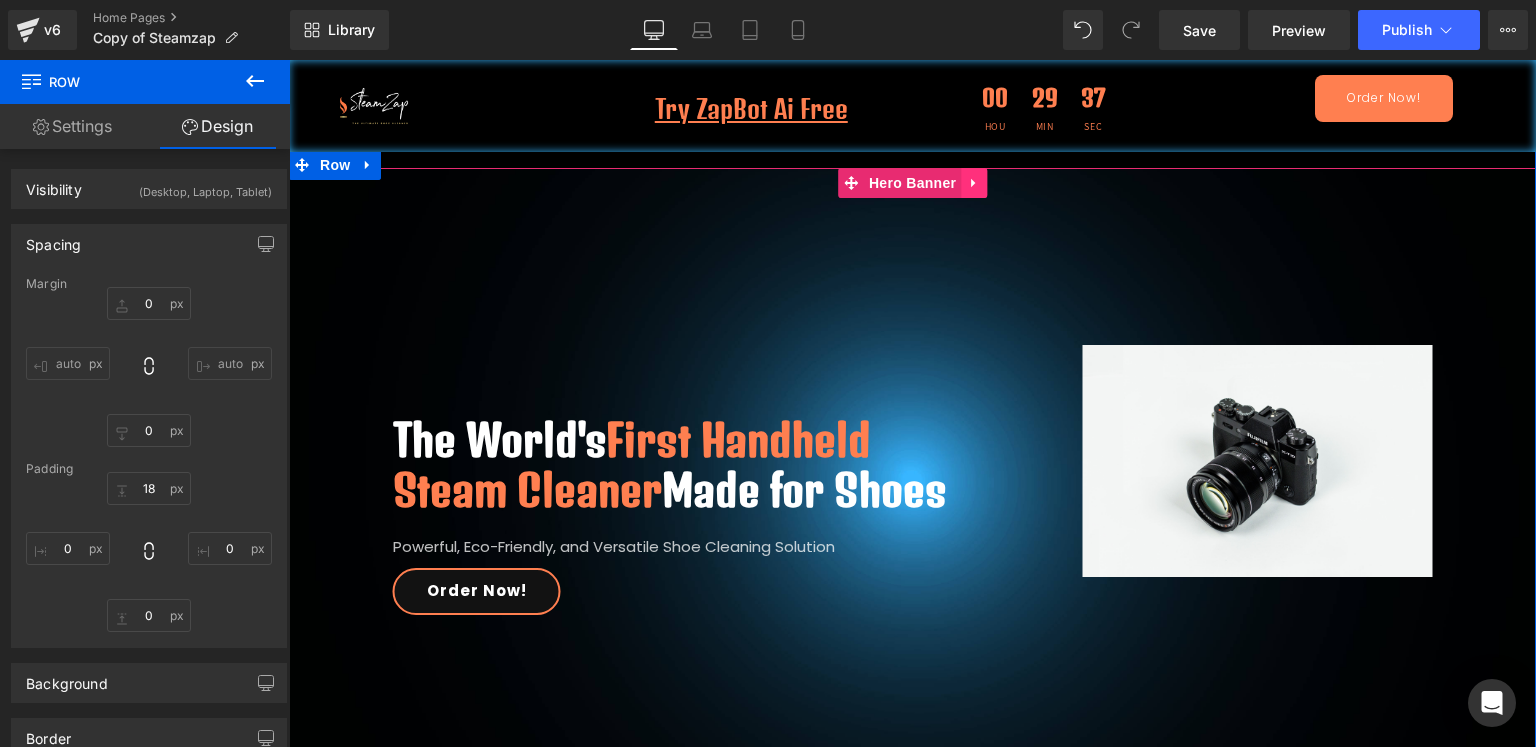click 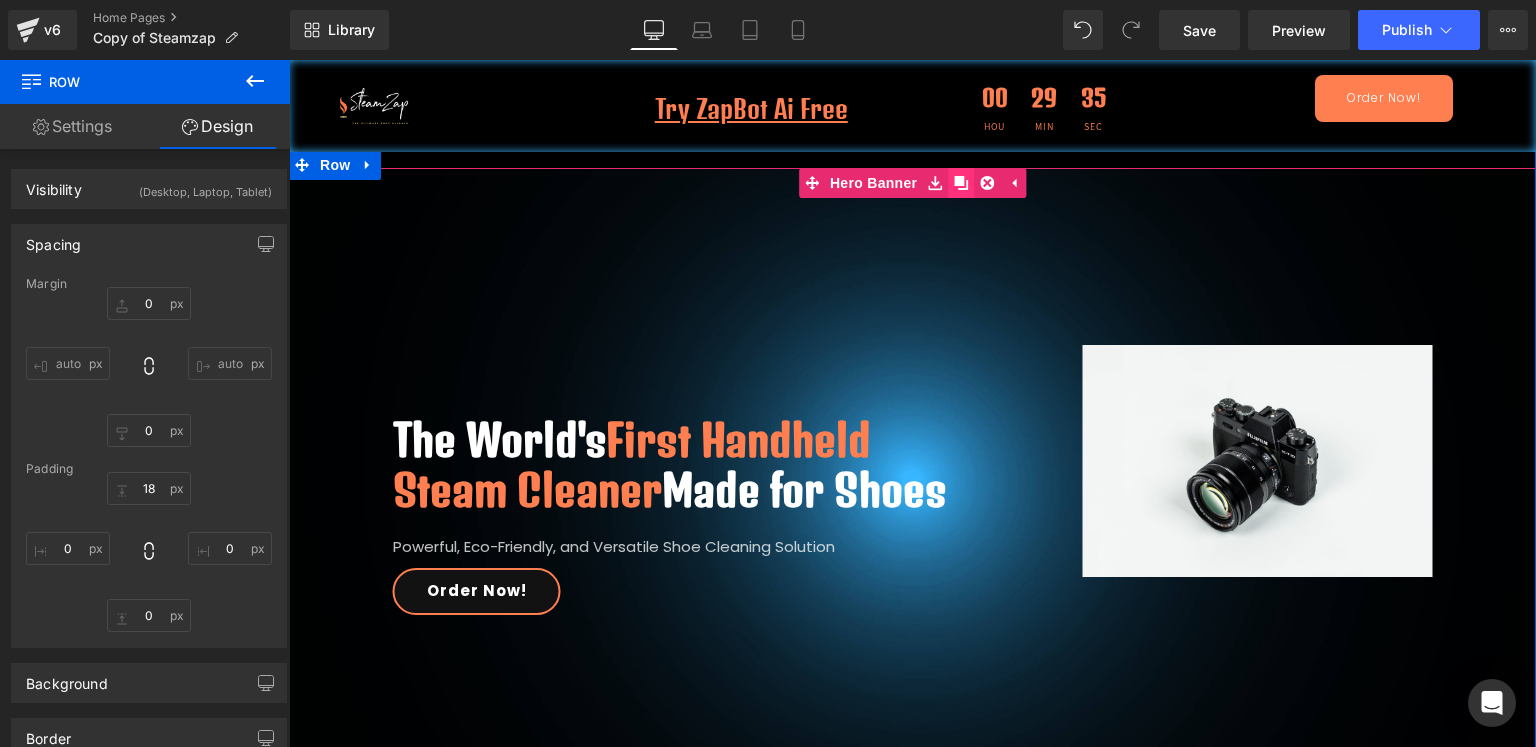 click 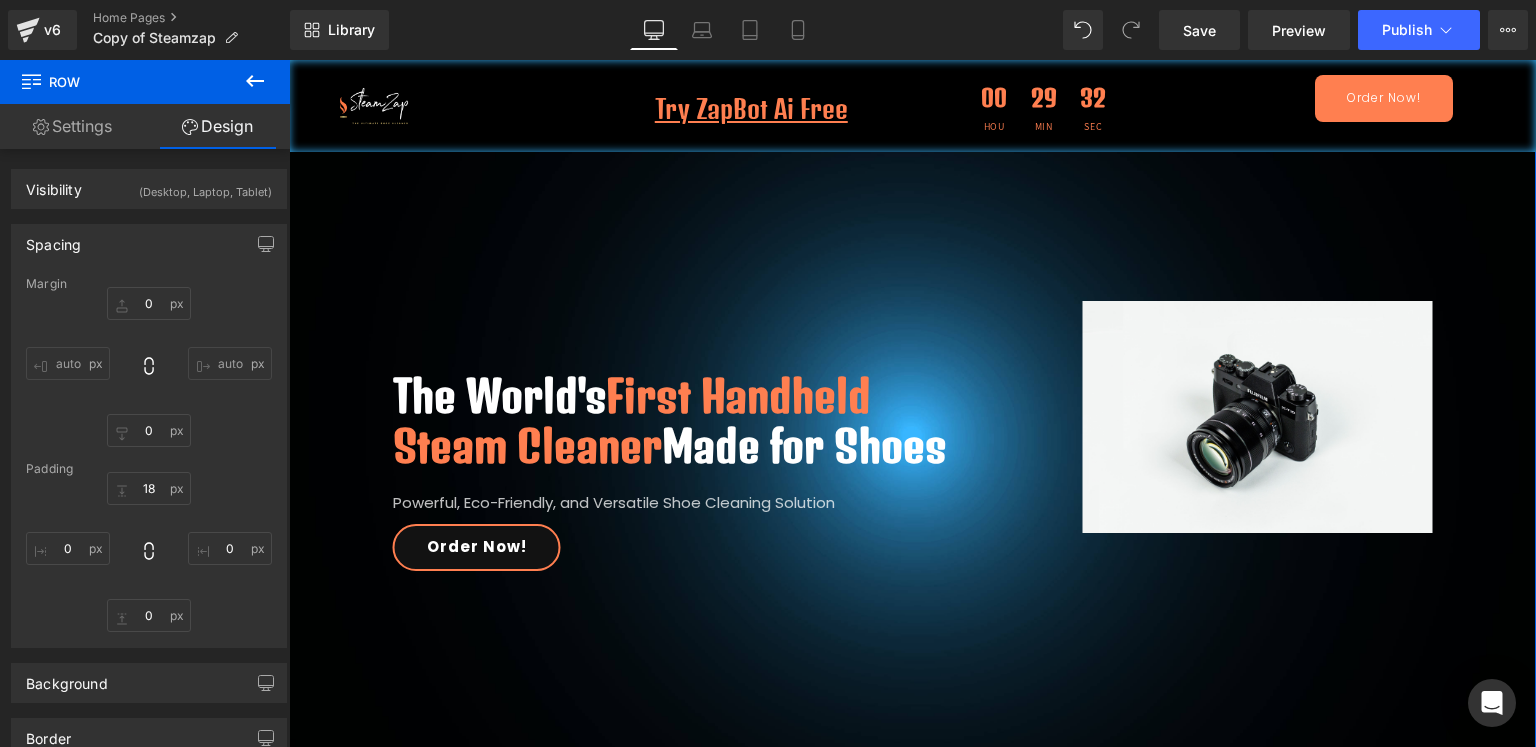 scroll, scrollTop: 0, scrollLeft: 0, axis: both 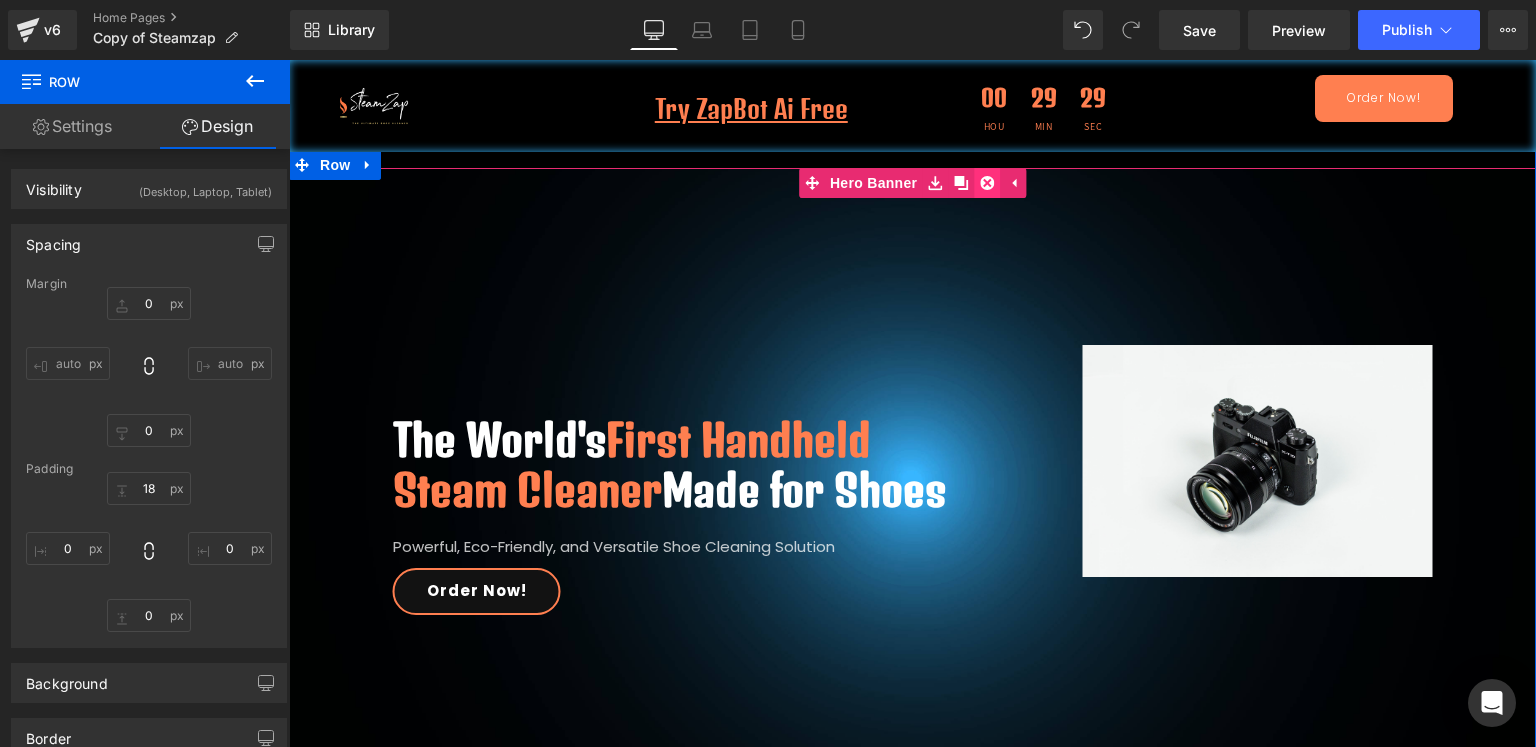click 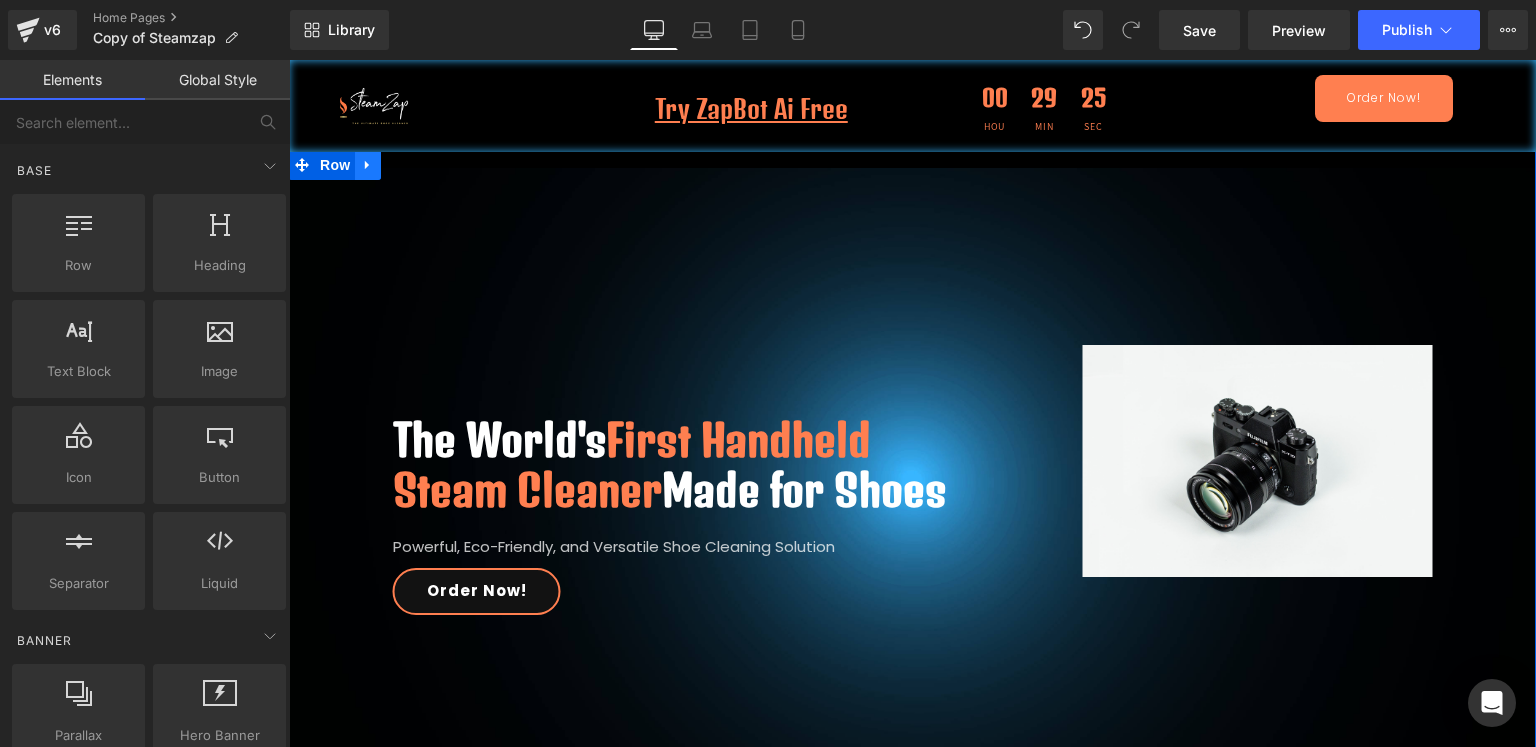click 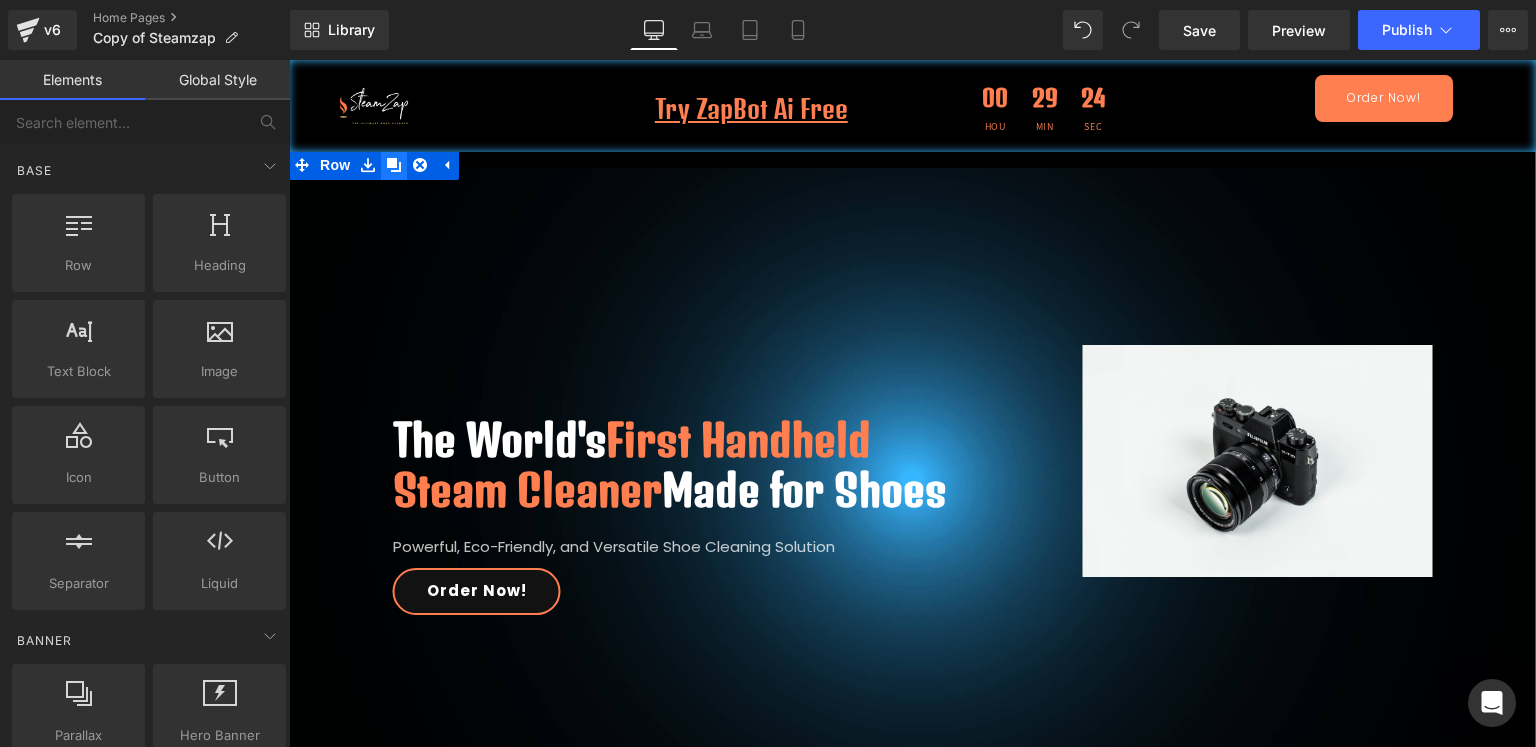 click 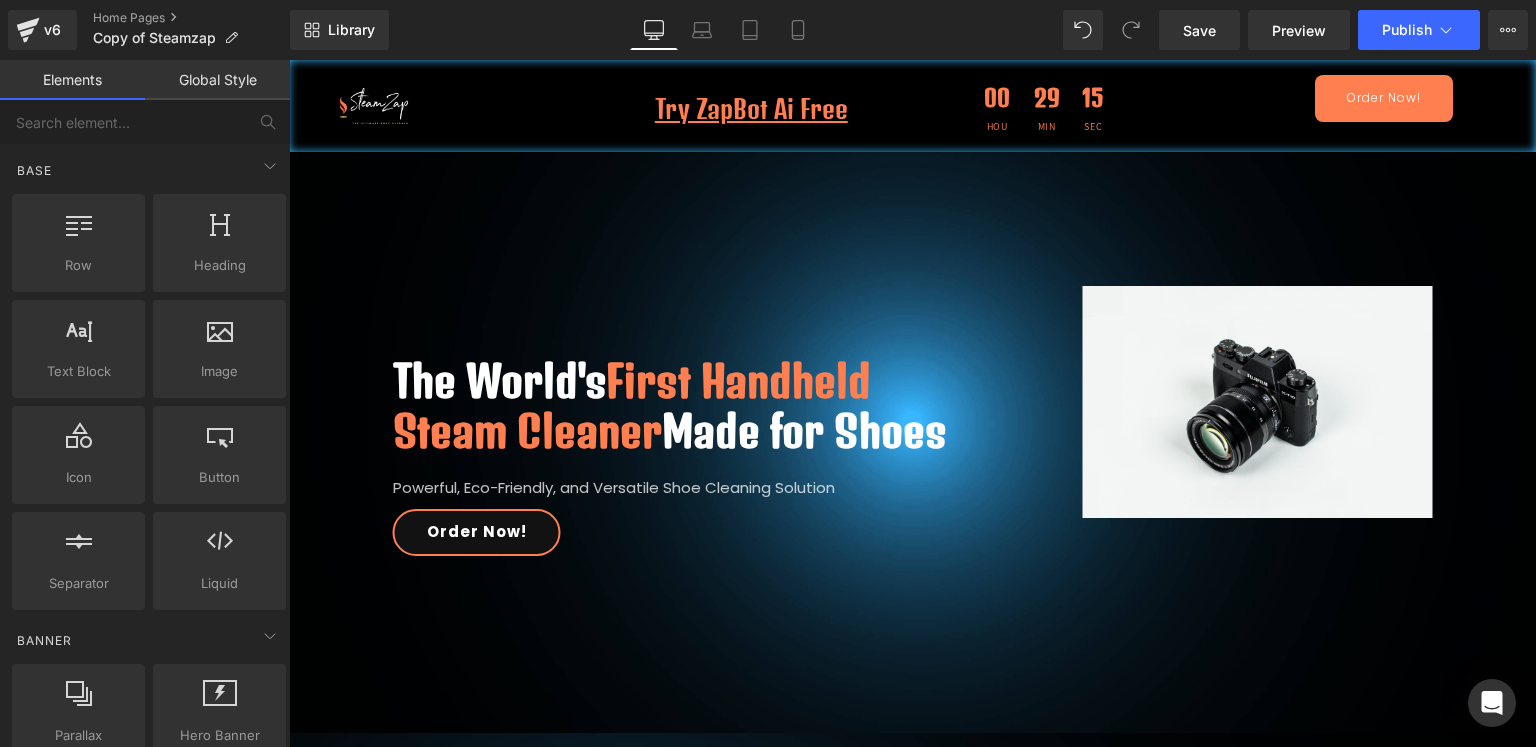 scroll, scrollTop: 0, scrollLeft: 0, axis: both 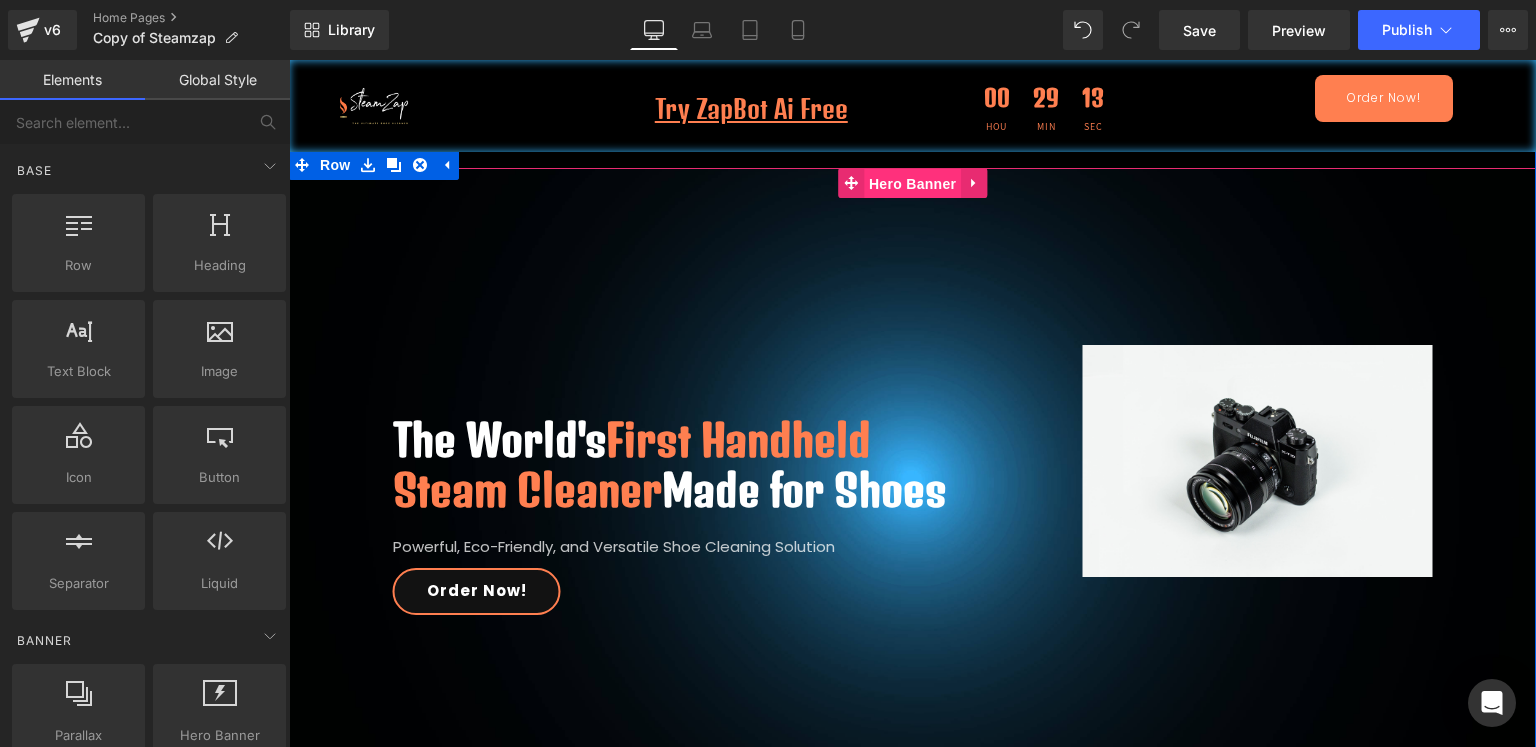 click on "Hero Banner" at bounding box center [912, 184] 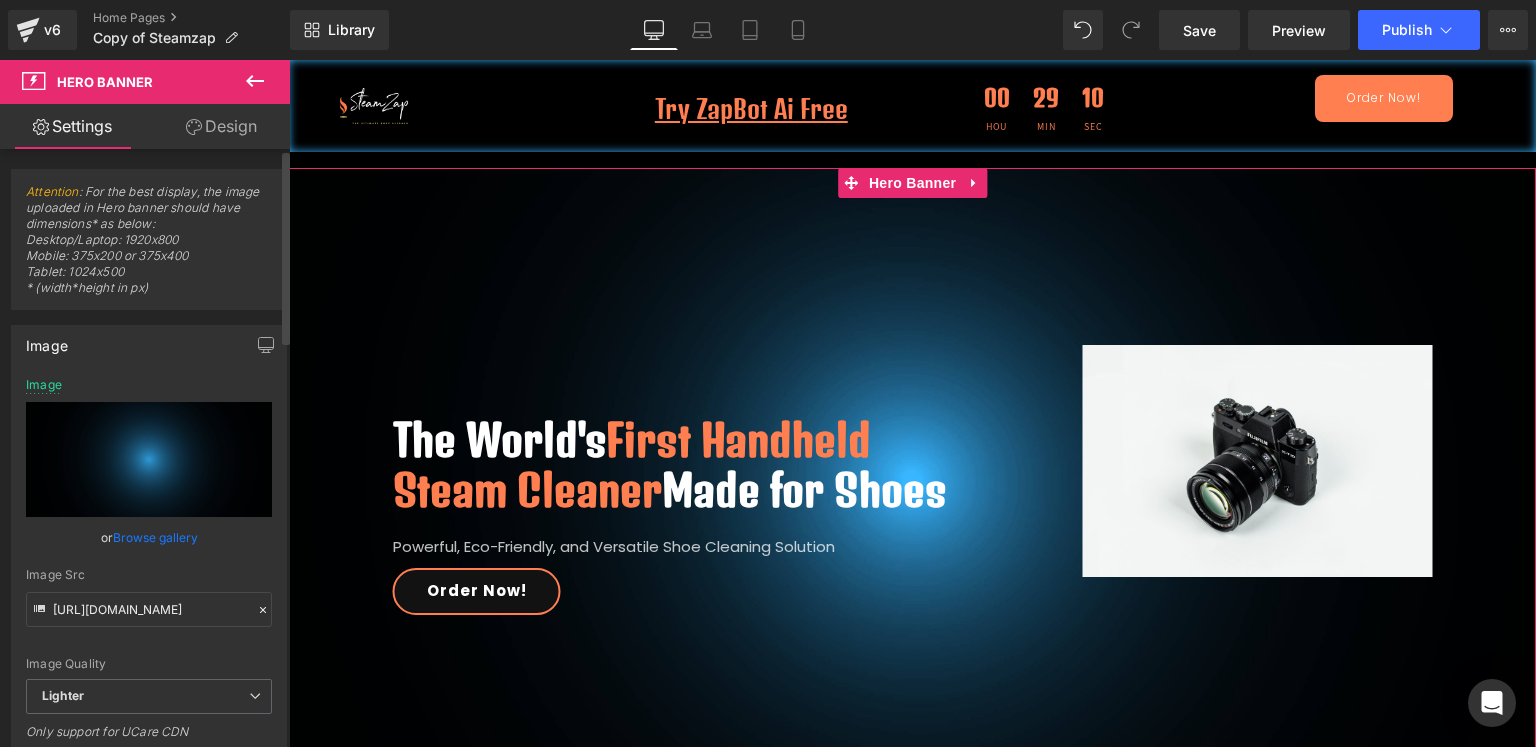 click on "Browse gallery" at bounding box center [155, 537] 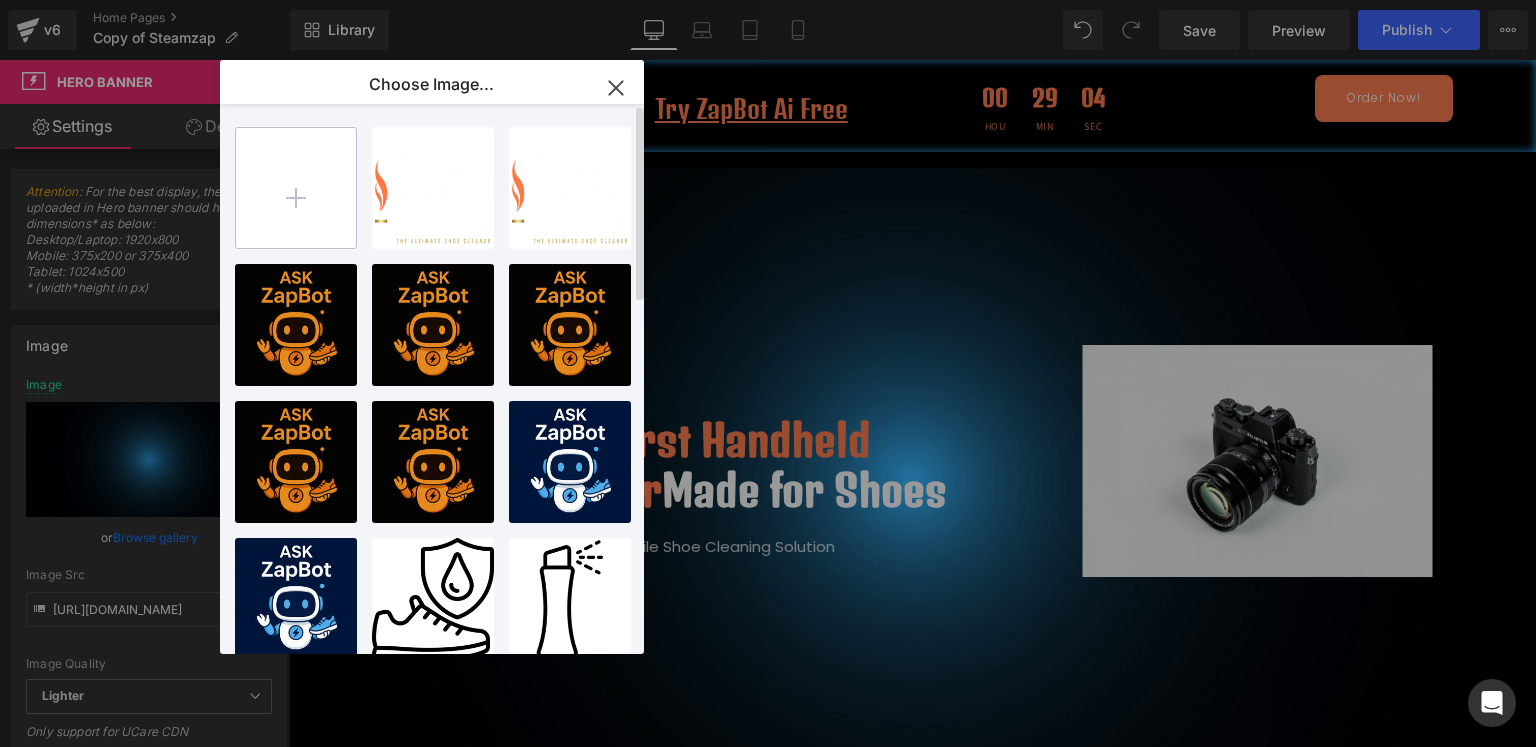 click at bounding box center (296, 188) 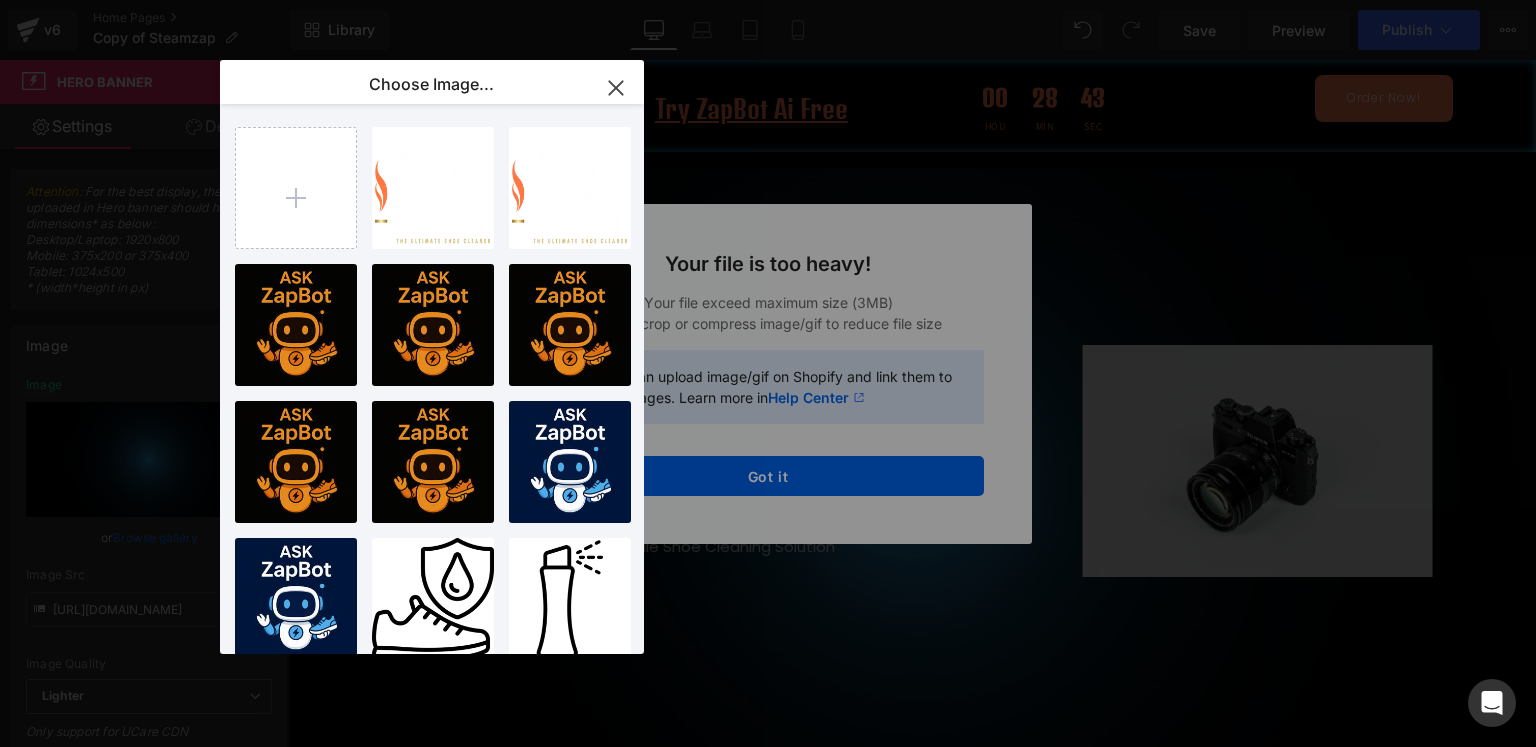 click 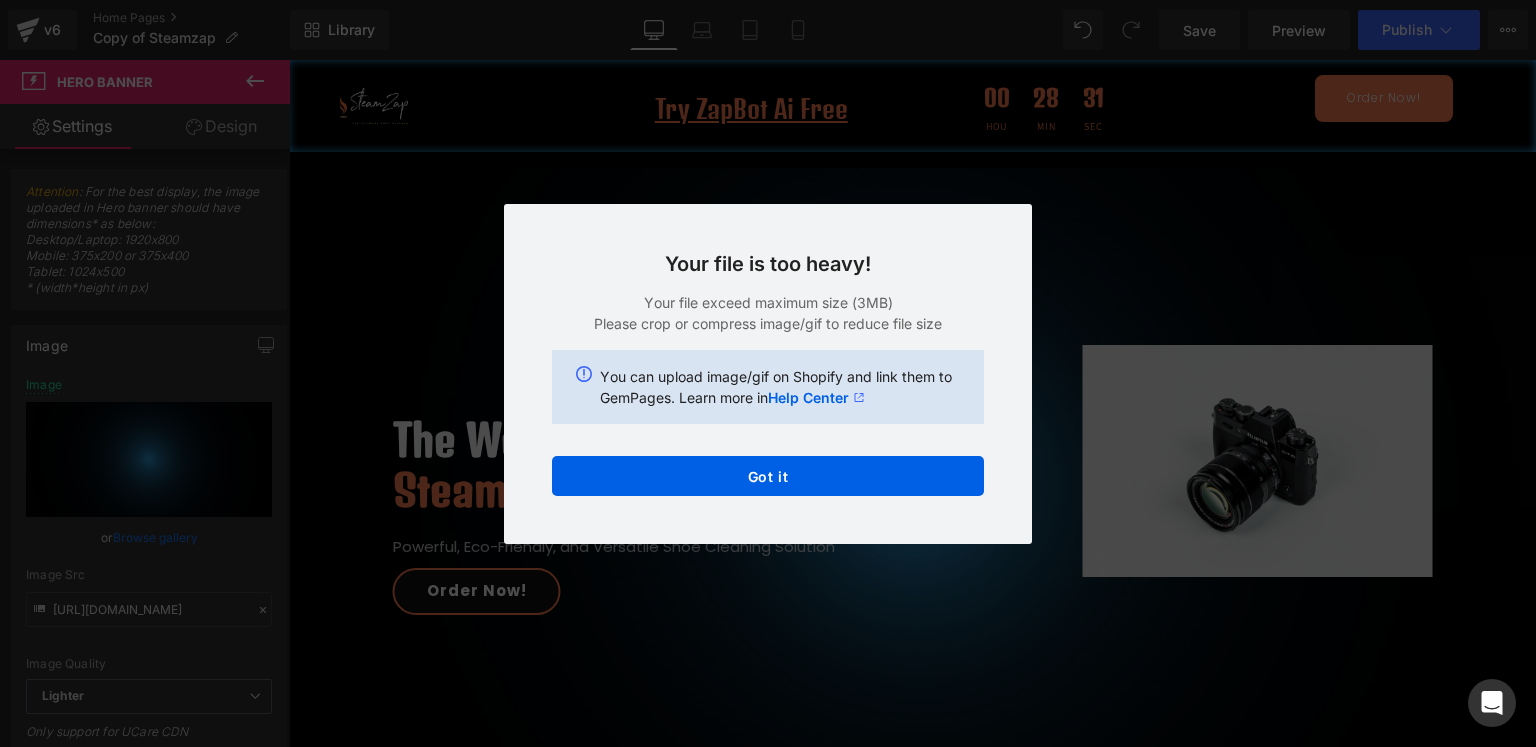 click on "Help Center" at bounding box center (816, 397) 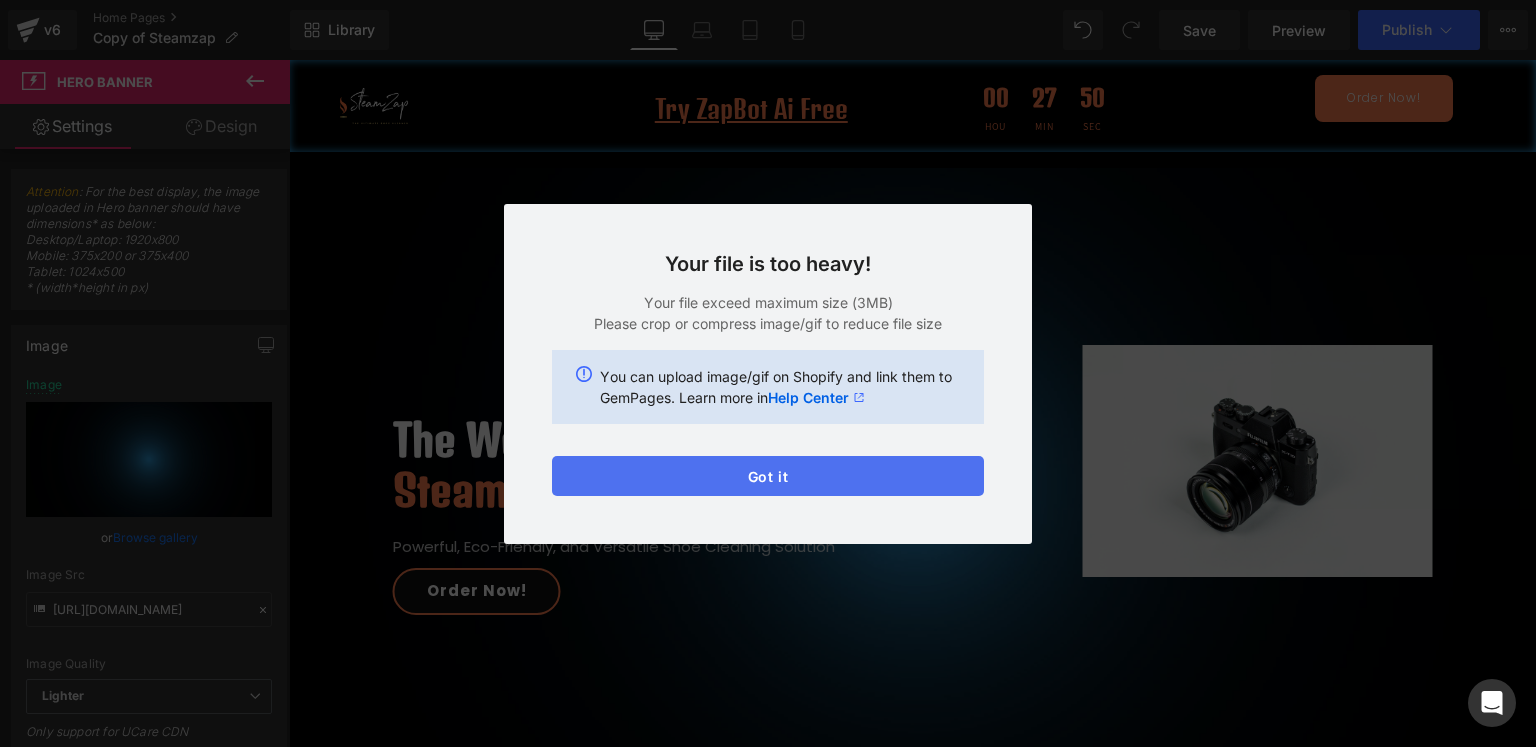click on "Got it" at bounding box center (768, 476) 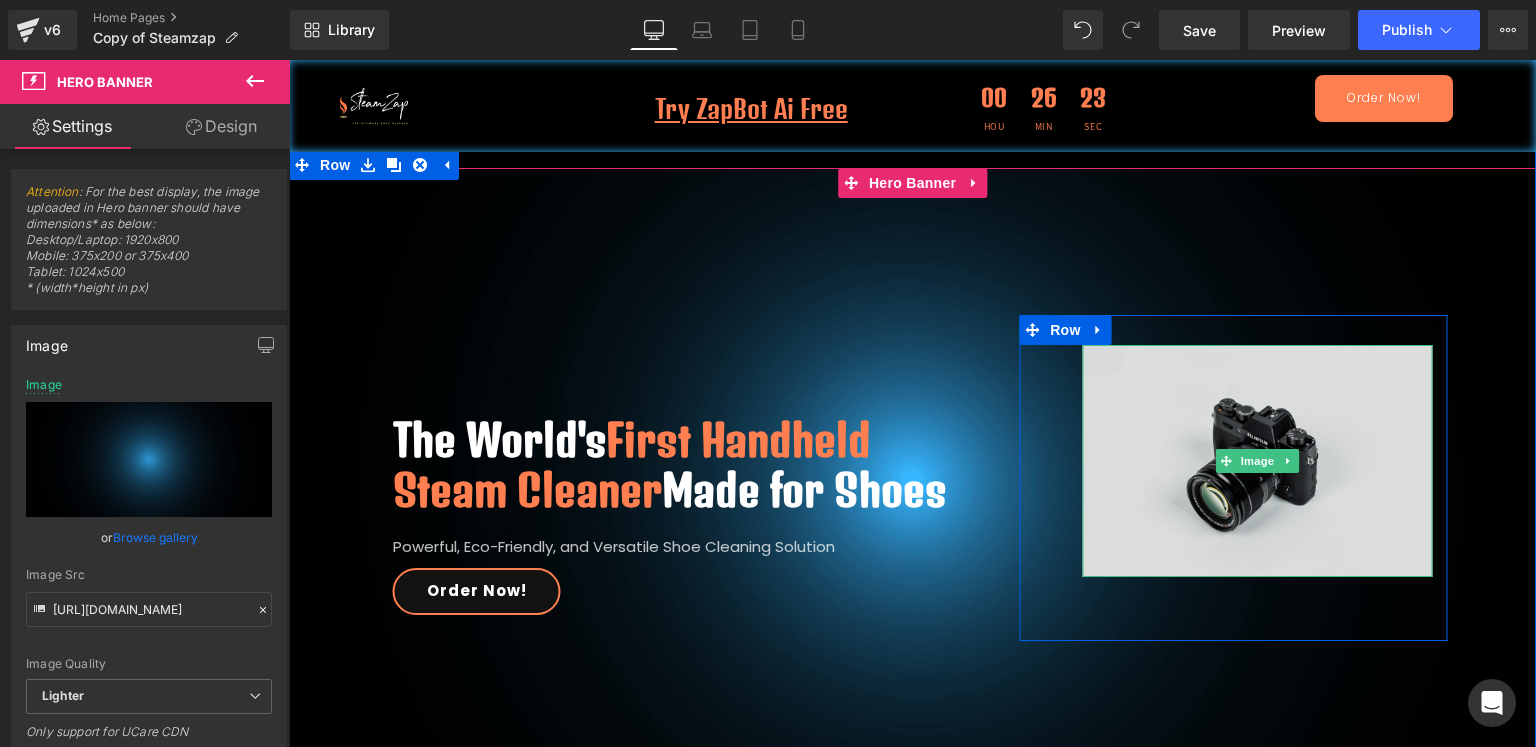 click at bounding box center (1257, 461) 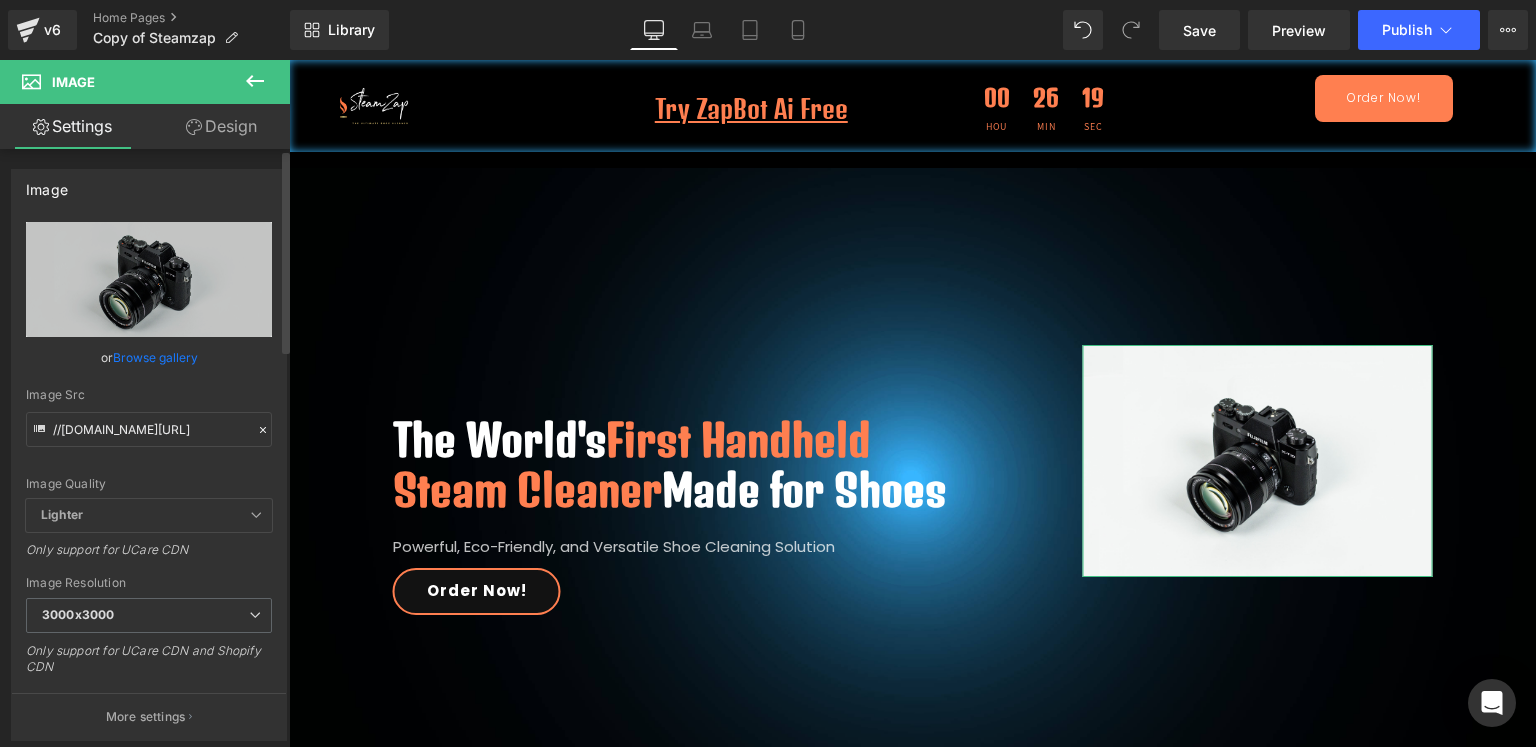 click on "Browse gallery" at bounding box center (155, 357) 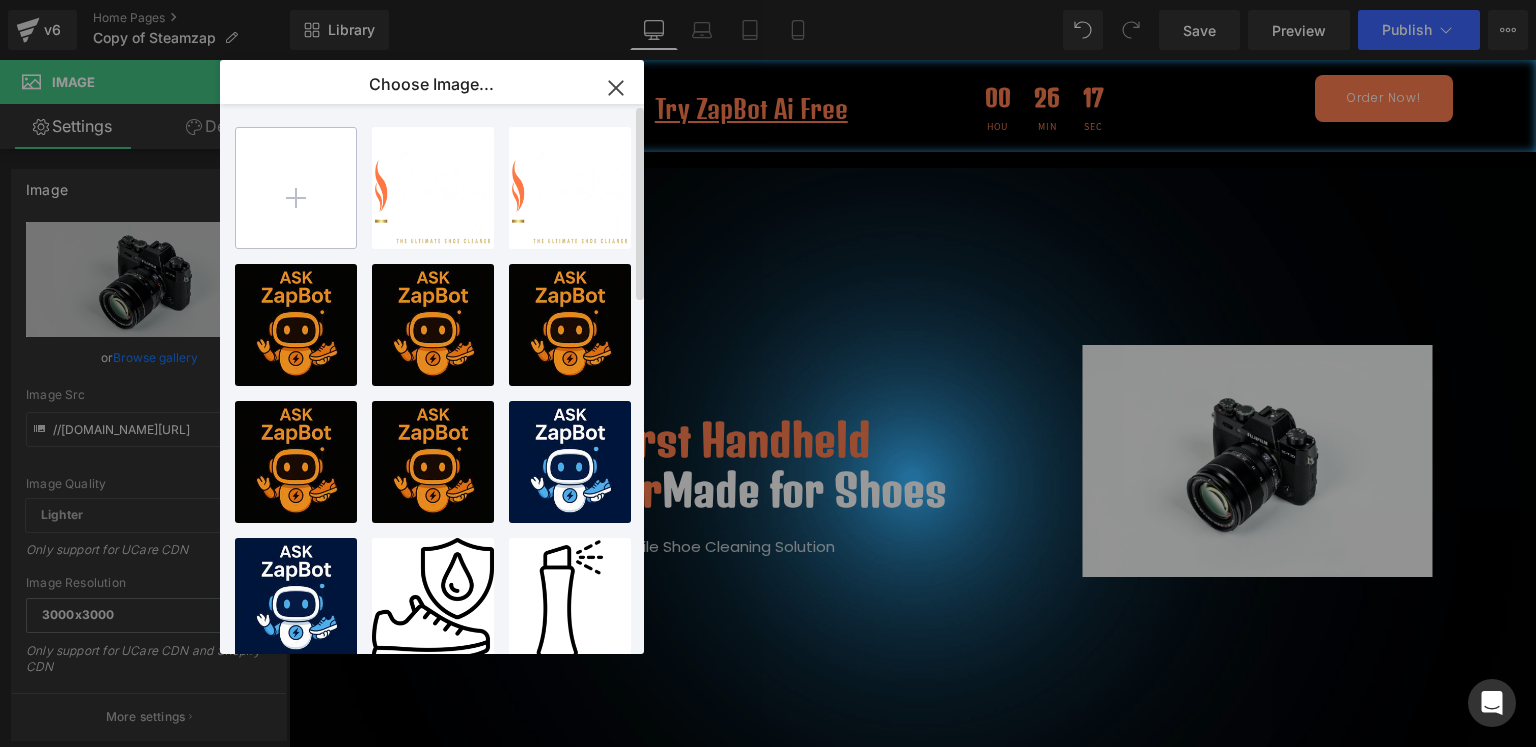 click at bounding box center (296, 188) 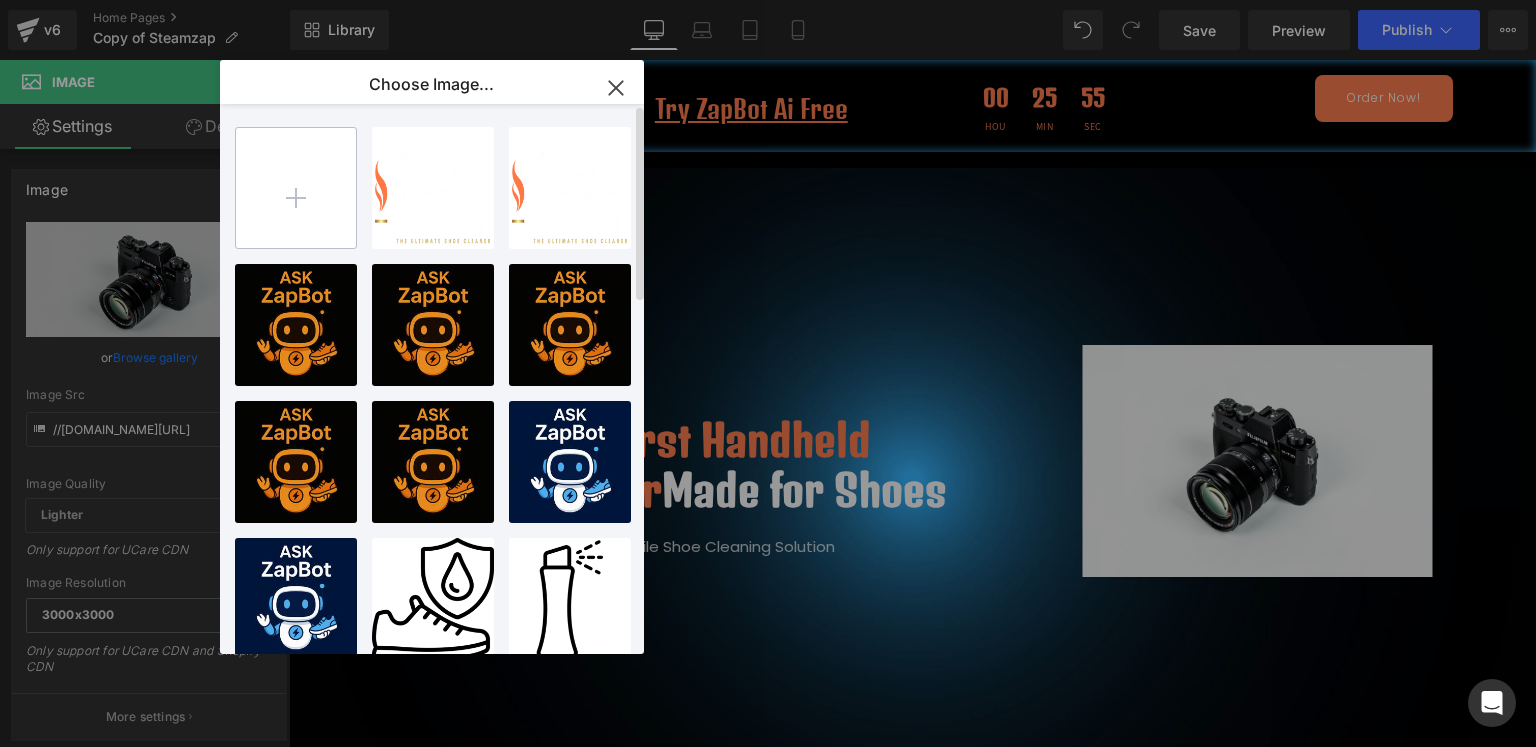 type on "C:\fakepath\Steamzap_09.jpg" 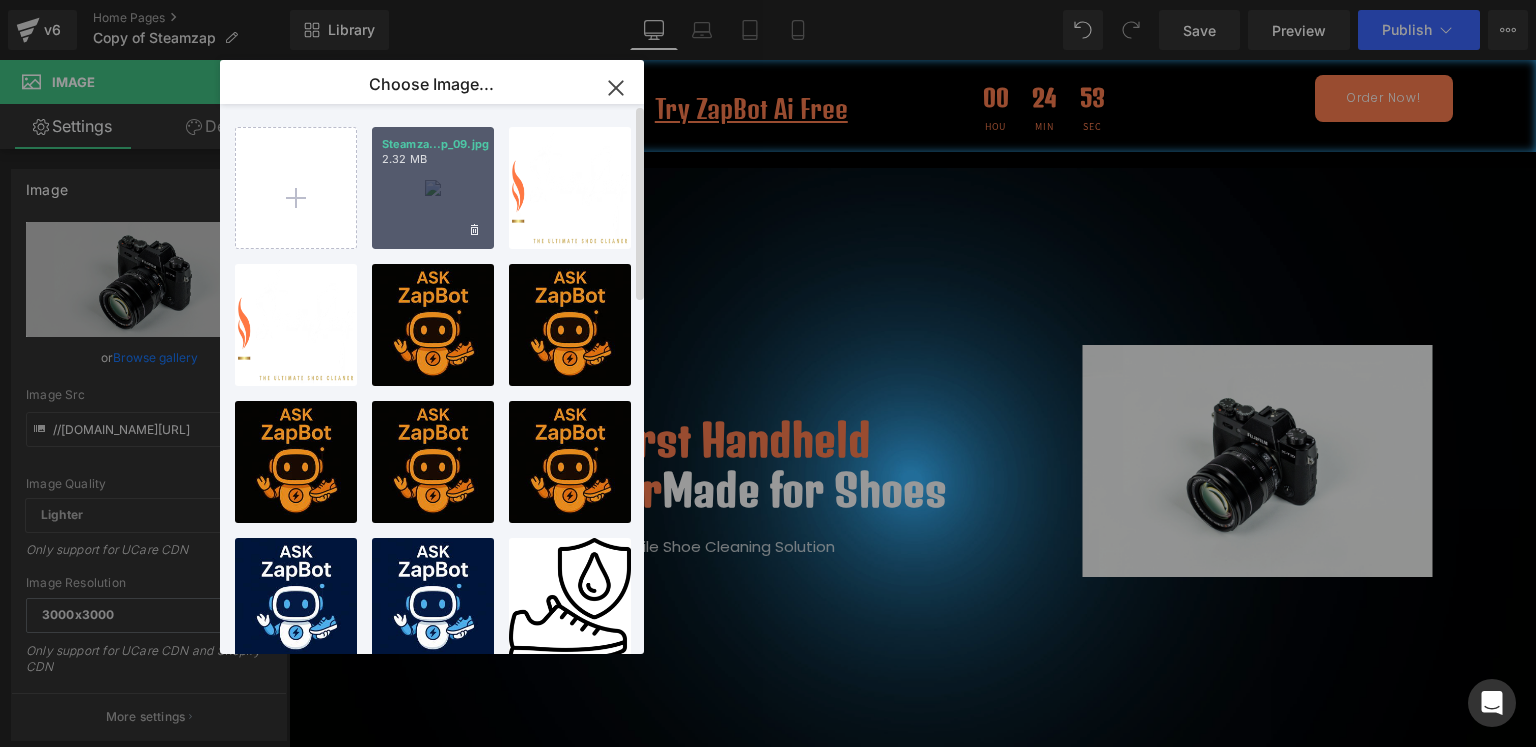 click on "Steamza...p_09.jpg 2.32 MB" at bounding box center (433, 188) 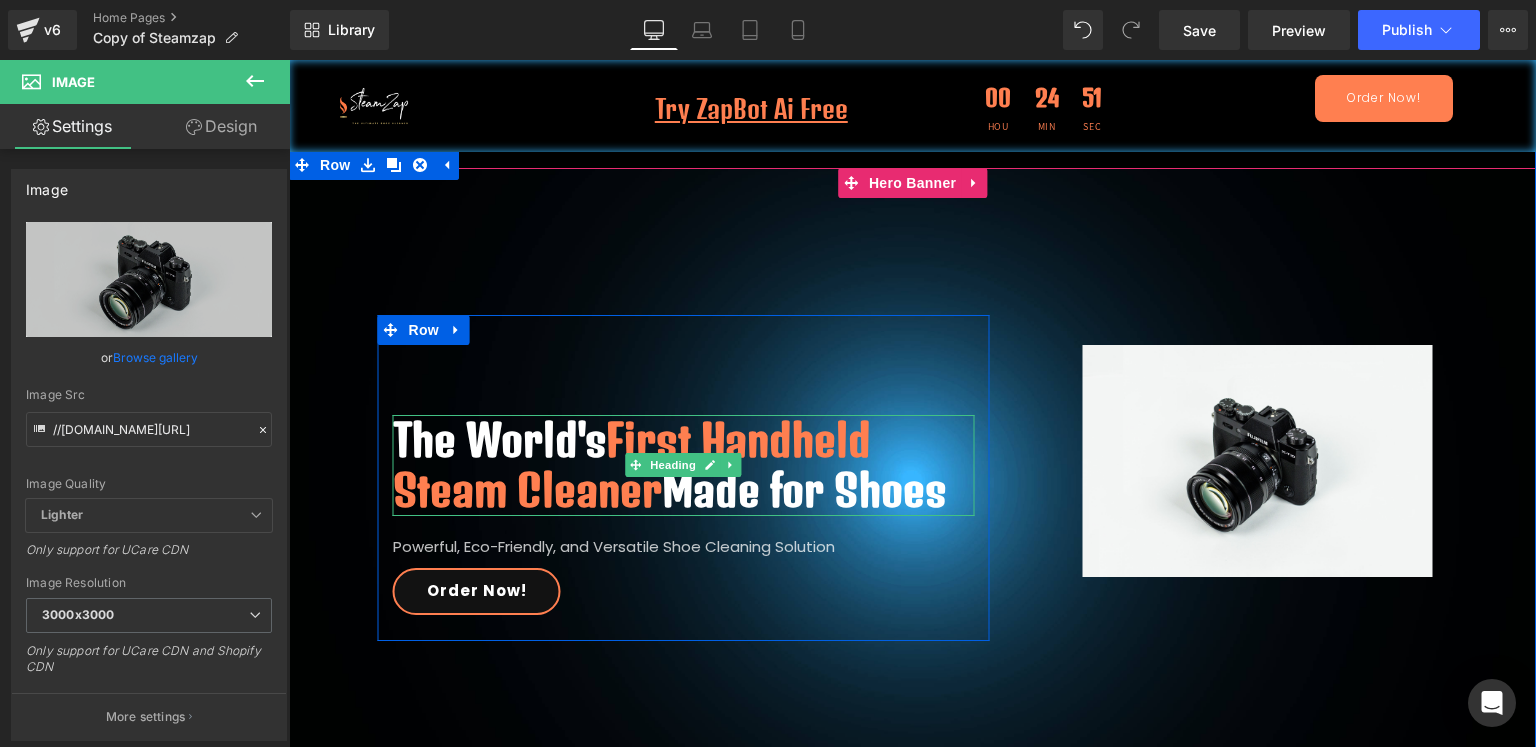 click on "The World's  First Handheld Steam Cleaner  Made for Shoes" at bounding box center [684, 465] 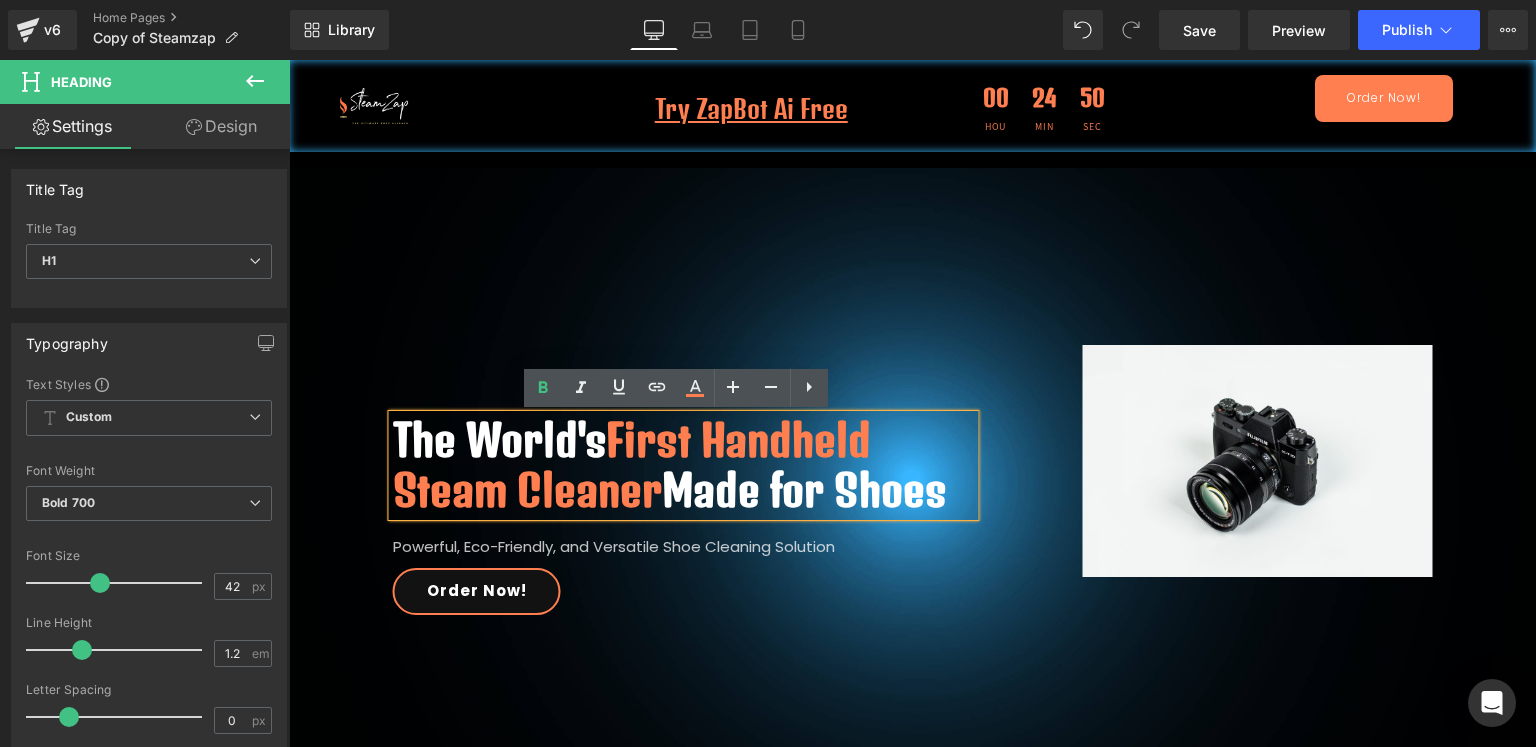 click on "First Handheld Steam Cleaner" at bounding box center (632, 465) 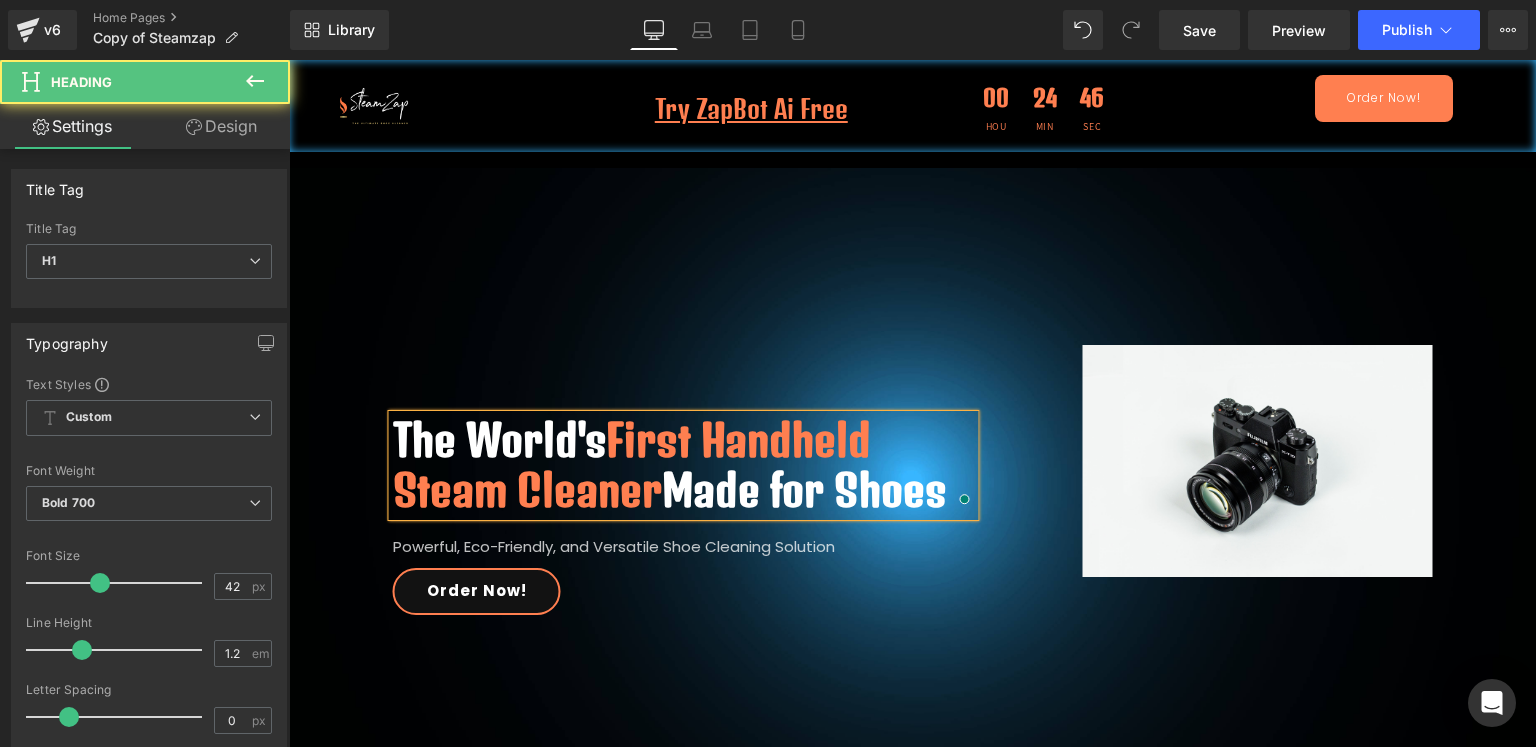 click on "The World's  First Handheld Steam Cleaner  Made for Shoes" at bounding box center [684, 465] 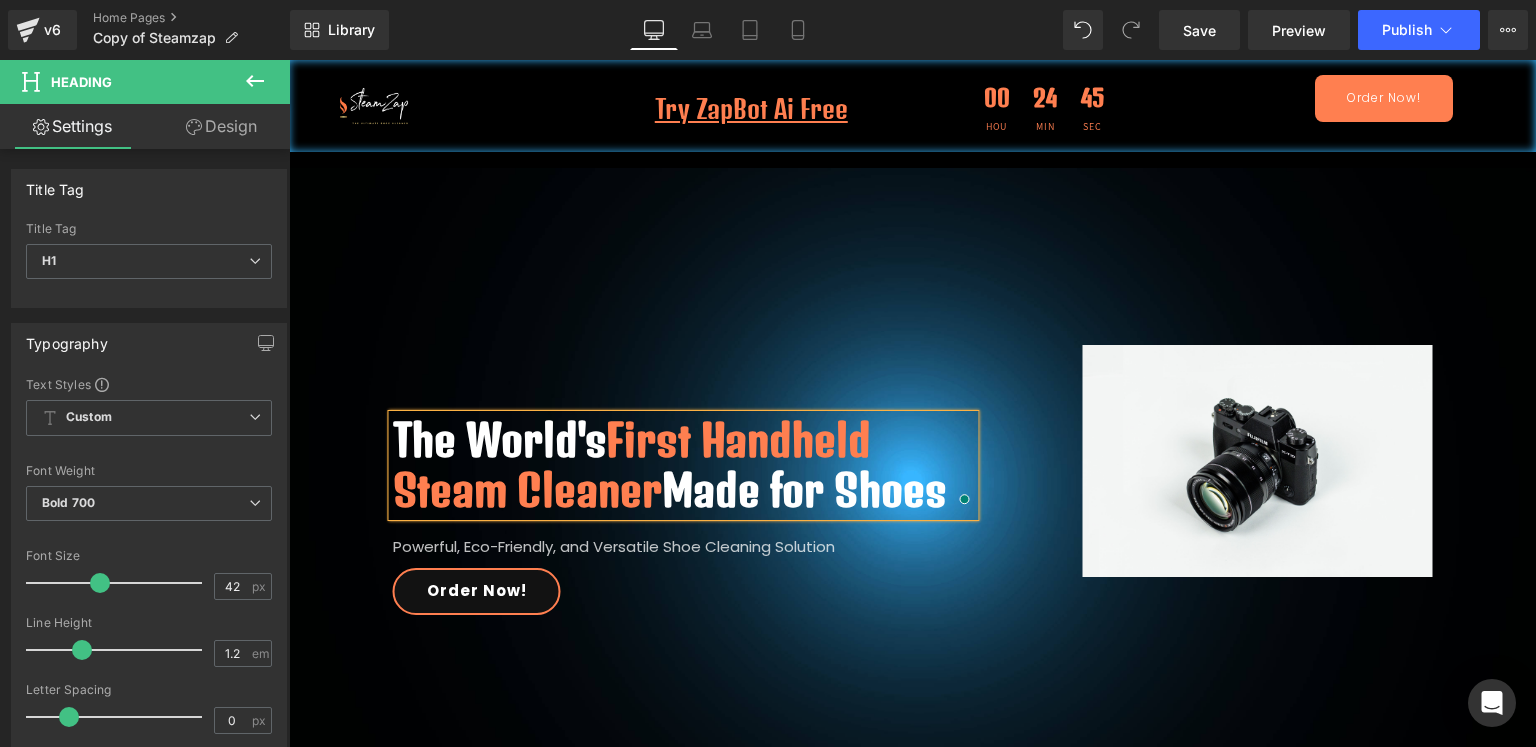 copy on "The World's  First Handheld Steam Cleaner  Made for Shoes" 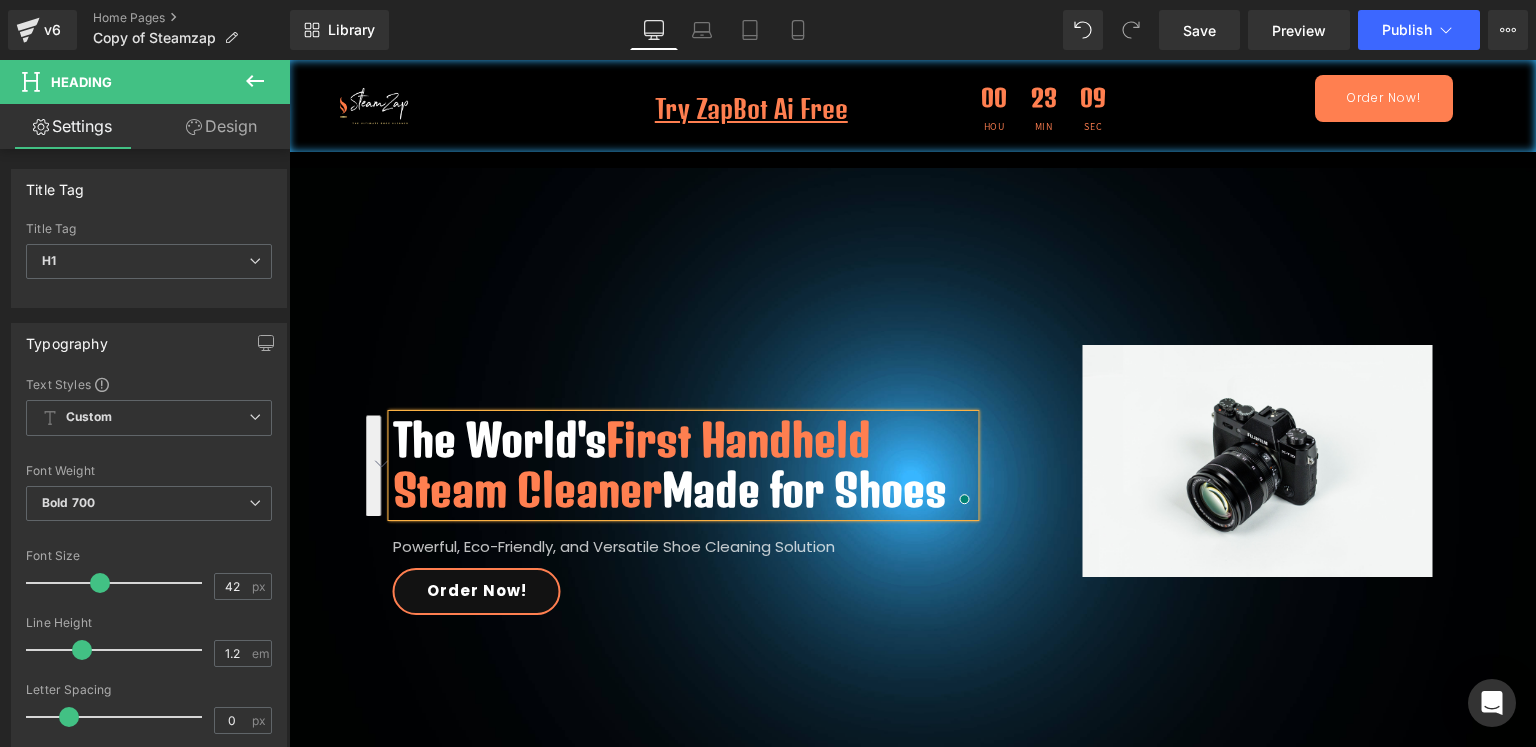 click on "The World's  First Handheld Steam Cleaner  Made for Shoes Heading         Powerful, Eco-Friendly, and Versatile Shoe Cleaning Solution Text Block         Order Now! [GEOGRAPHIC_DATA]
Image
Row         Row" at bounding box center (912, 480) 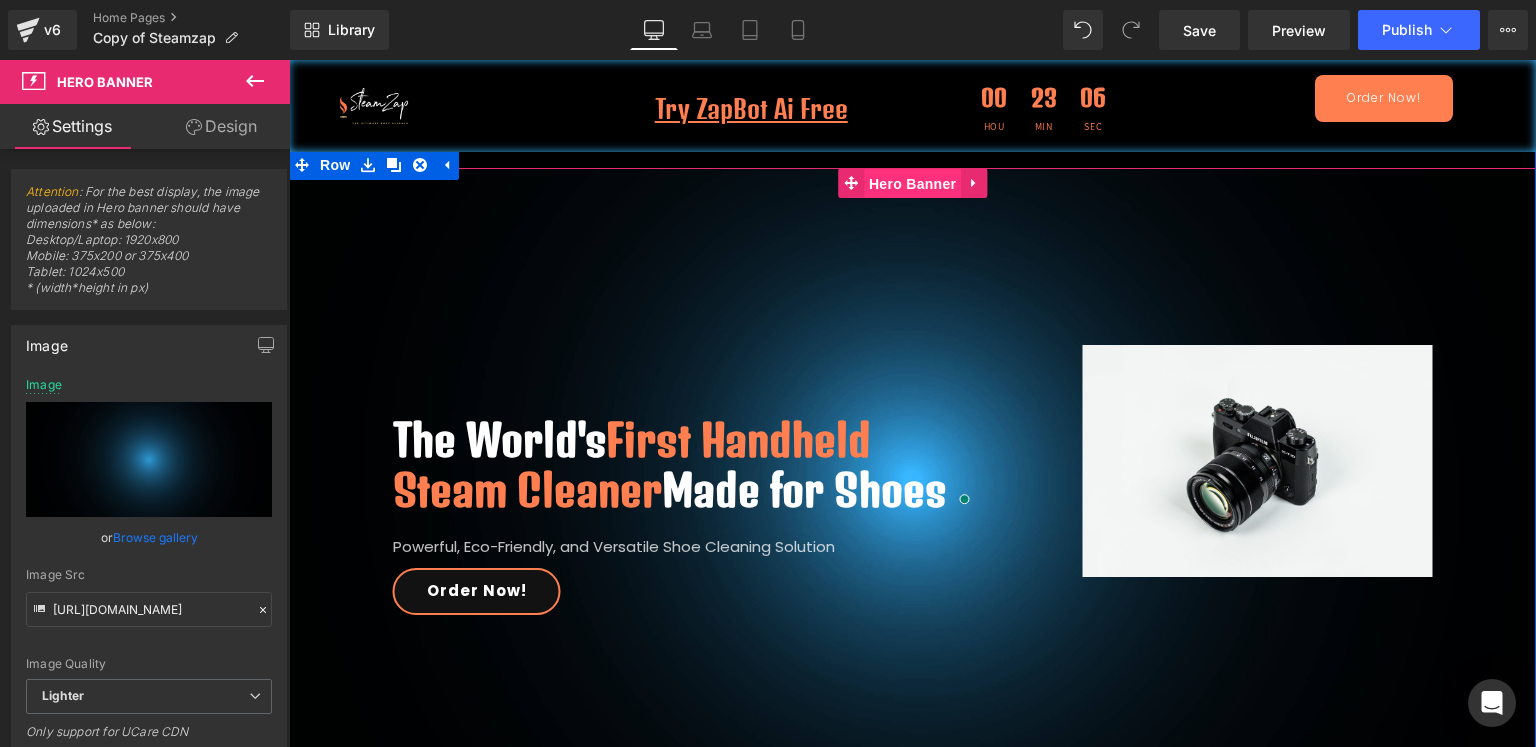 click on "Hero Banner" at bounding box center [912, 184] 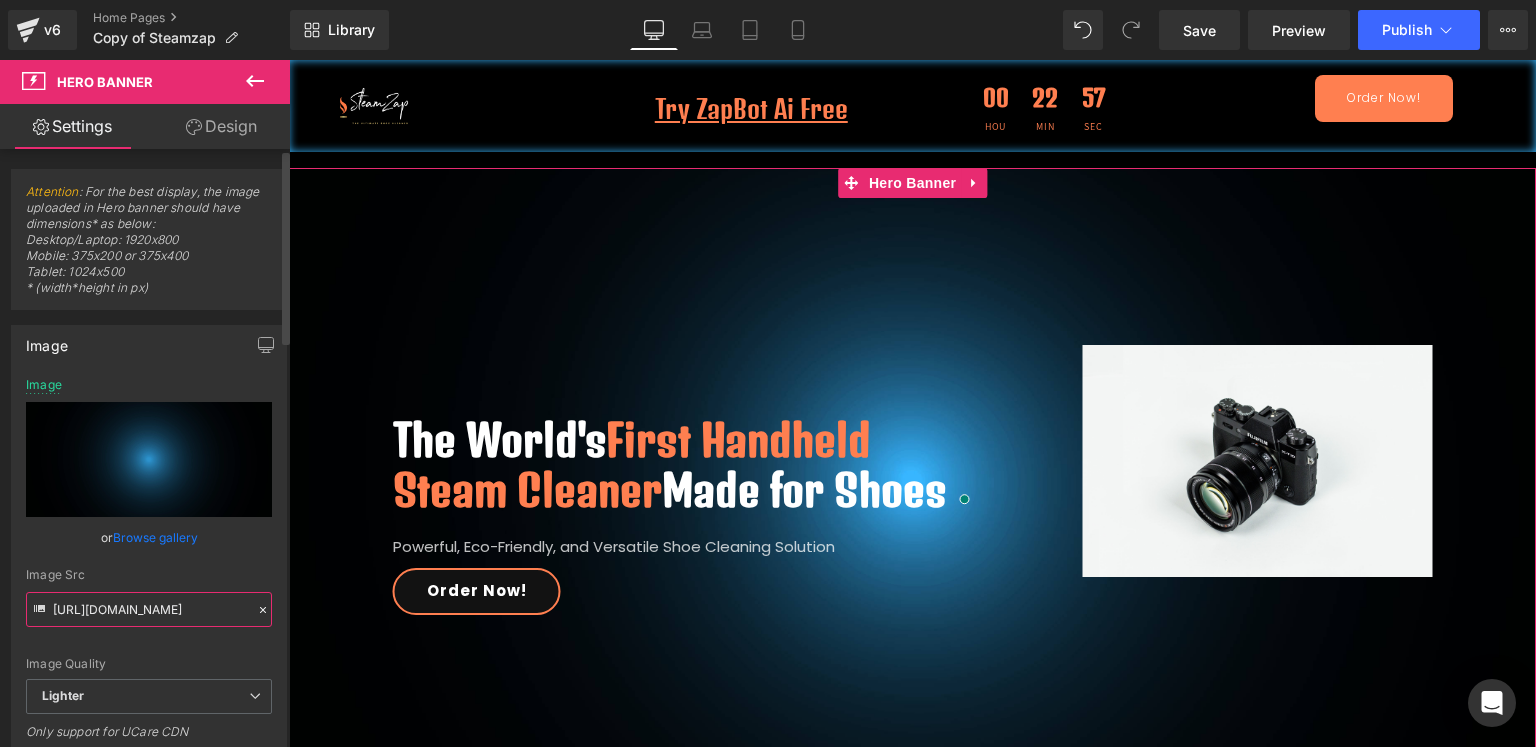 click on "[URL][DOMAIN_NAME]" at bounding box center [149, 609] 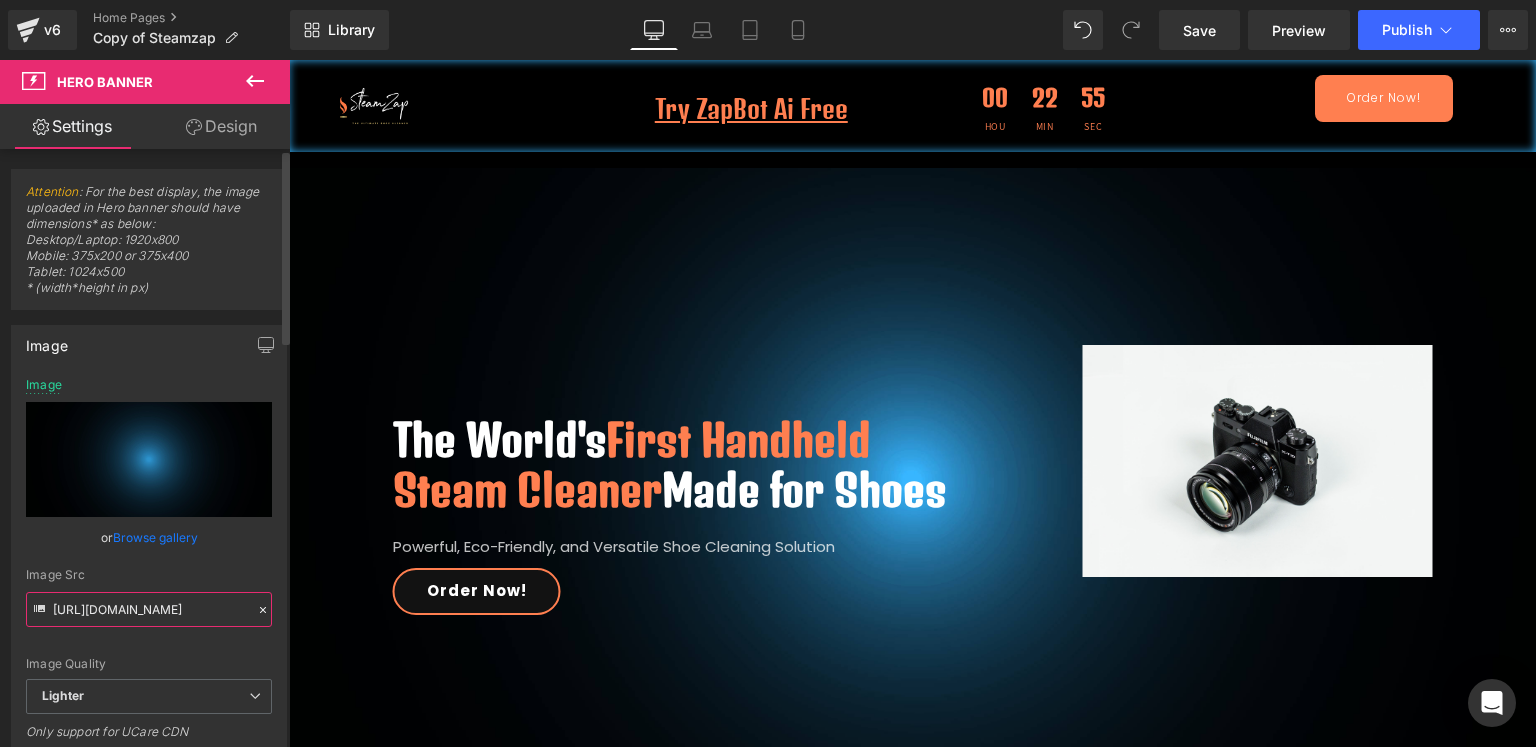 paste on "[URL][DOMAIN_NAME]" 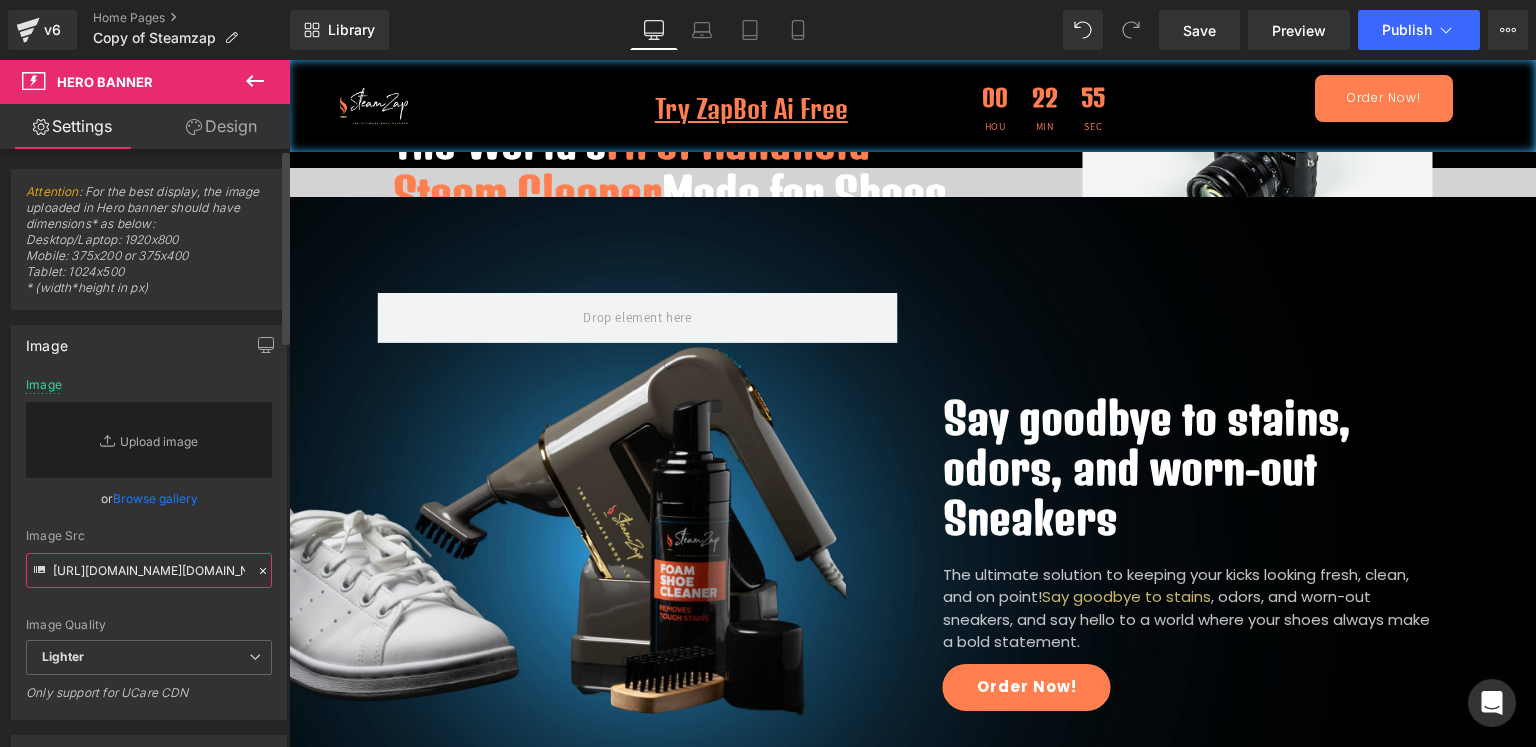scroll, scrollTop: 0, scrollLeft: 1130, axis: horizontal 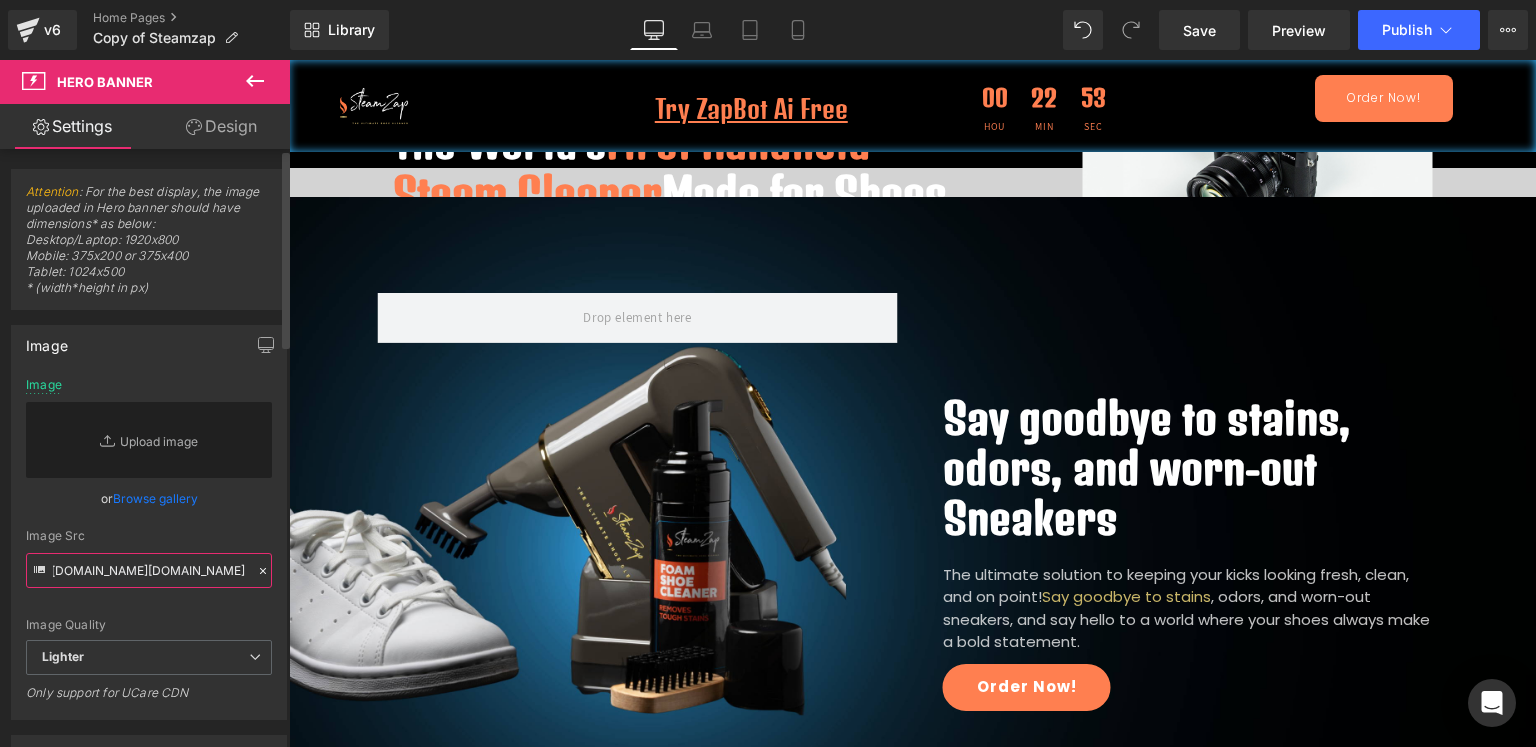 type on "[URL][DOMAIN_NAME][DOMAIN_NAME]" 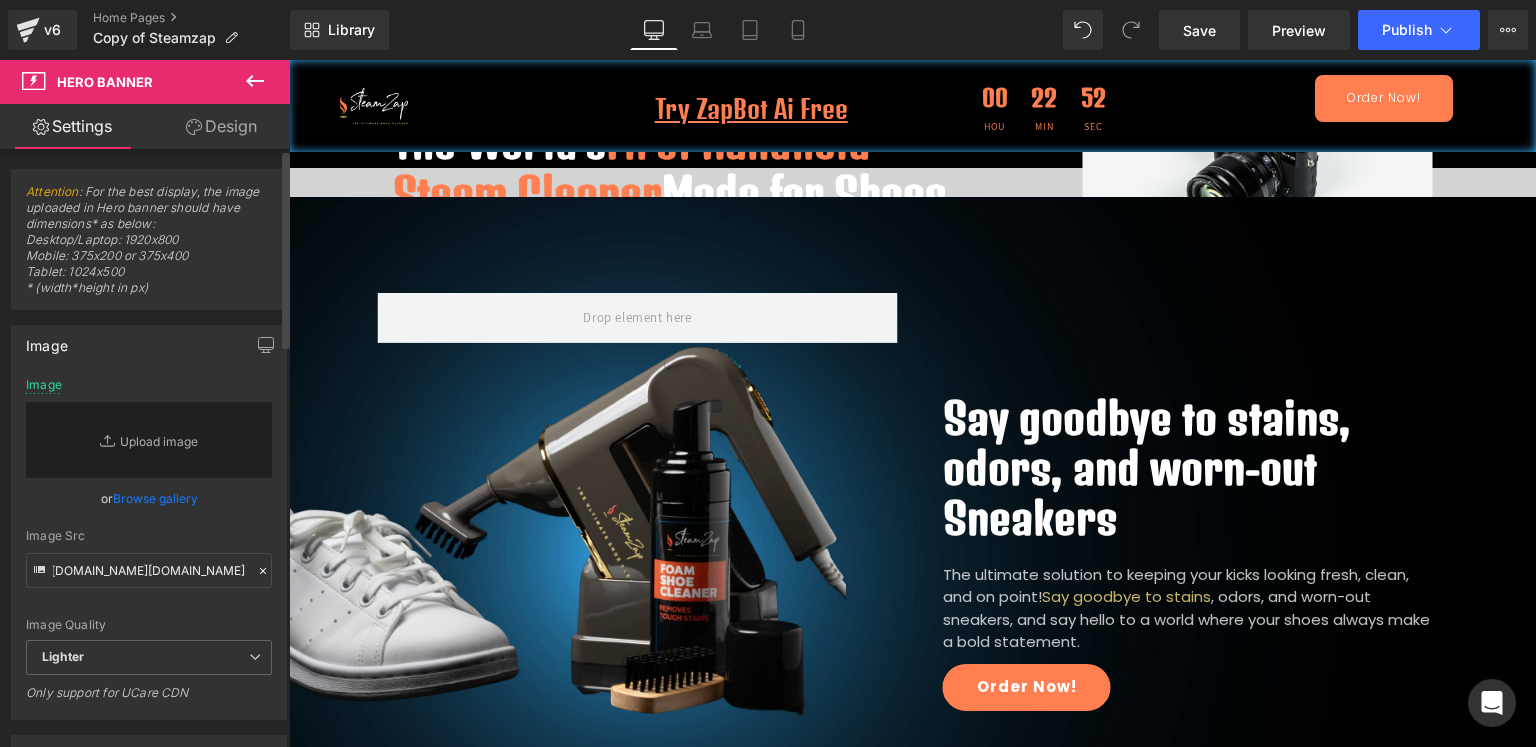 click on "Image Quality Lighter Lightest
Lighter
Lighter Lightest Only support for UCare CDN" at bounding box center (149, 509) 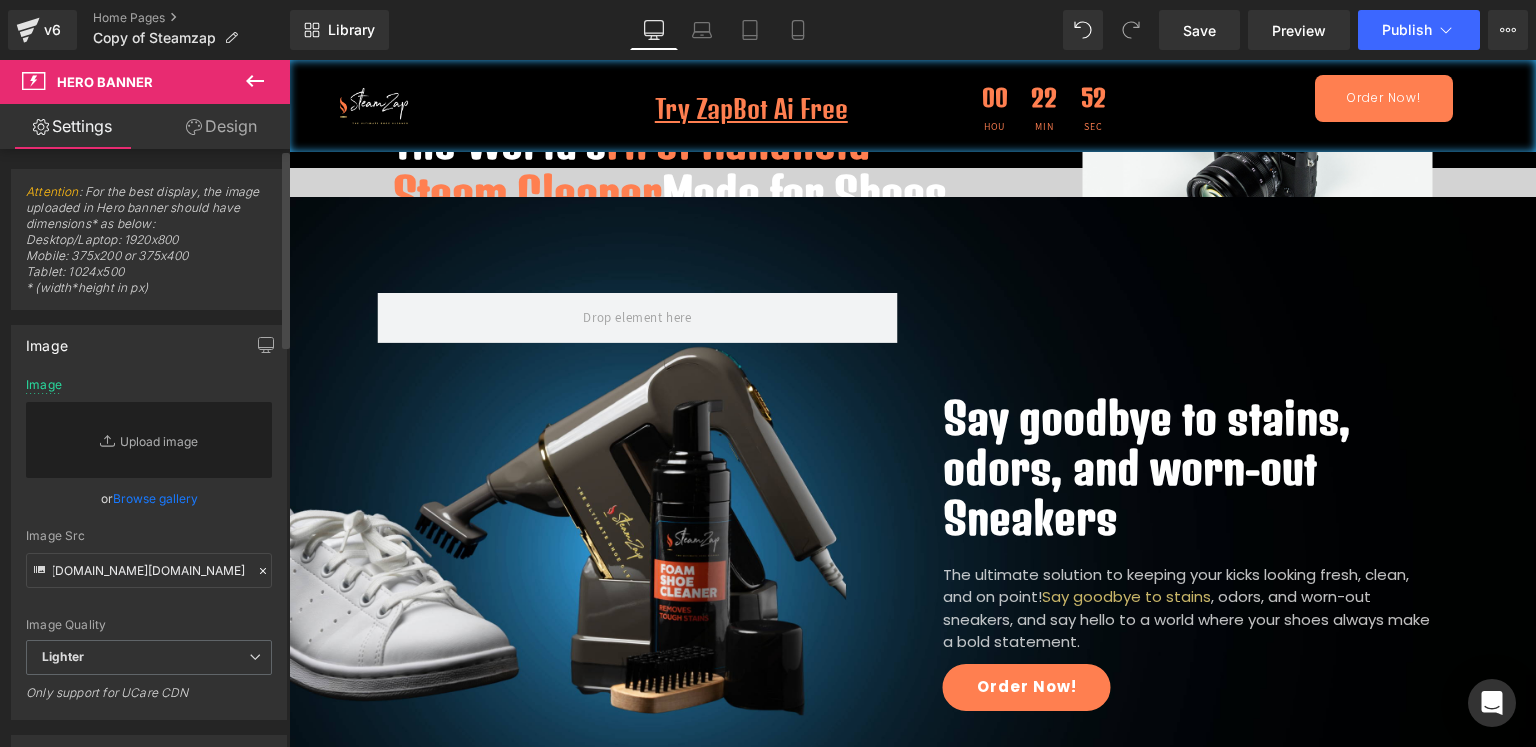 scroll, scrollTop: 0, scrollLeft: 0, axis: both 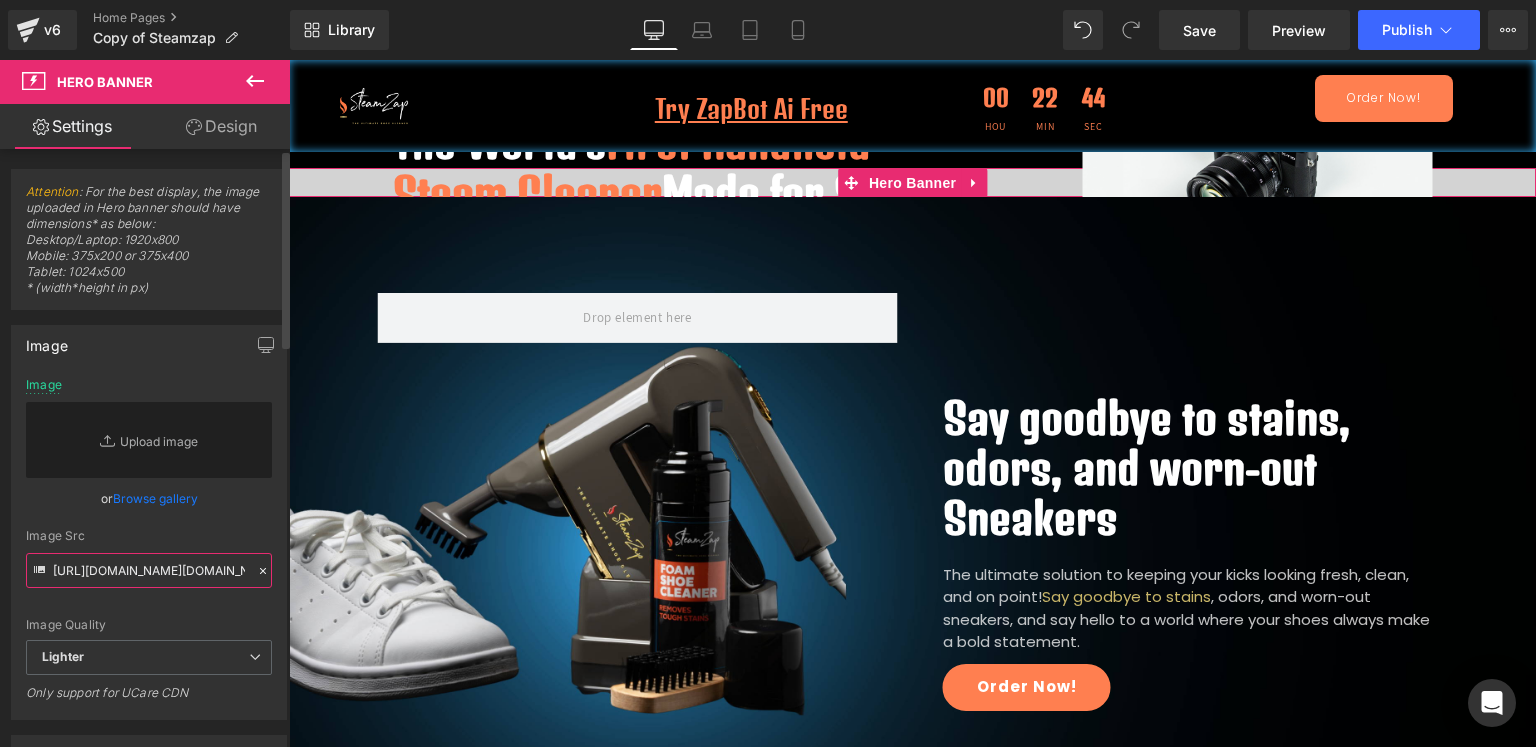 click on "[URL][DOMAIN_NAME][DOMAIN_NAME]" at bounding box center (149, 570) 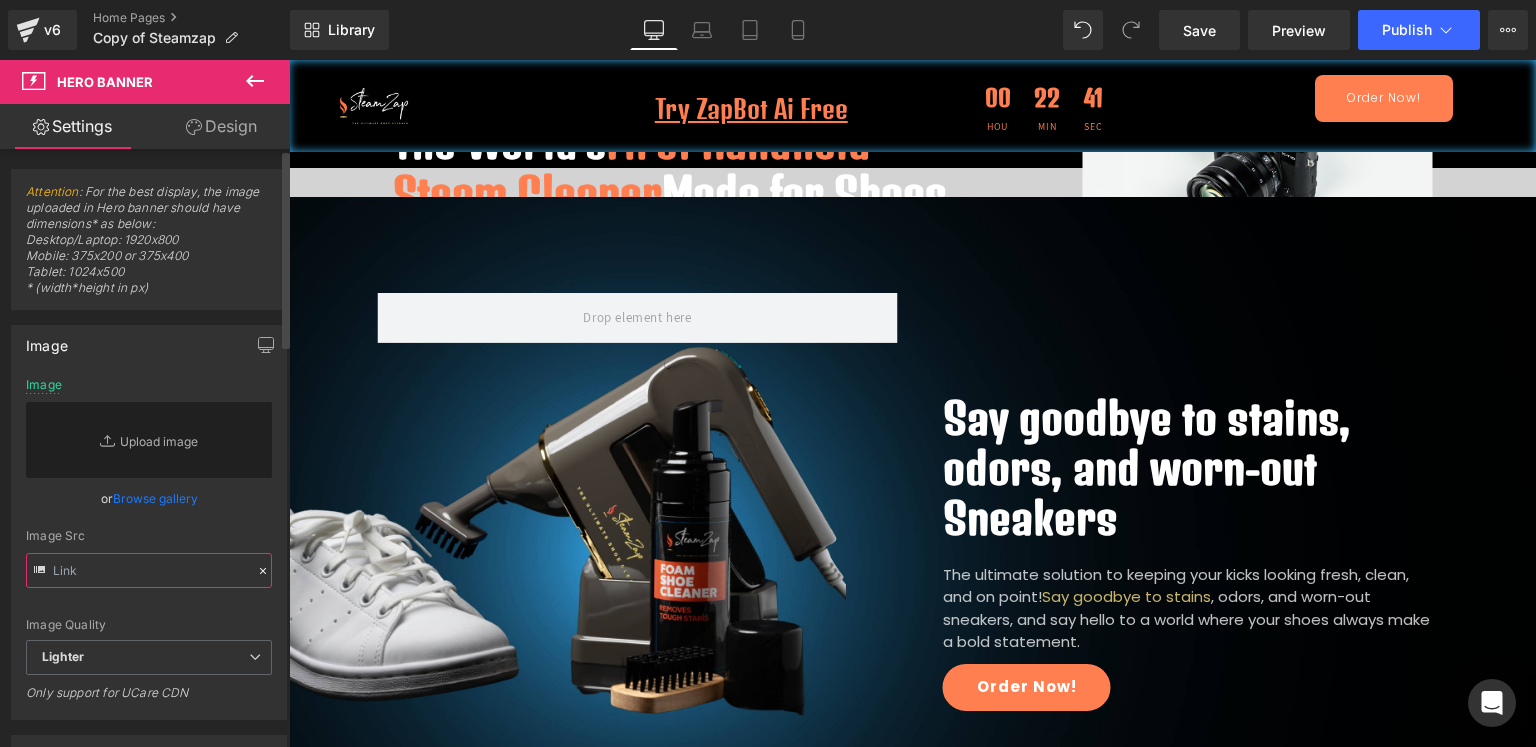 paste on "[URL][DOMAIN_NAME]" 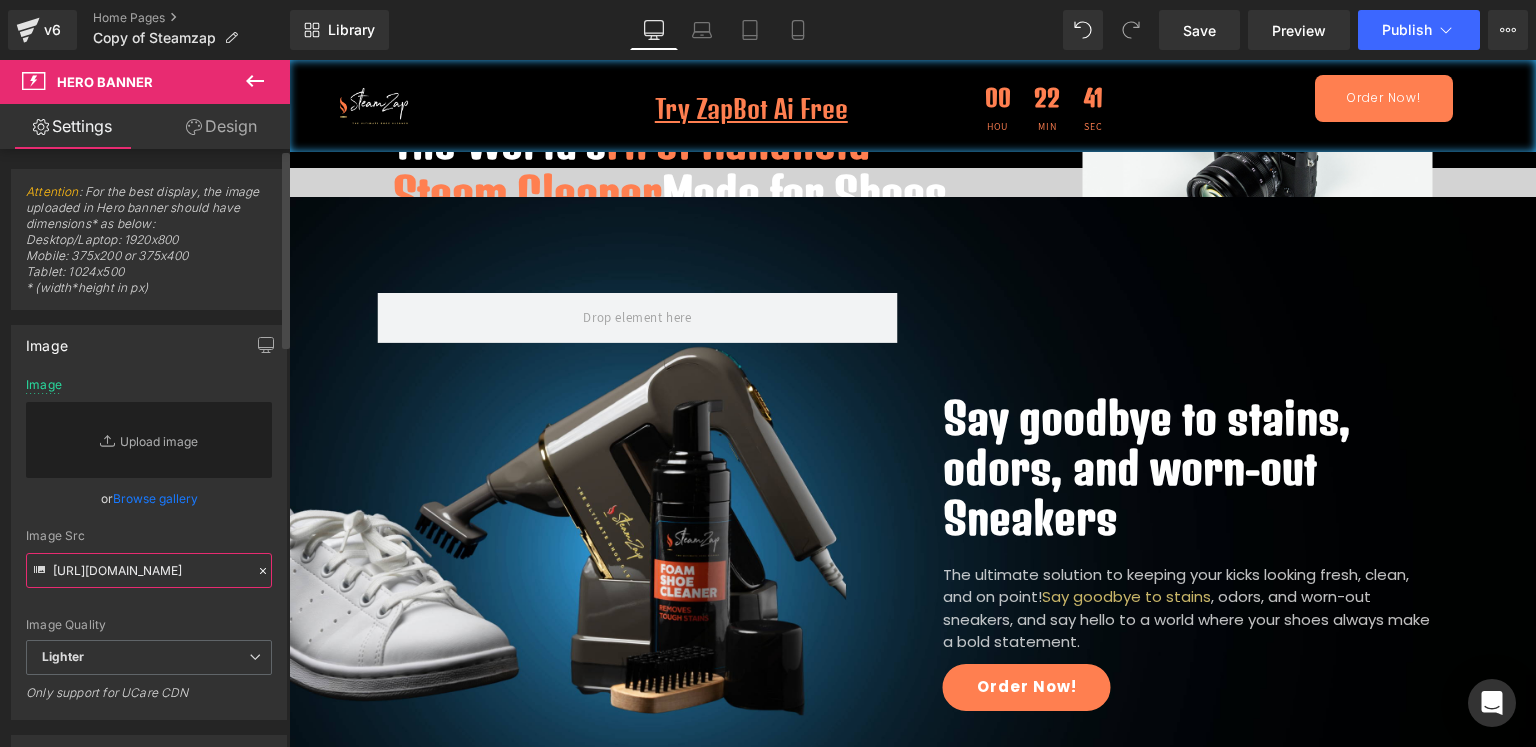 scroll, scrollTop: 0, scrollLeft: 255, axis: horizontal 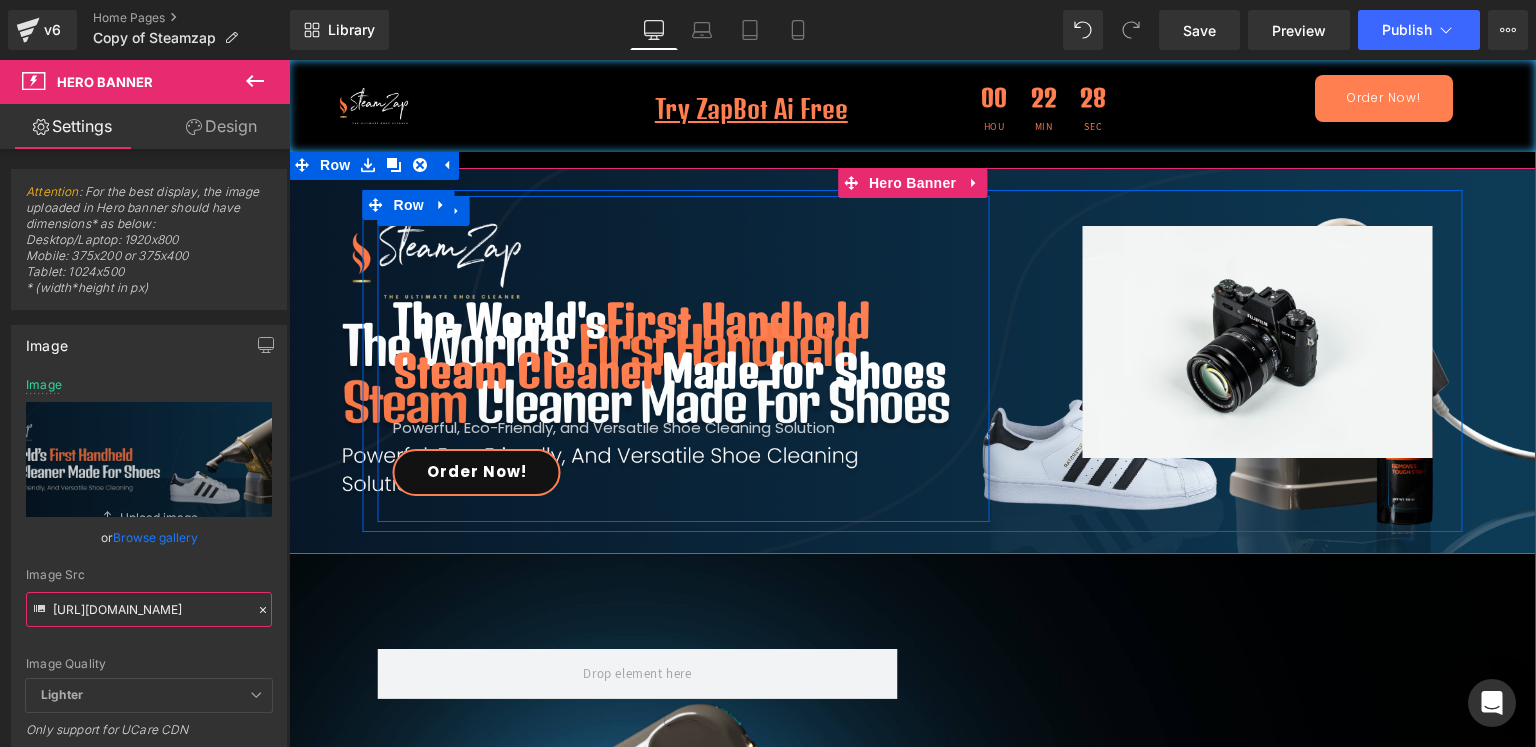 type on "[URL][DOMAIN_NAME]" 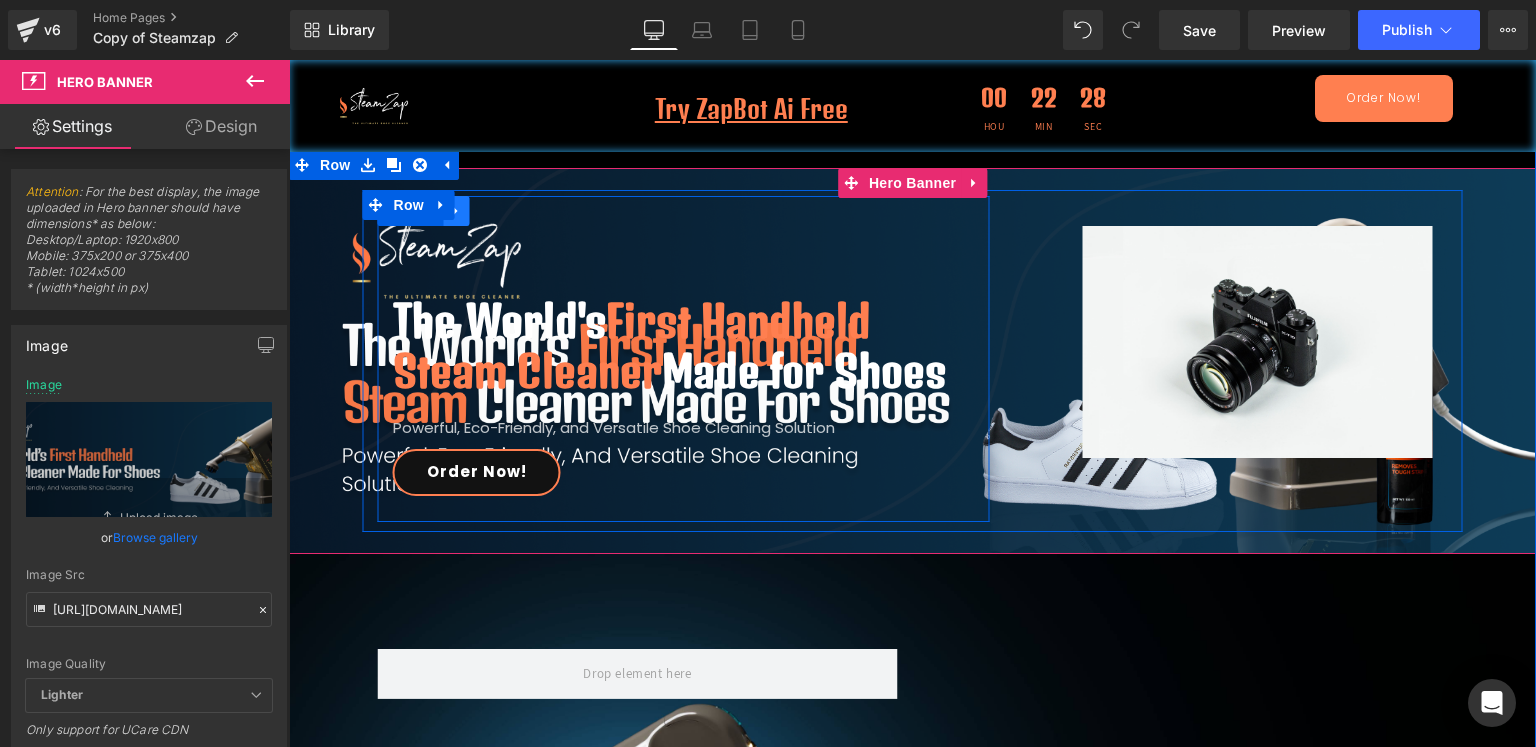 scroll, scrollTop: 0, scrollLeft: 0, axis: both 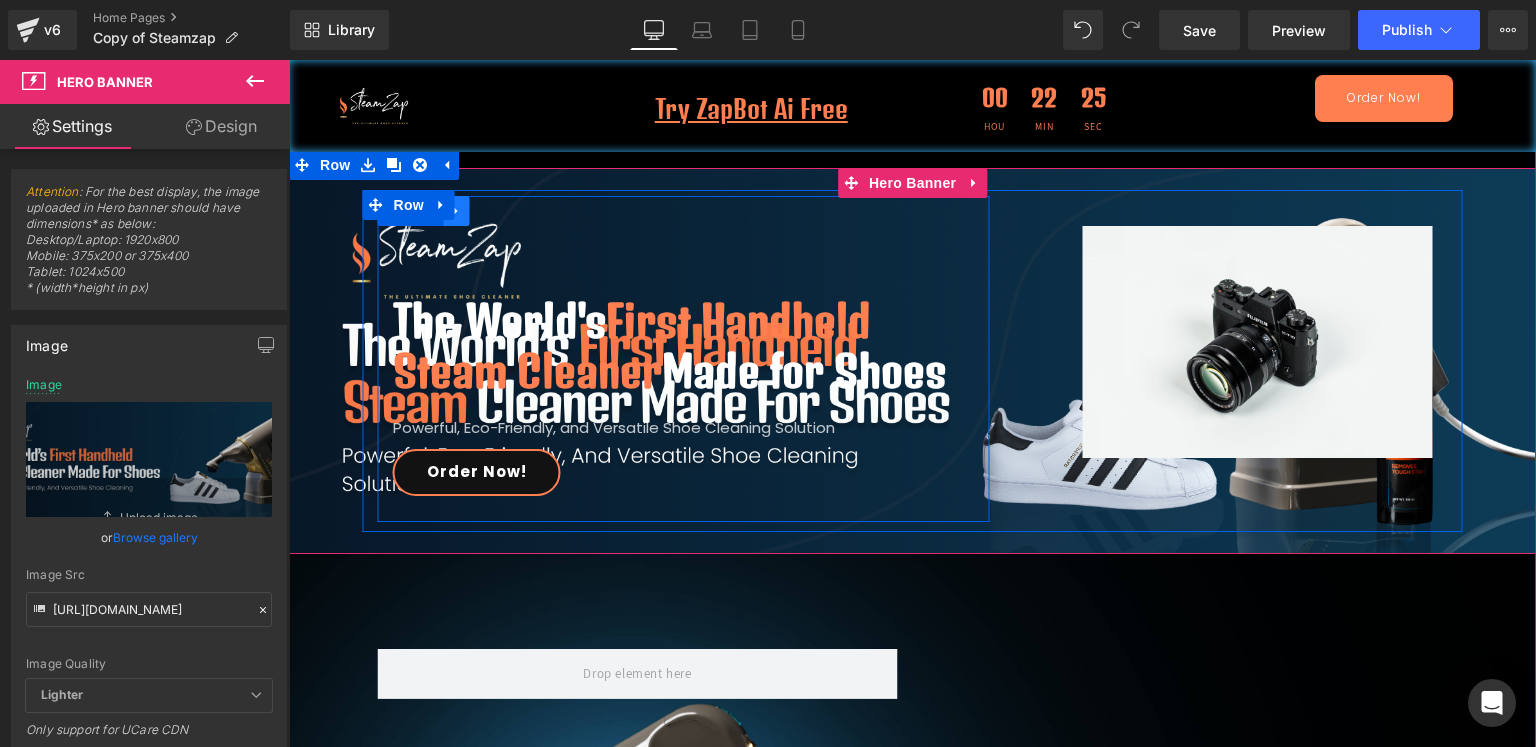 click 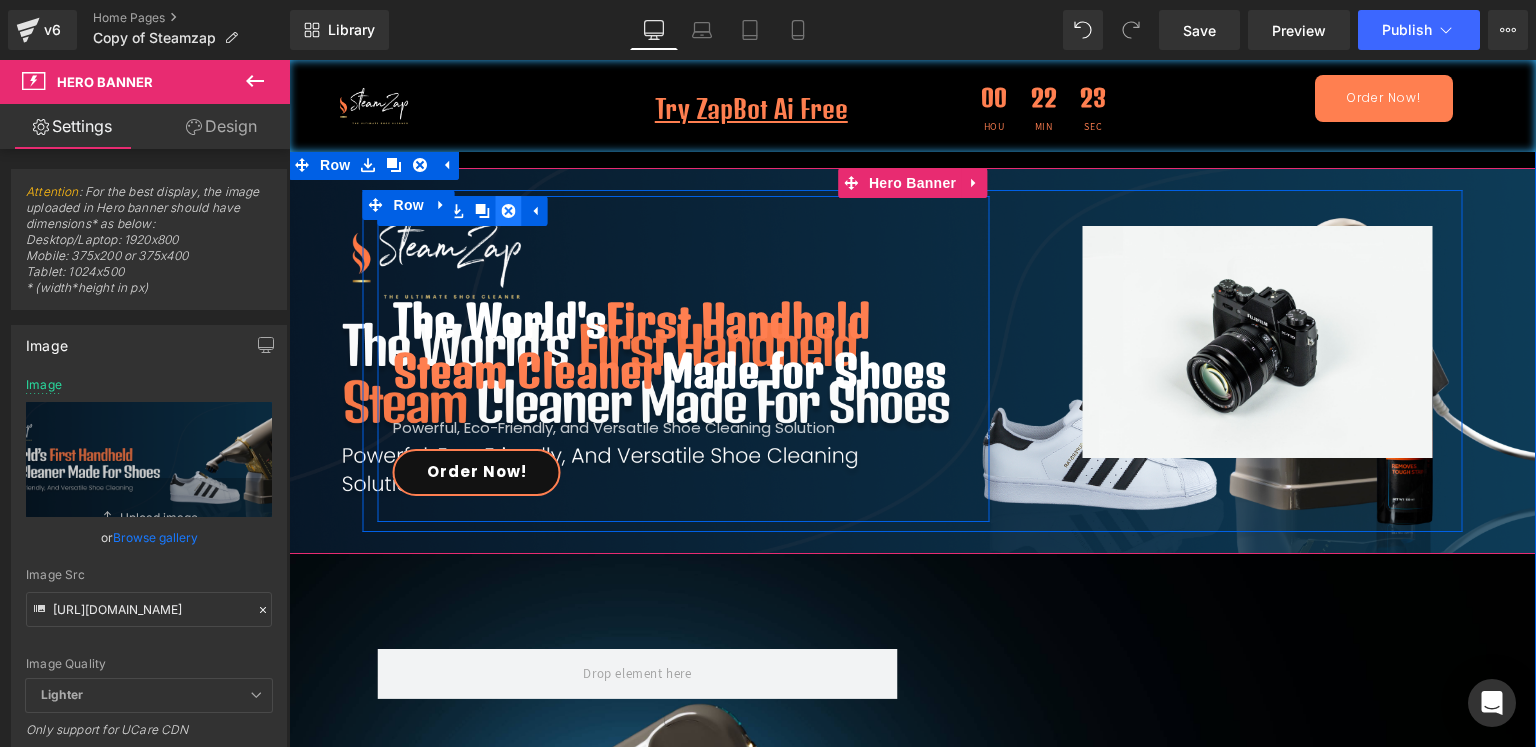 click 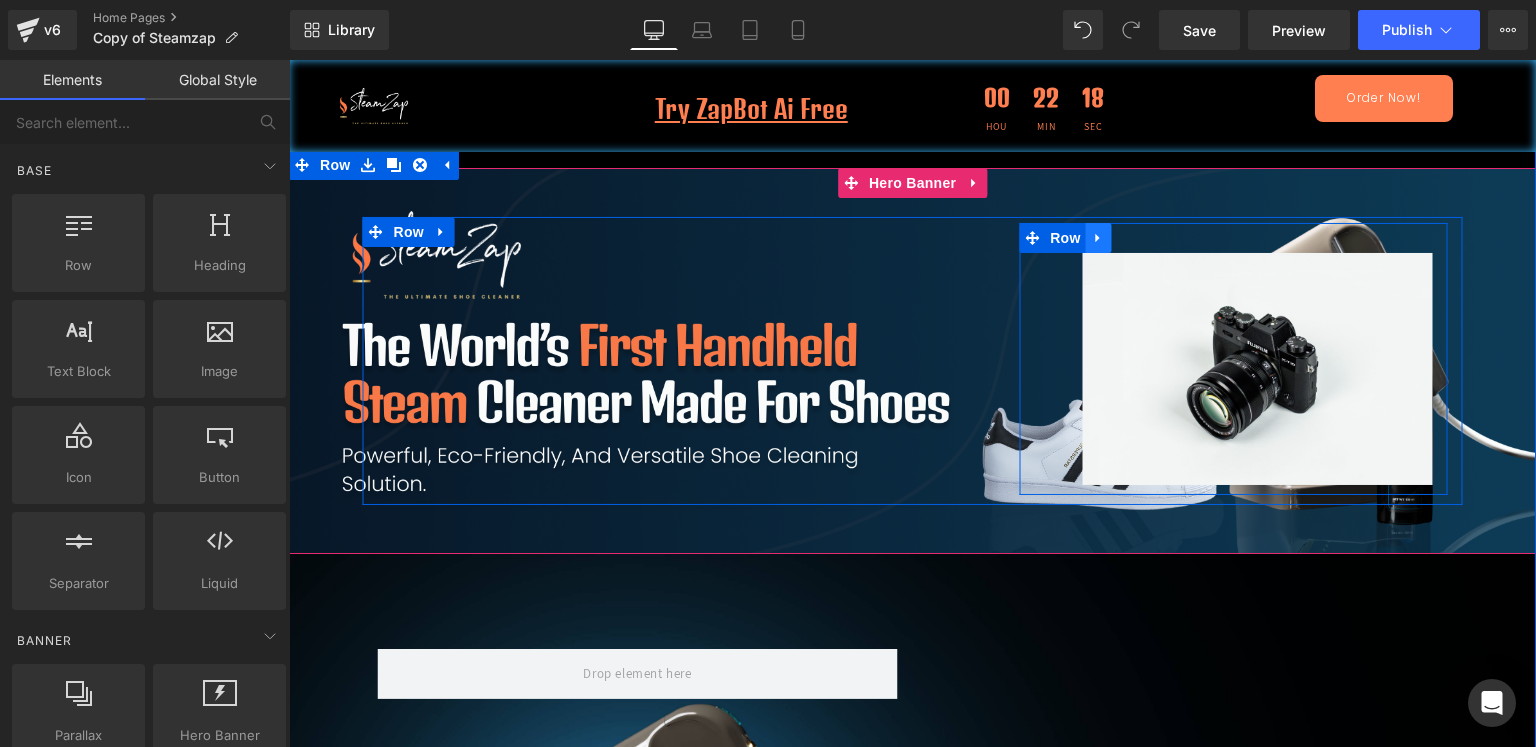 click at bounding box center (1099, 238) 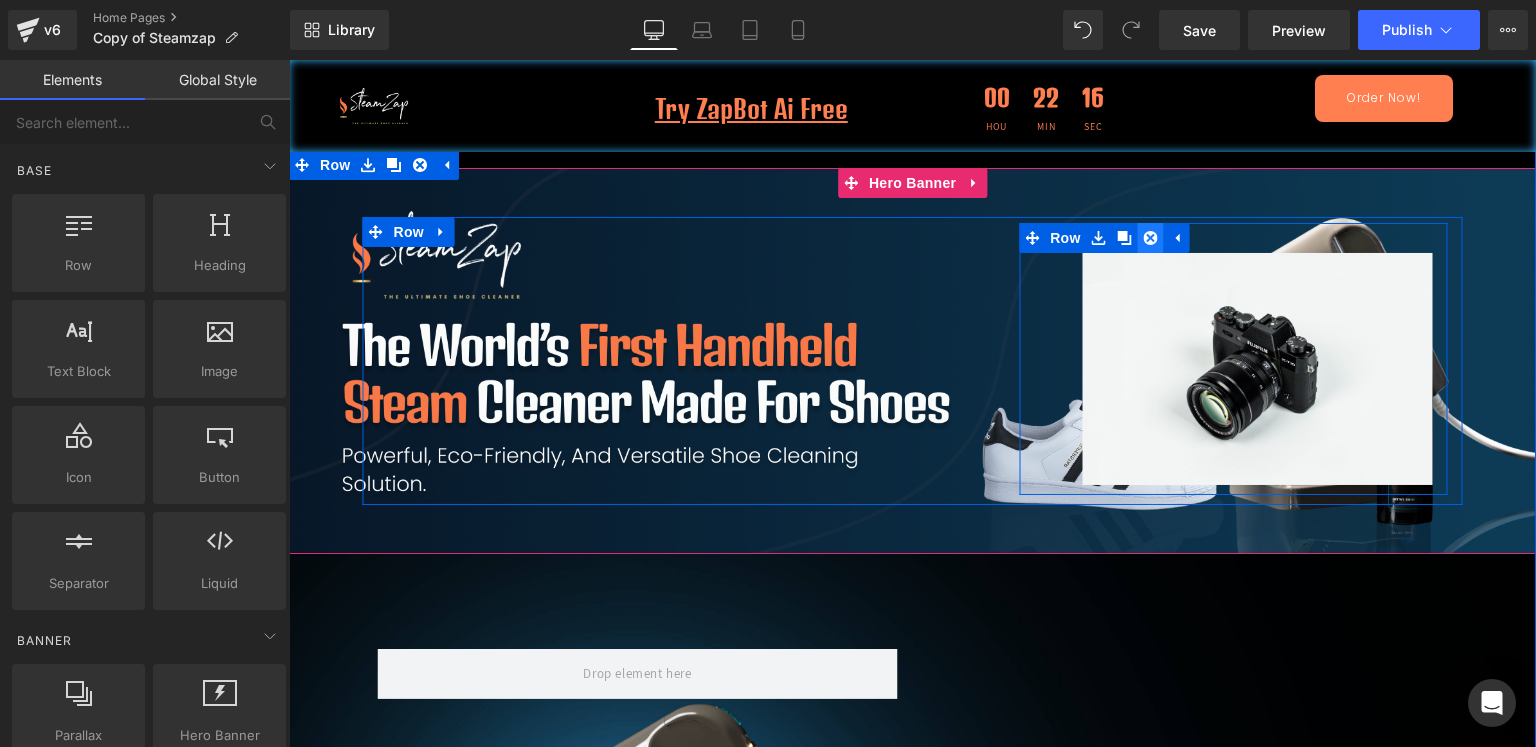 click 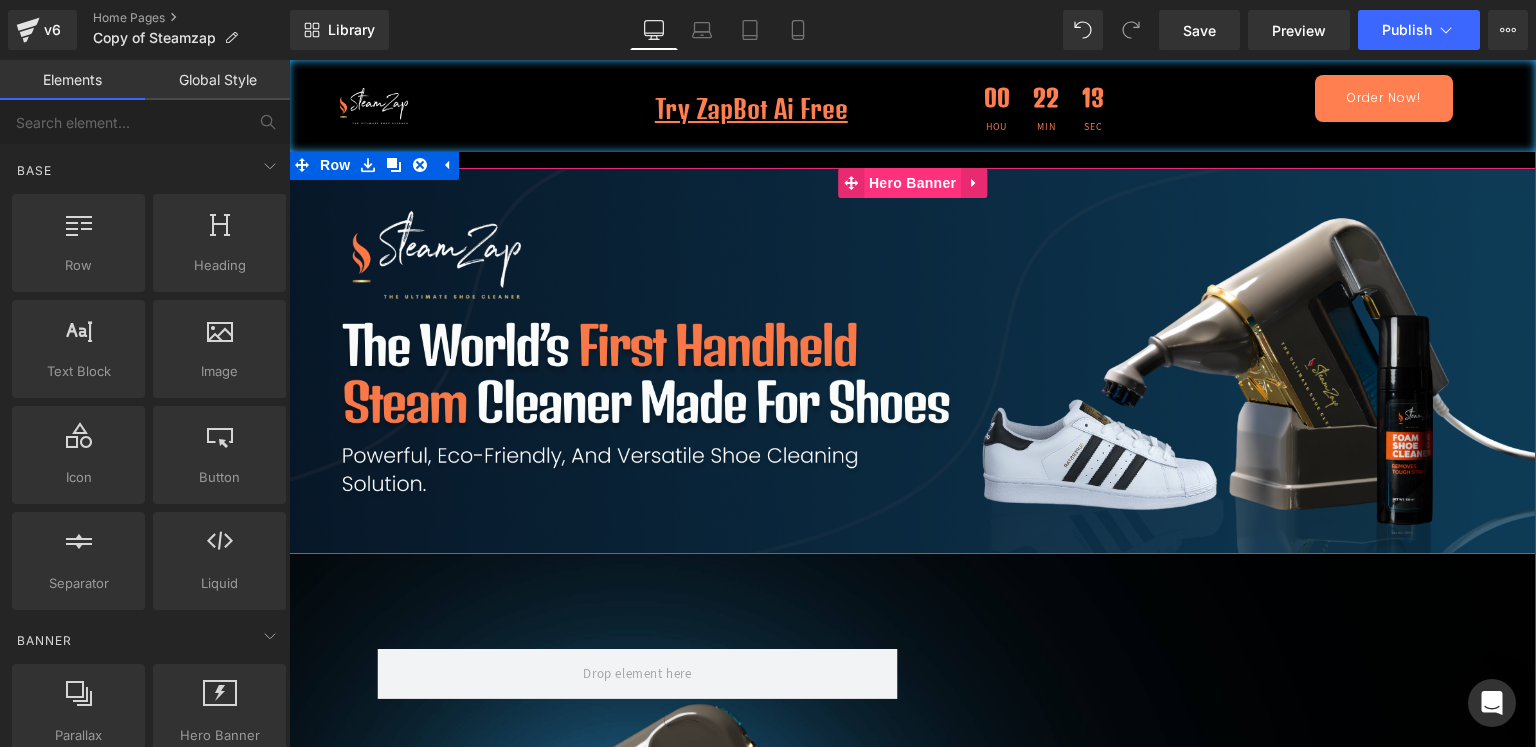 click on "Hero Banner" at bounding box center (912, 183) 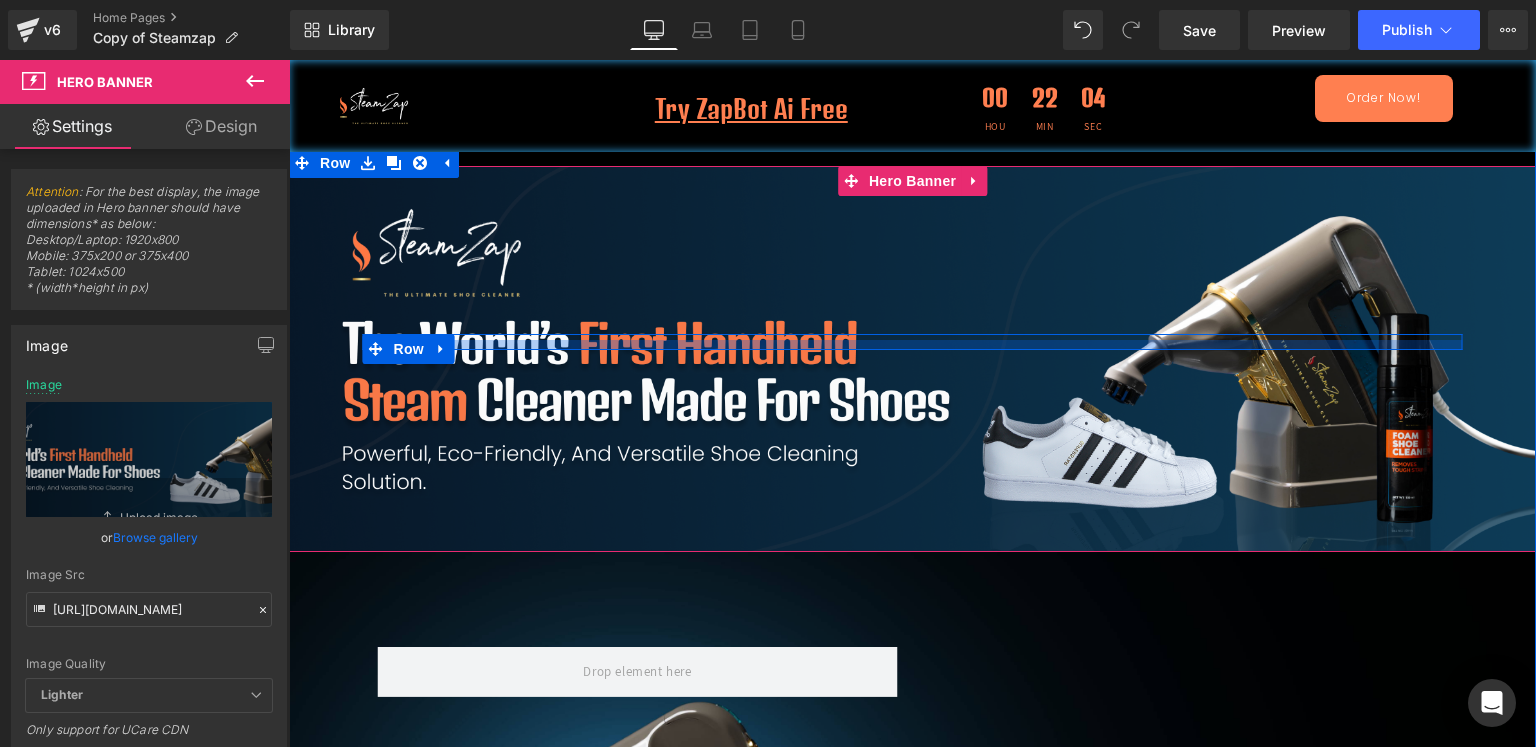 scroll, scrollTop: 0, scrollLeft: 0, axis: both 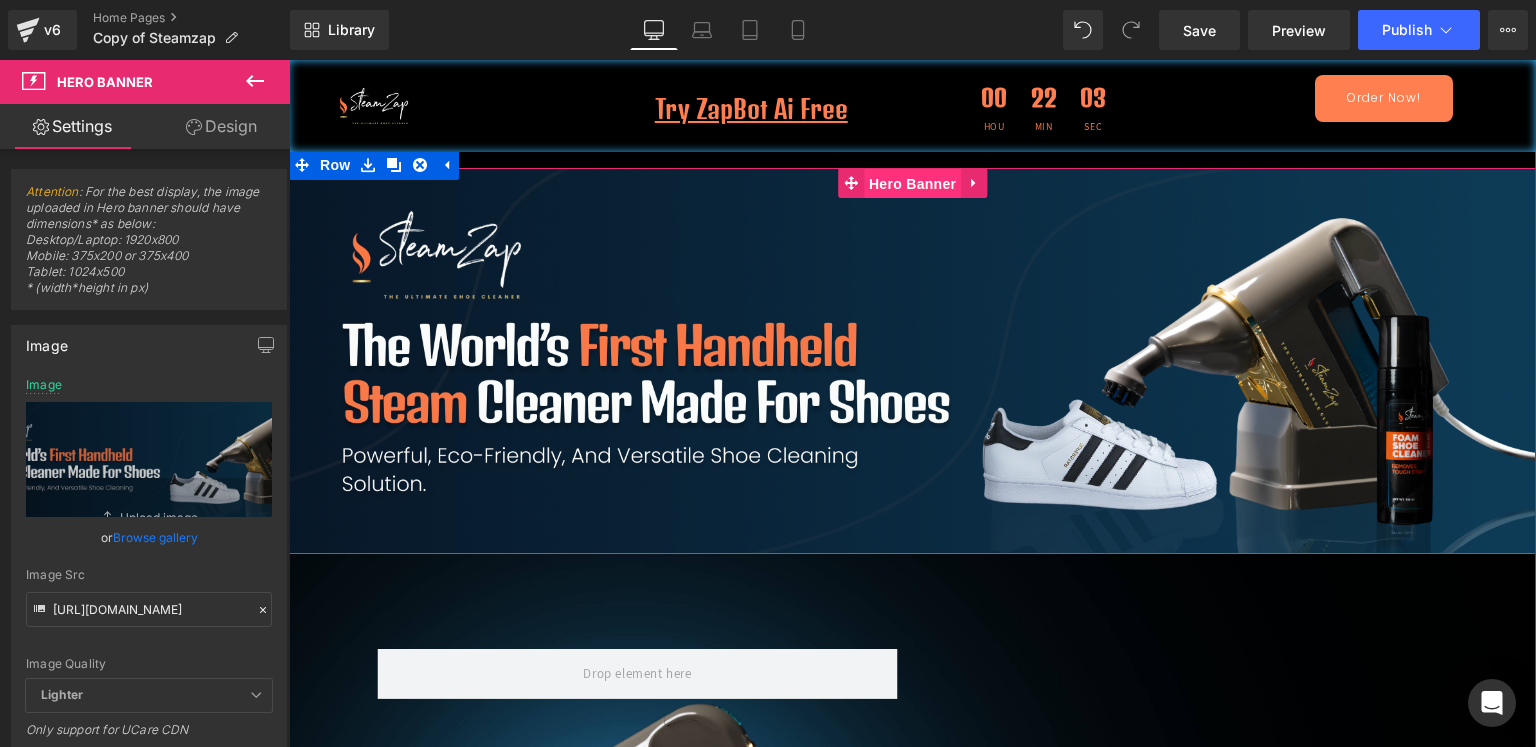 click on "Hero Banner" at bounding box center [912, 184] 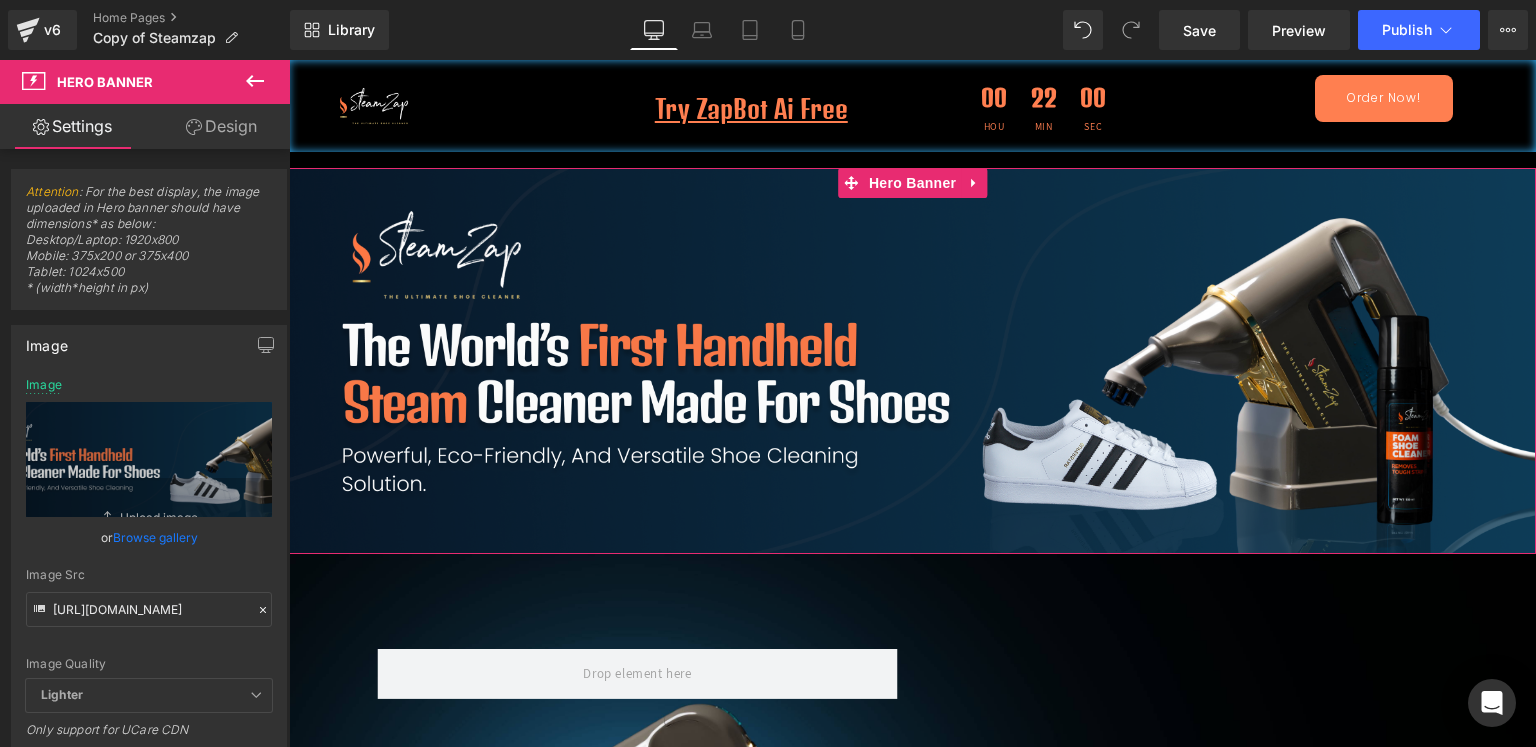 click on "Design" at bounding box center [221, 126] 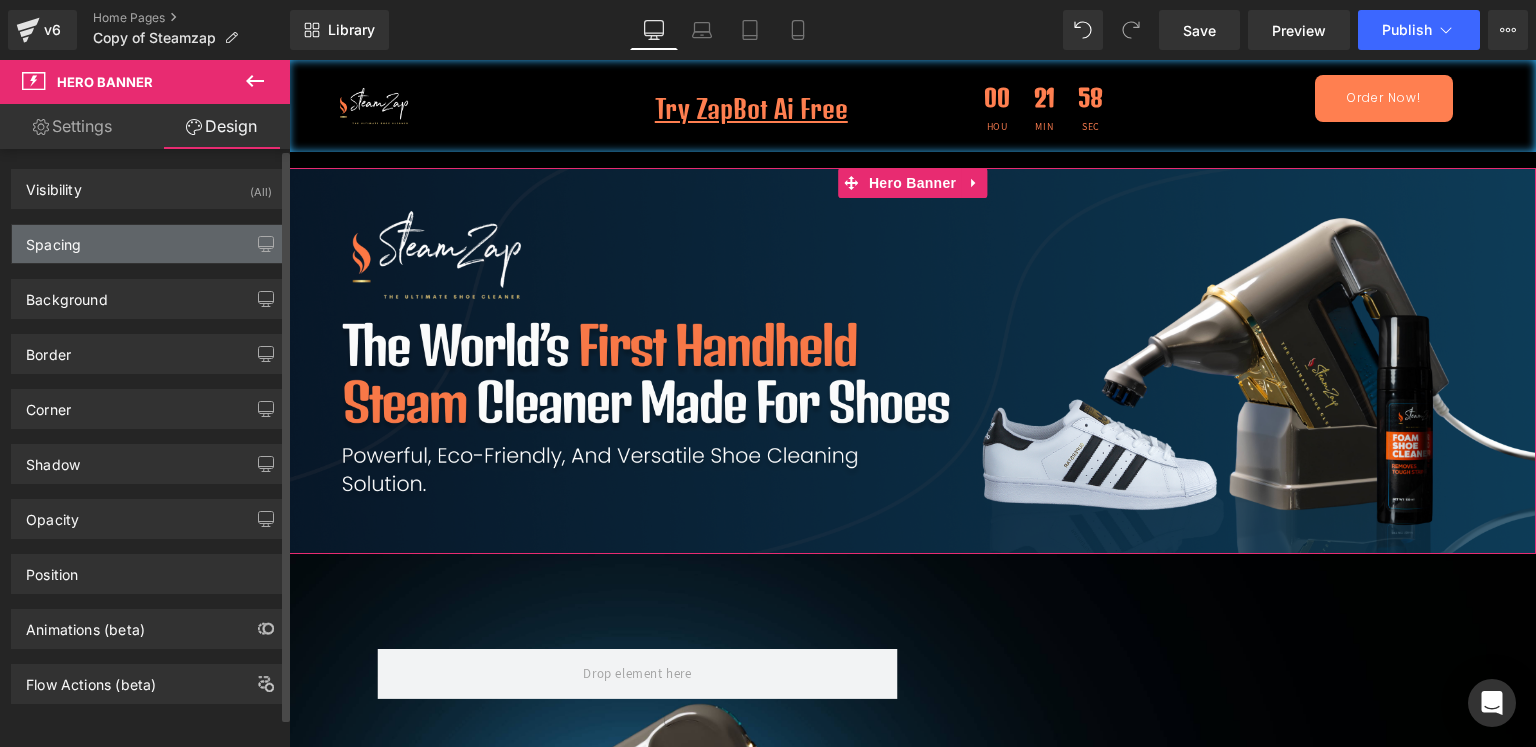 click on "Spacing" at bounding box center (149, 244) 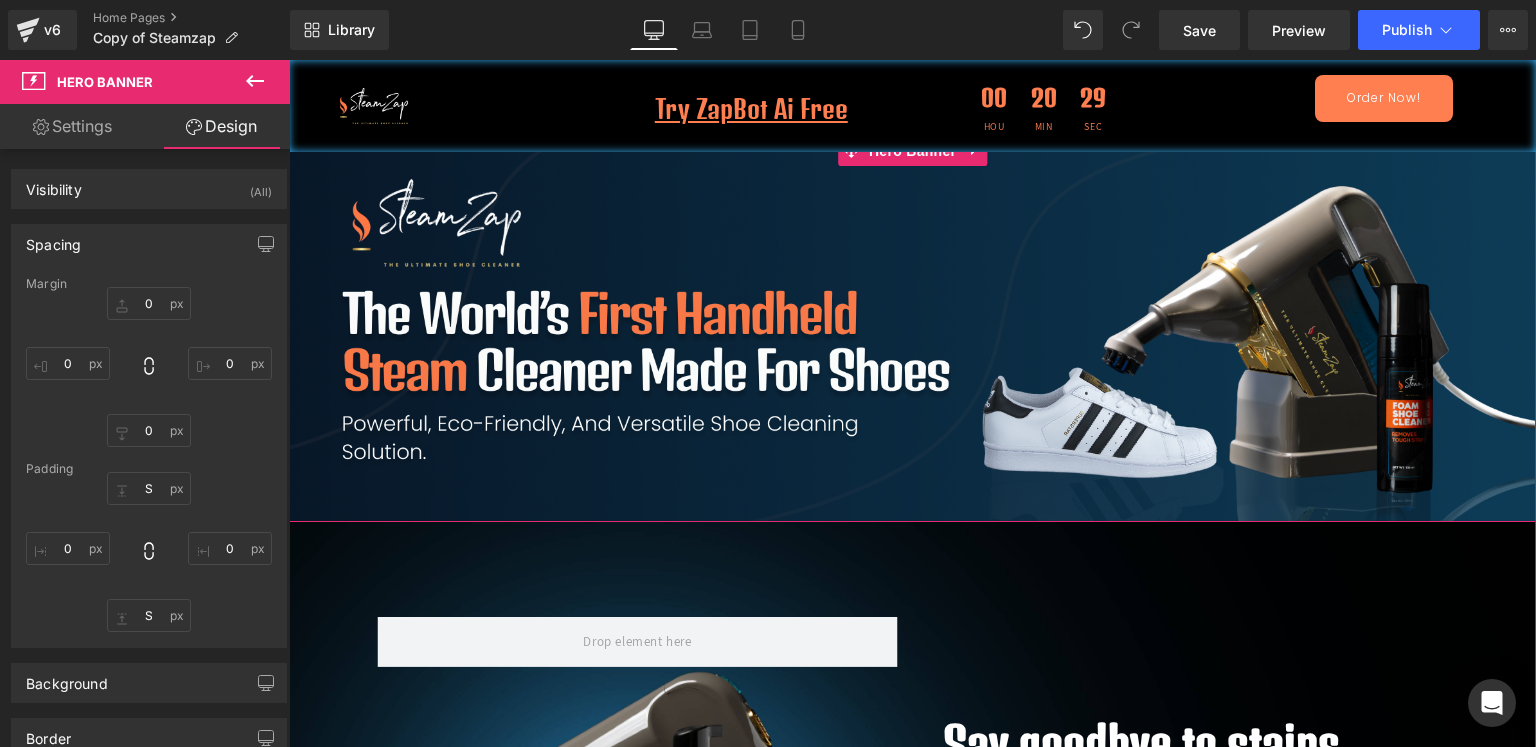 scroll, scrollTop: 0, scrollLeft: 0, axis: both 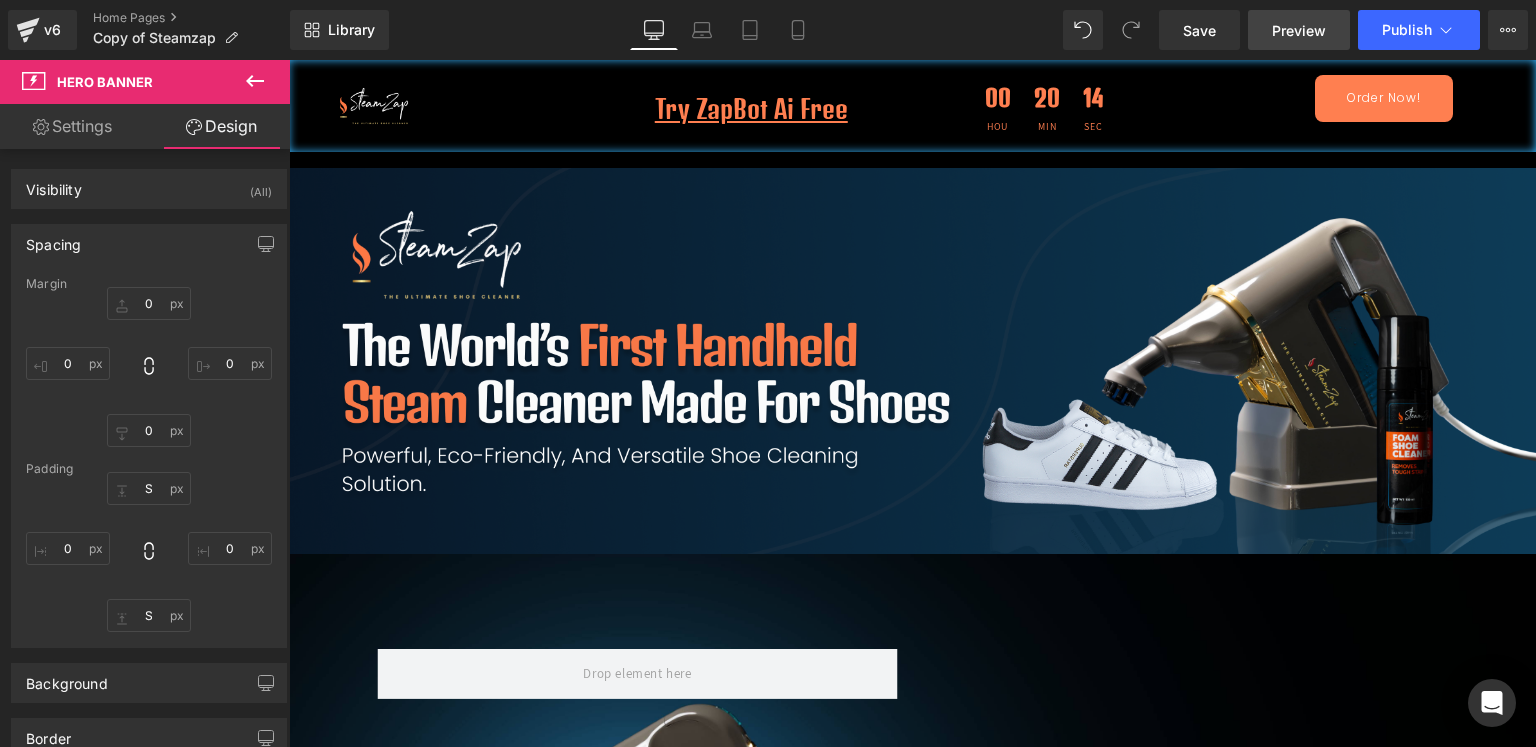 click on "Preview" at bounding box center (1299, 30) 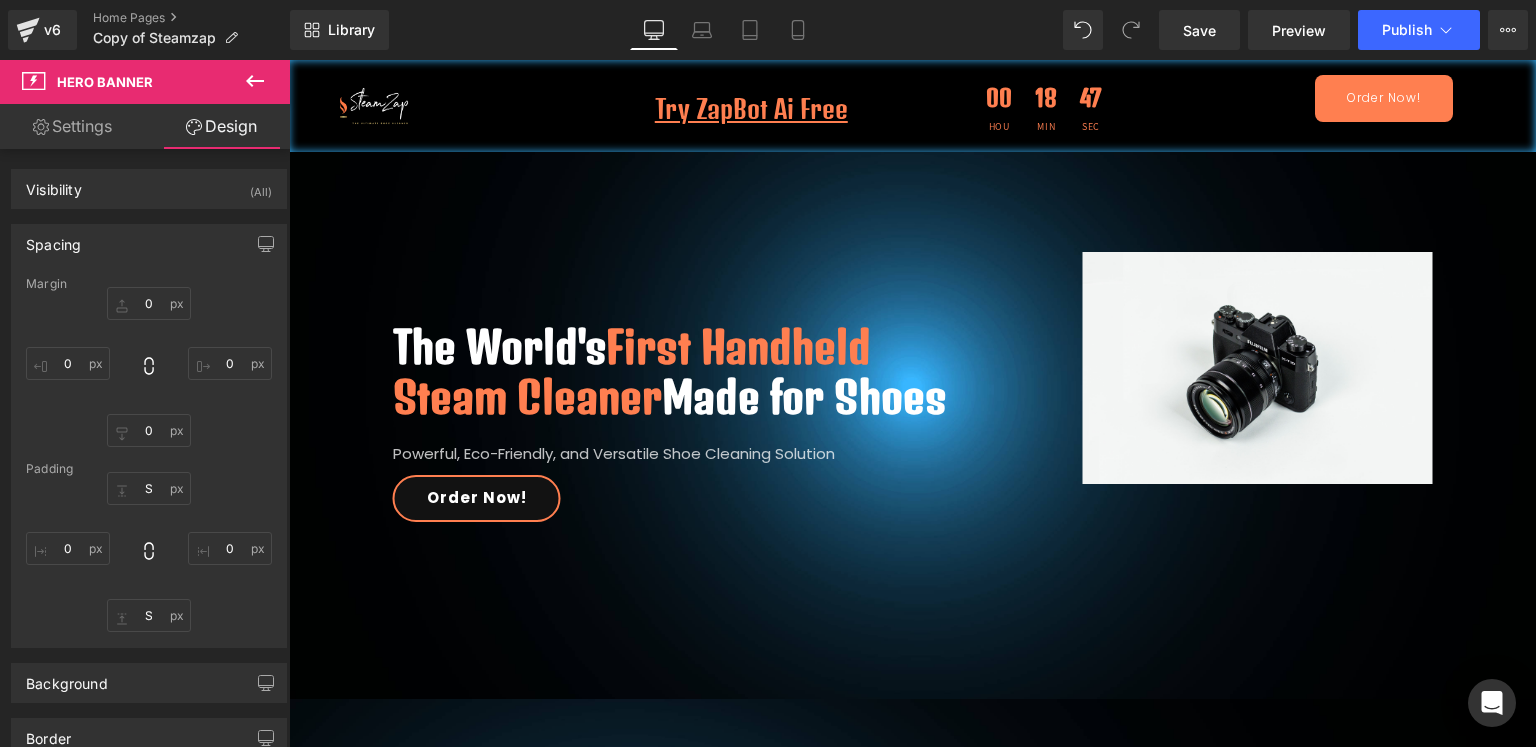 scroll, scrollTop: 1122, scrollLeft: 0, axis: vertical 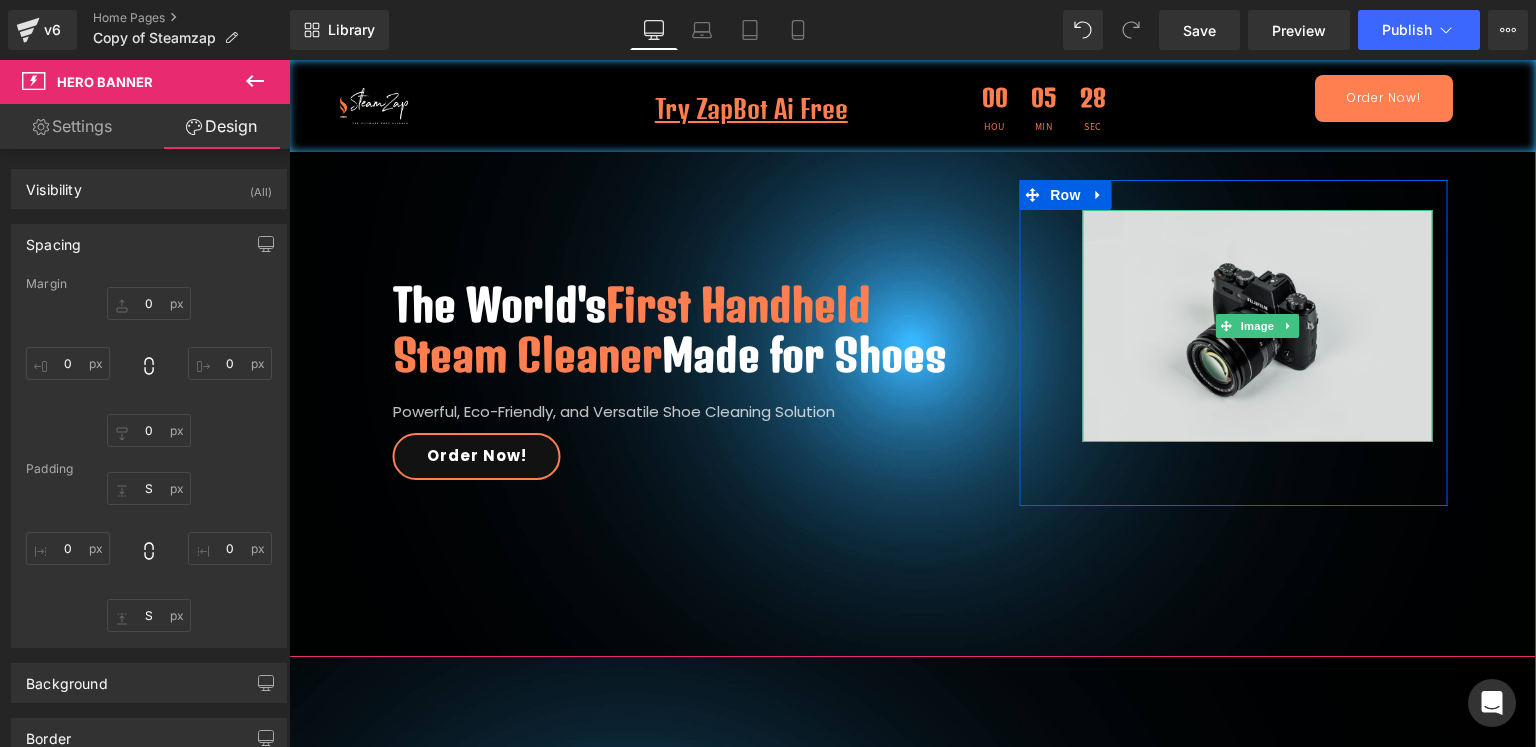 click at bounding box center (1257, 326) 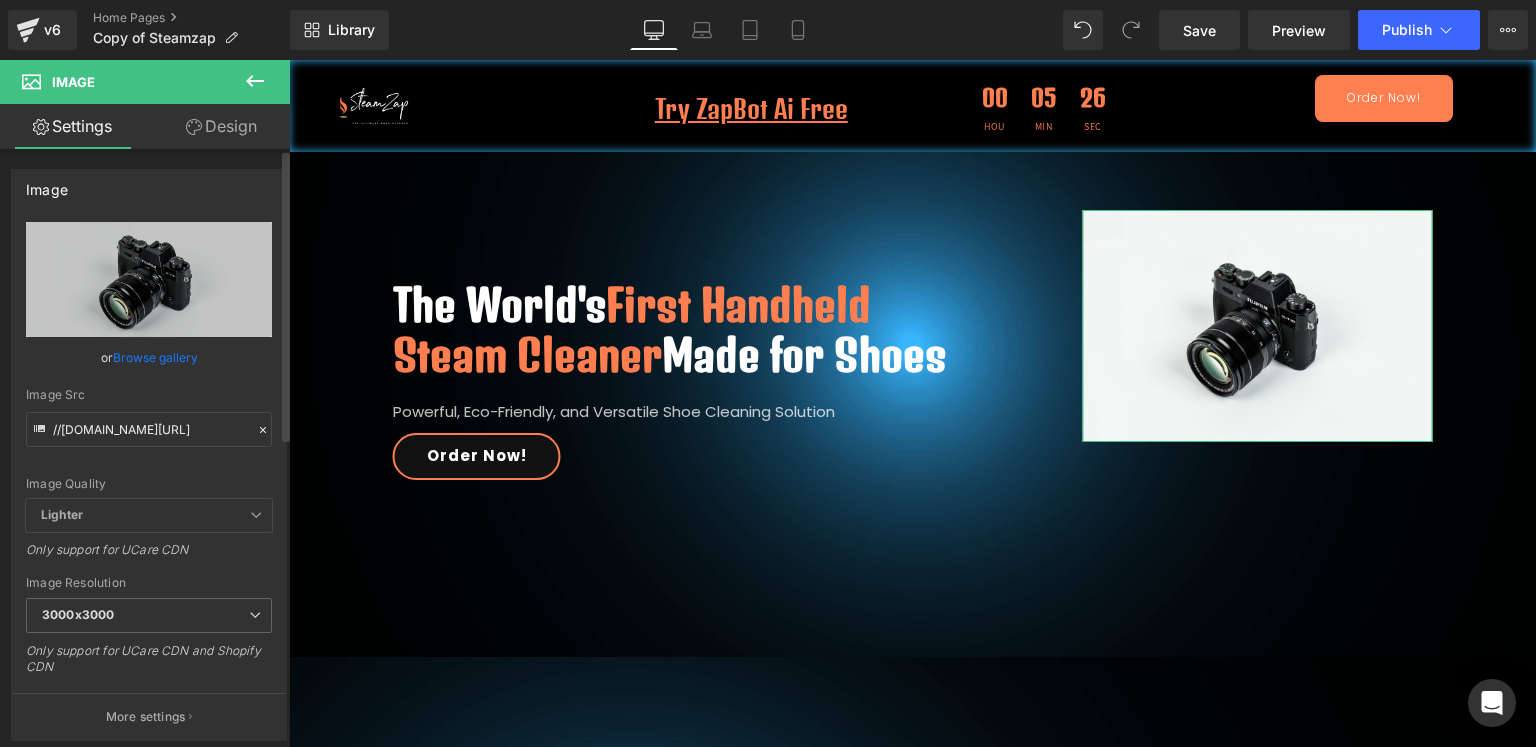 click on "Browse gallery" at bounding box center [155, 357] 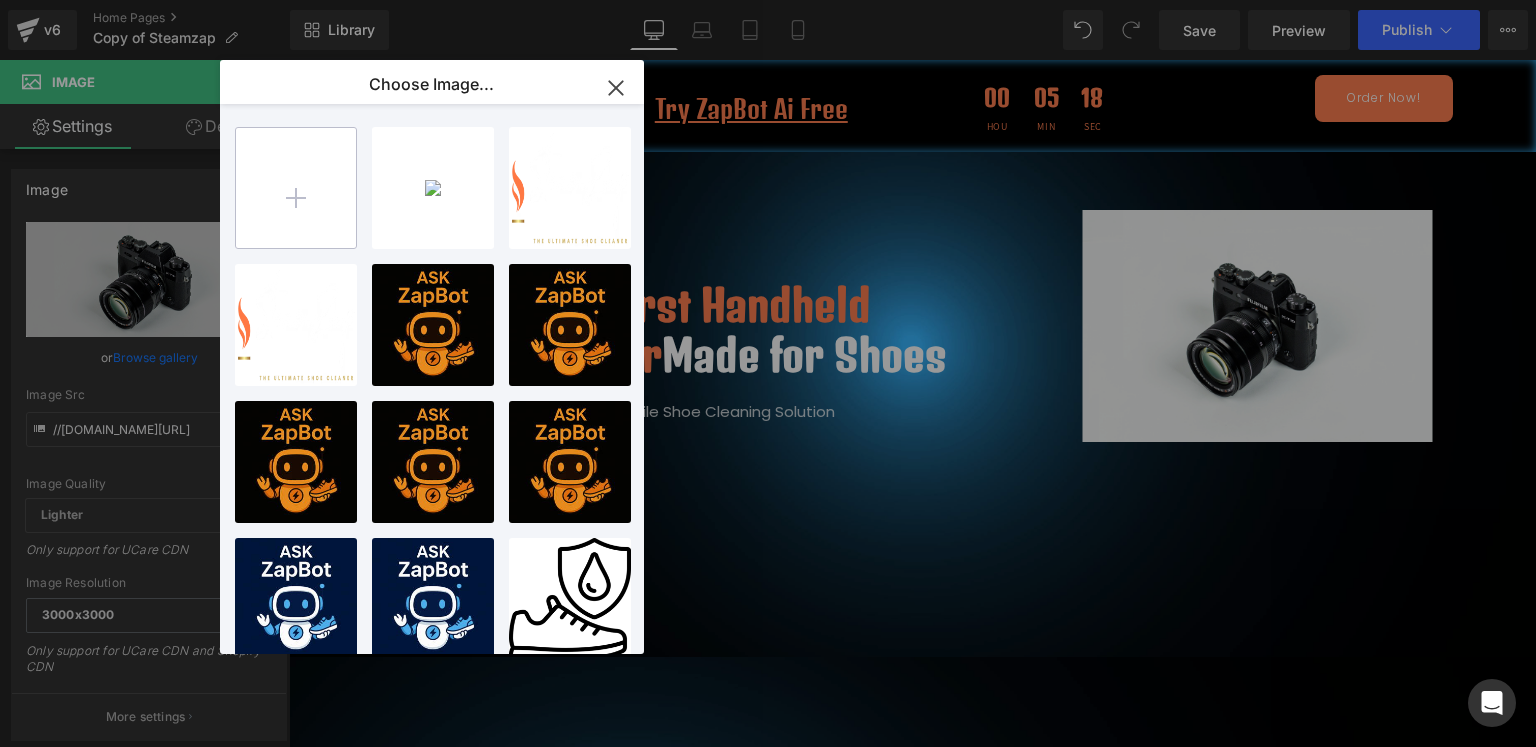 click at bounding box center [296, 188] 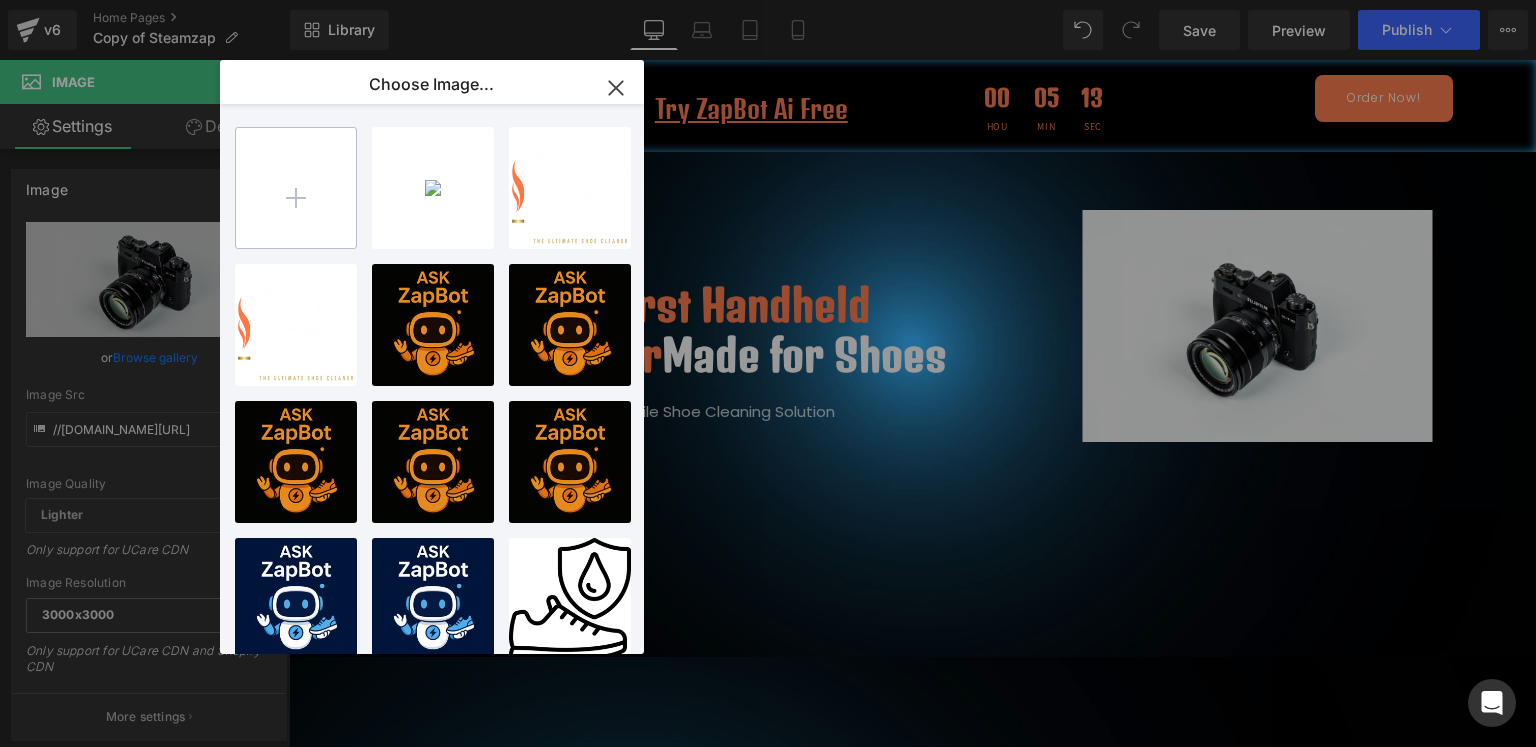 type on "C:\fakepath\Untitled design.png" 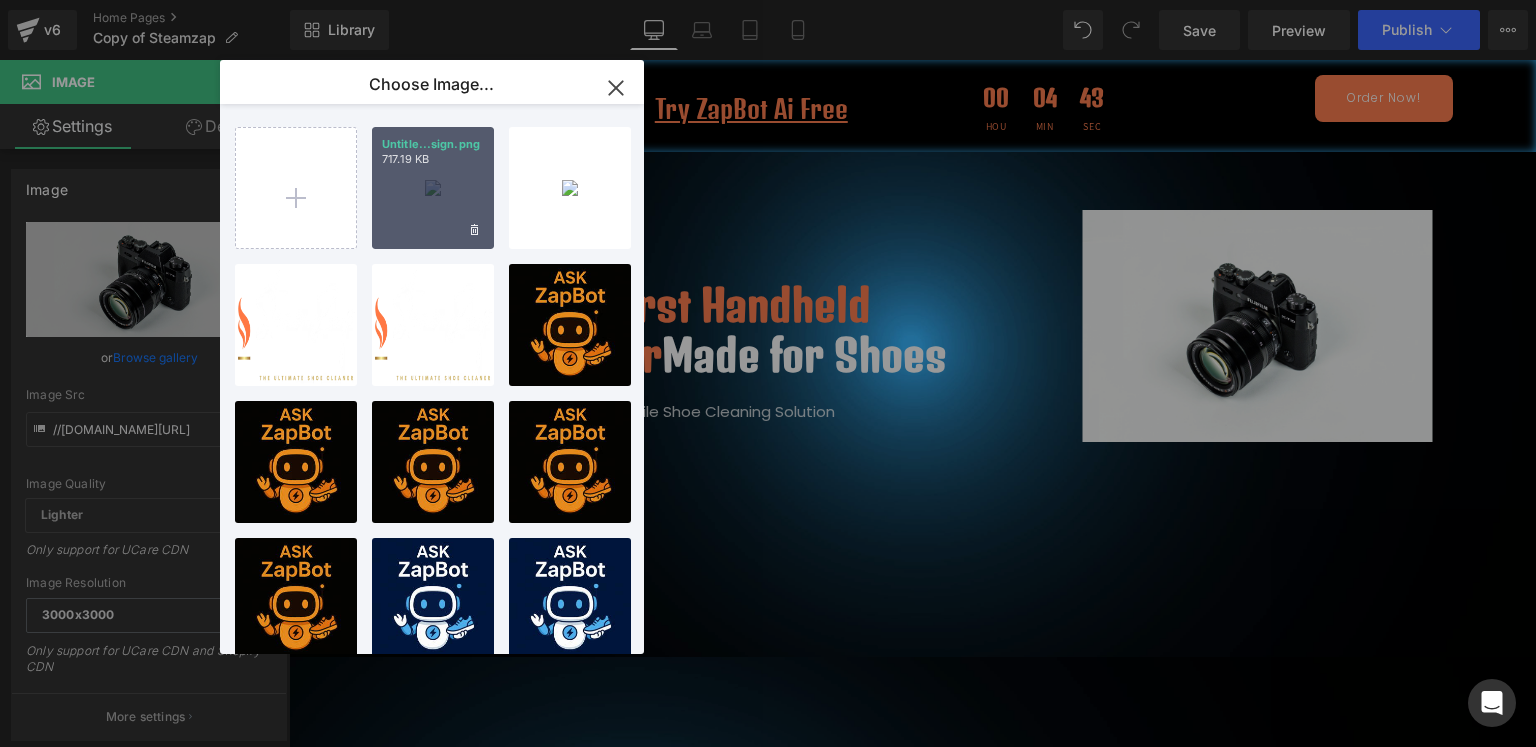 click on "Untitle...sign.png 717.19 KB" at bounding box center (433, 188) 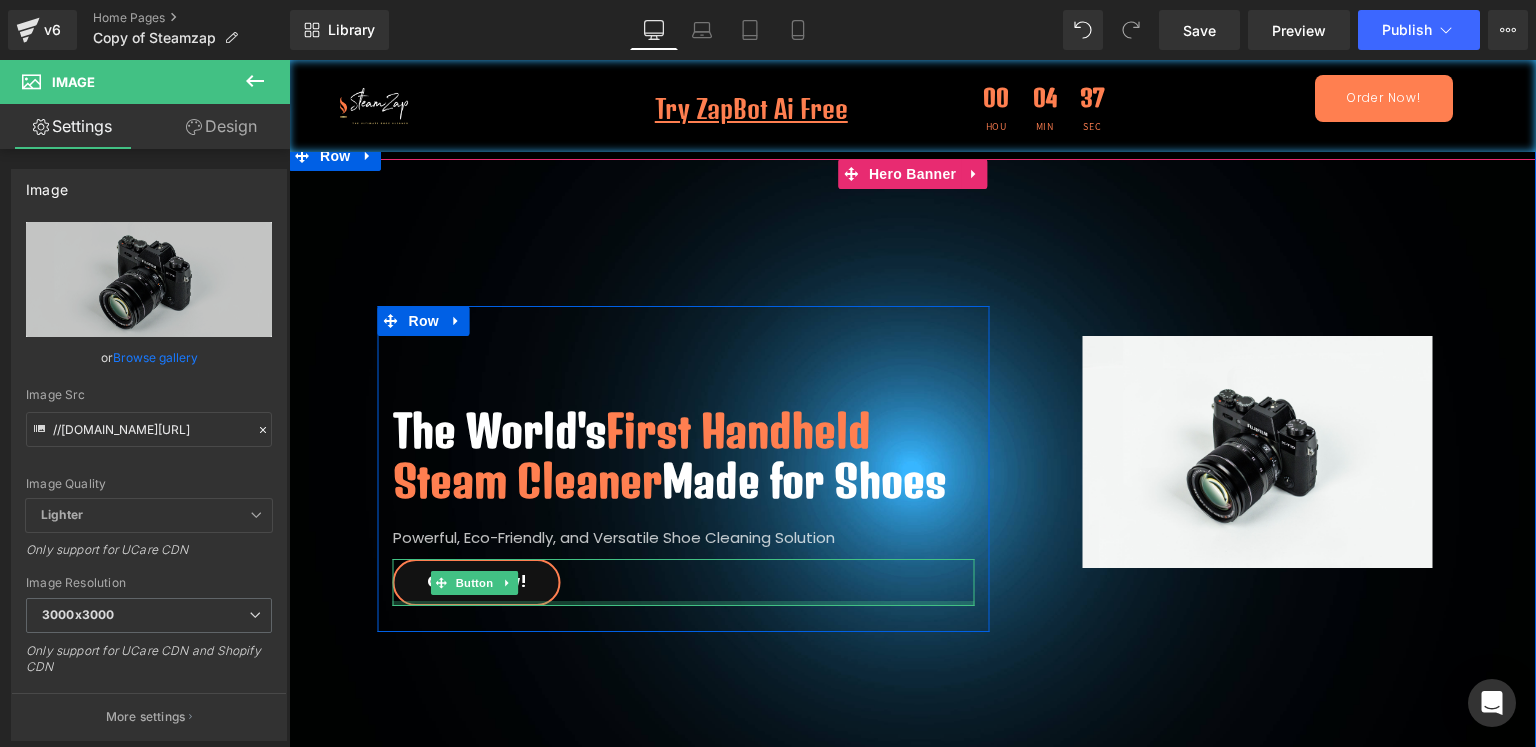 scroll, scrollTop: 1031, scrollLeft: 0, axis: vertical 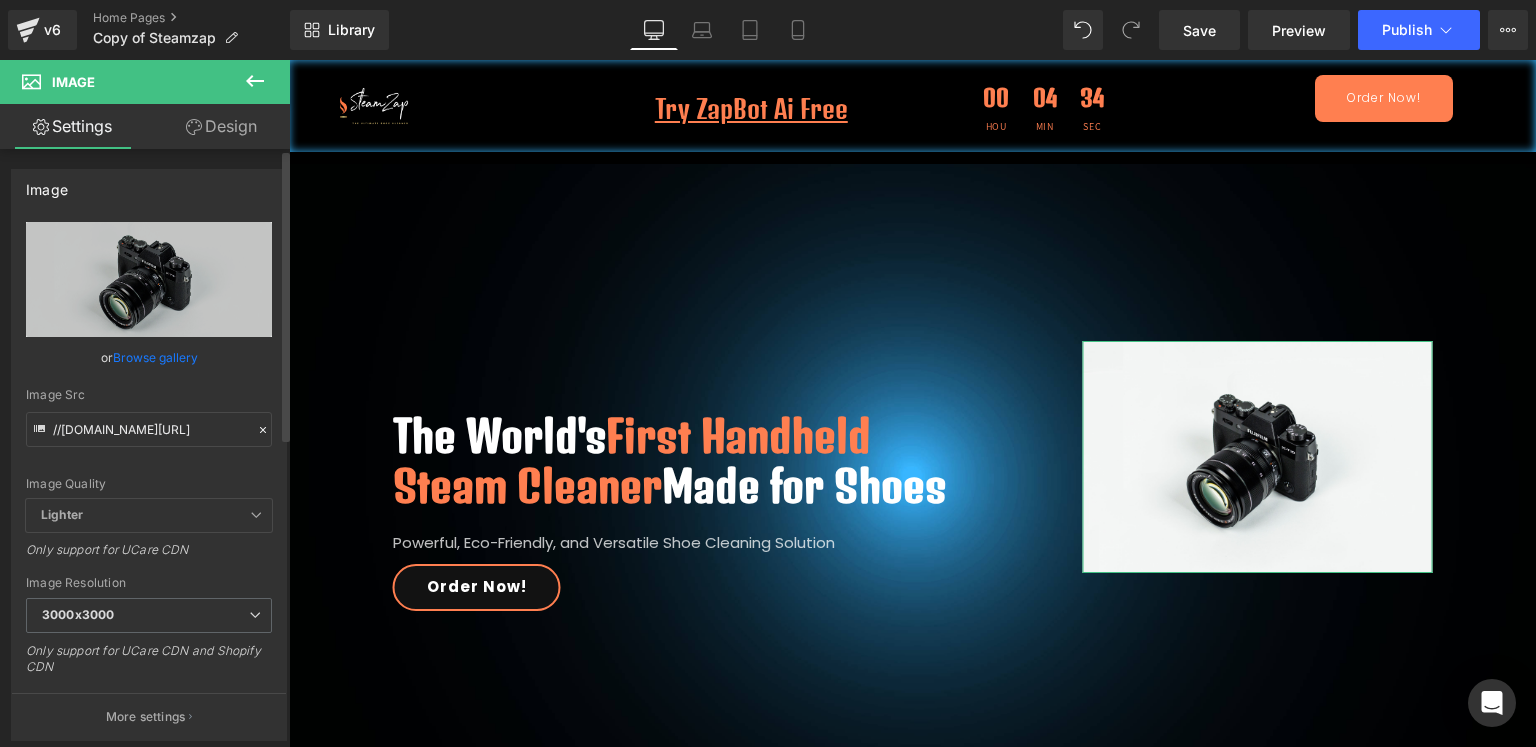 click on "Browse gallery" at bounding box center [155, 357] 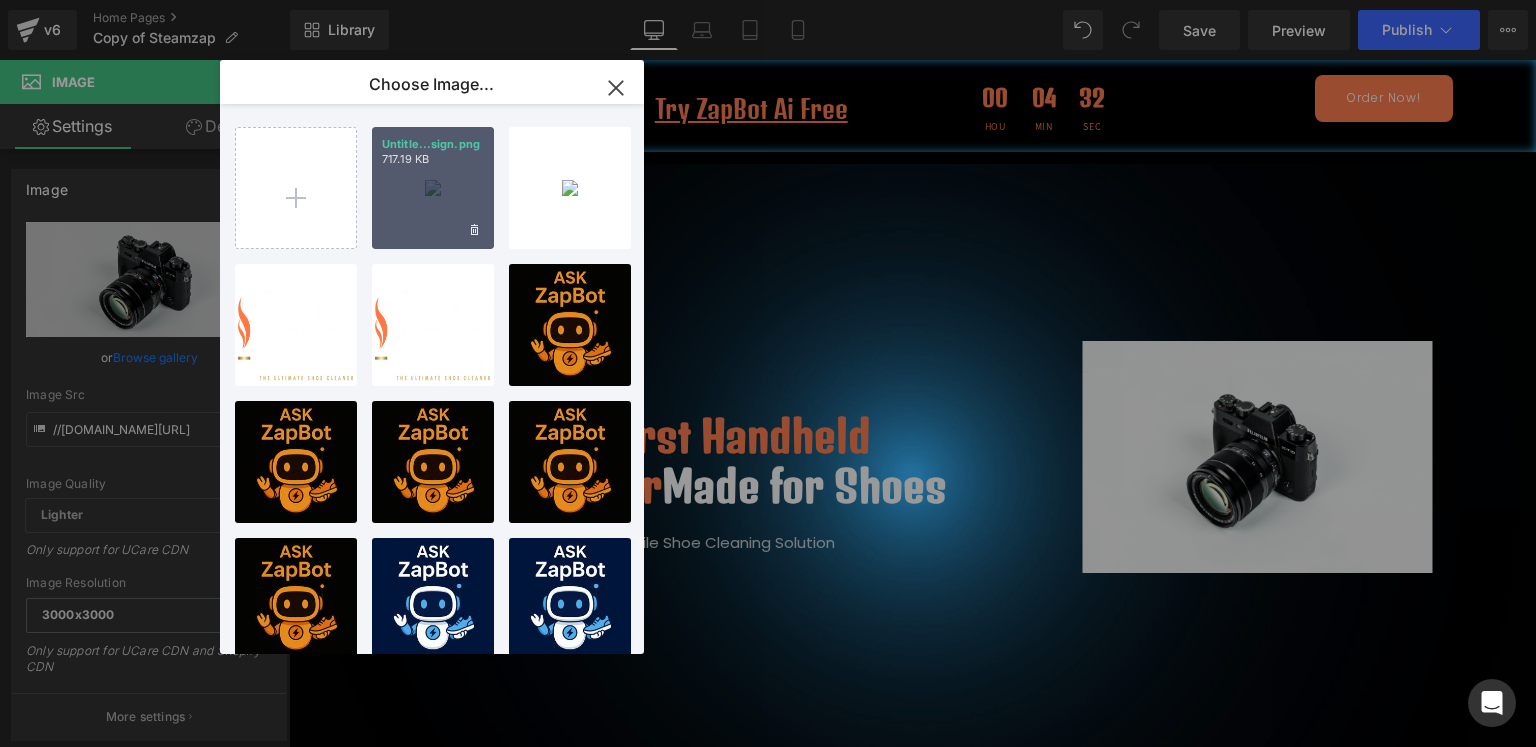 click on "Untitle...sign.png 717.19 KB" at bounding box center (433, 188) 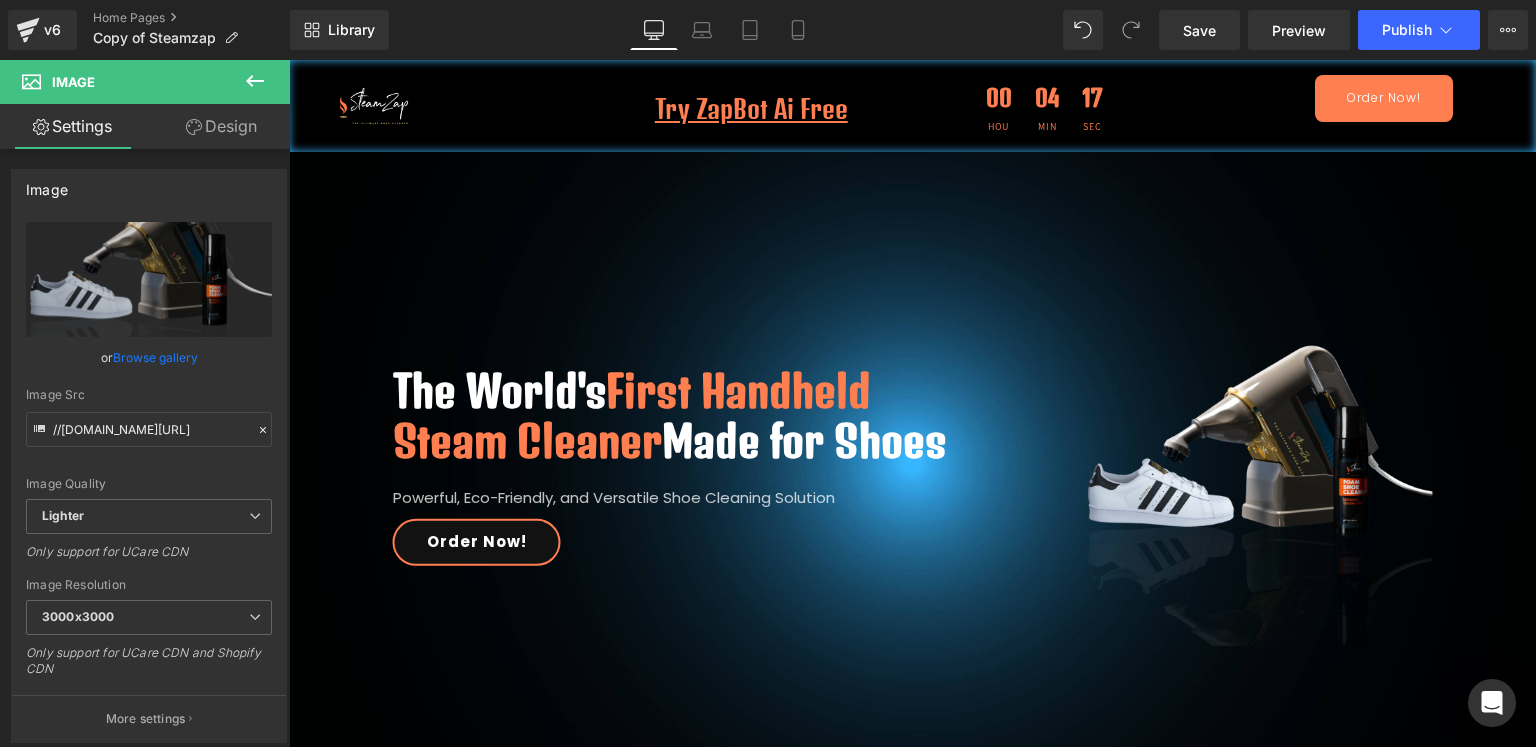 scroll, scrollTop: 1047, scrollLeft: 0, axis: vertical 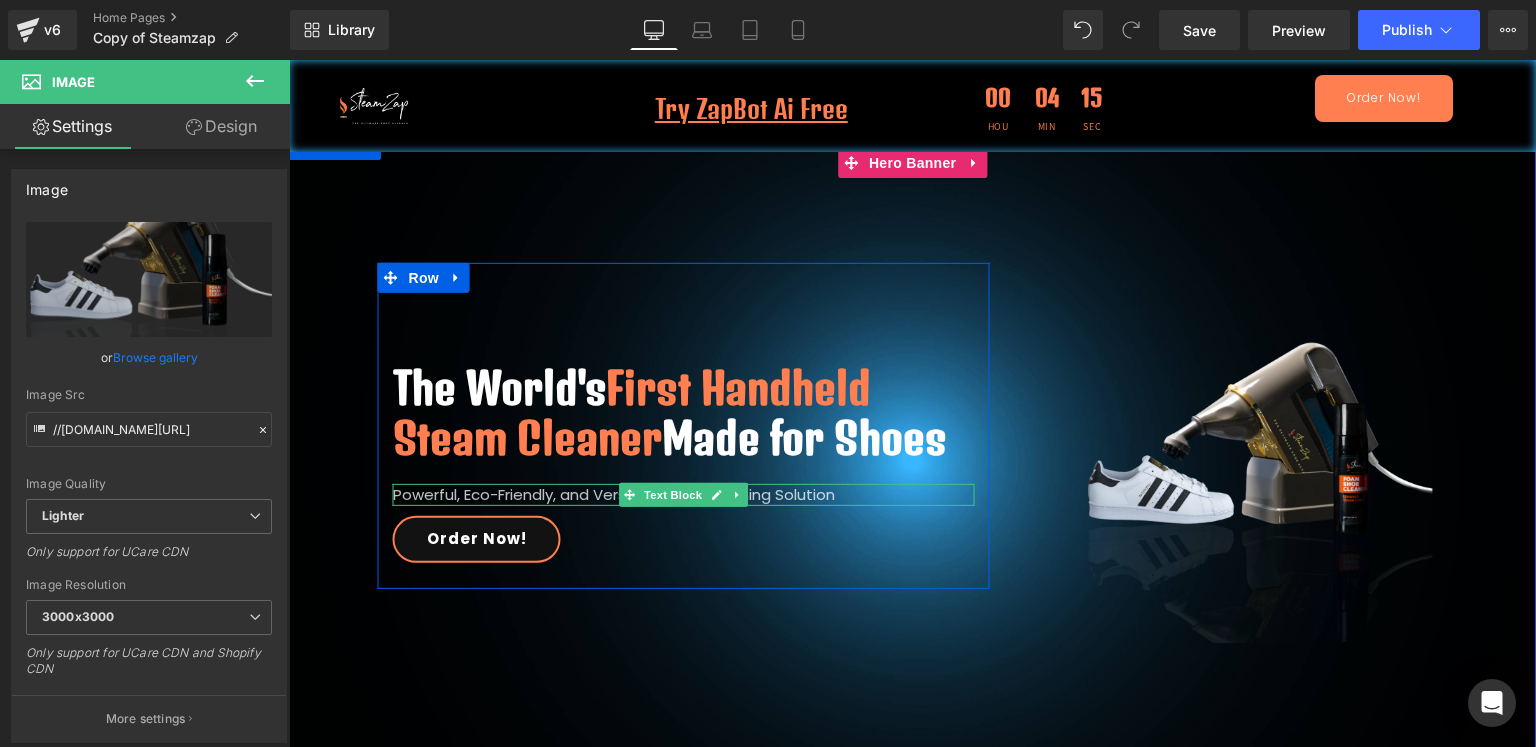 click on "Powerful, Eco-Friendly, and Versatile Shoe Cleaning Solution" at bounding box center (684, 495) 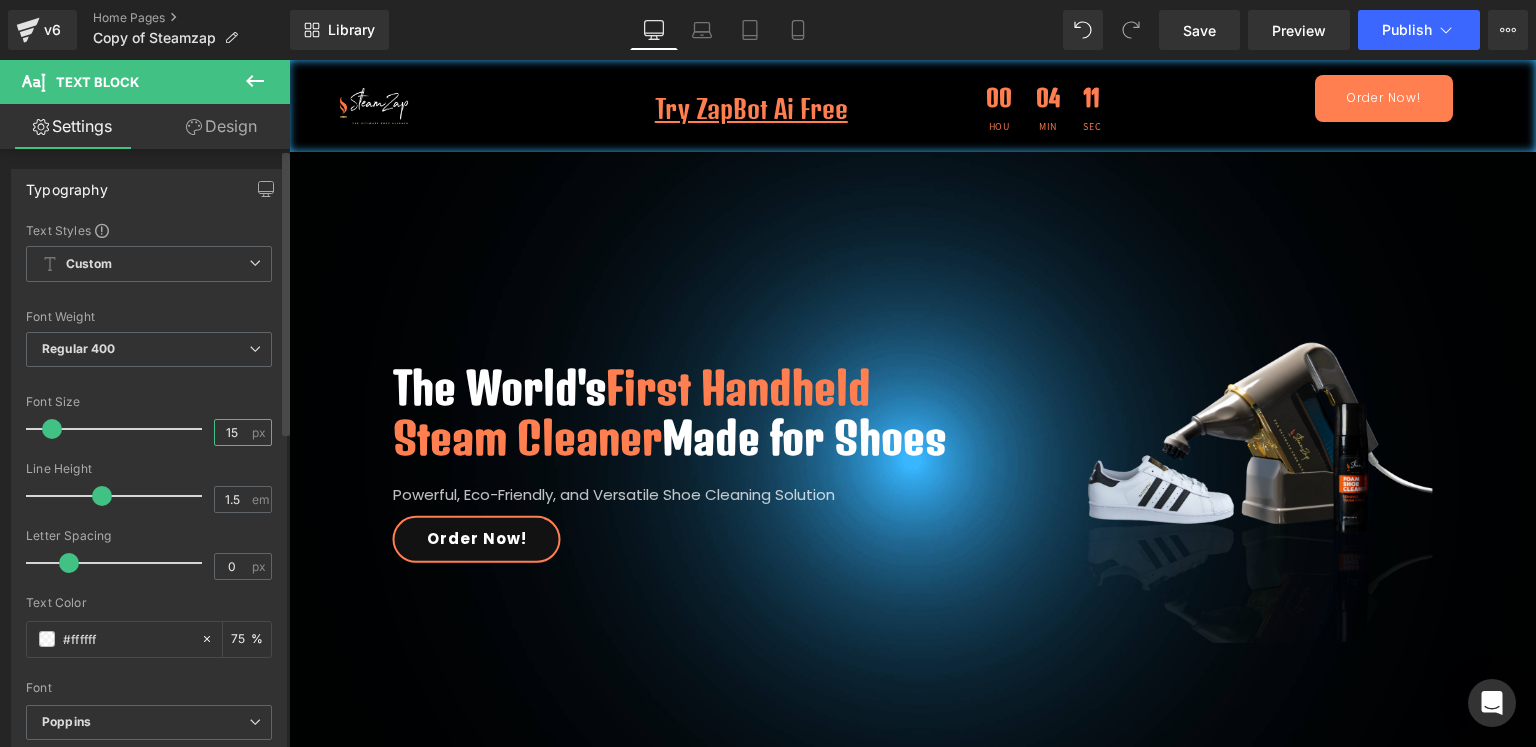 click on "15" at bounding box center [232, 432] 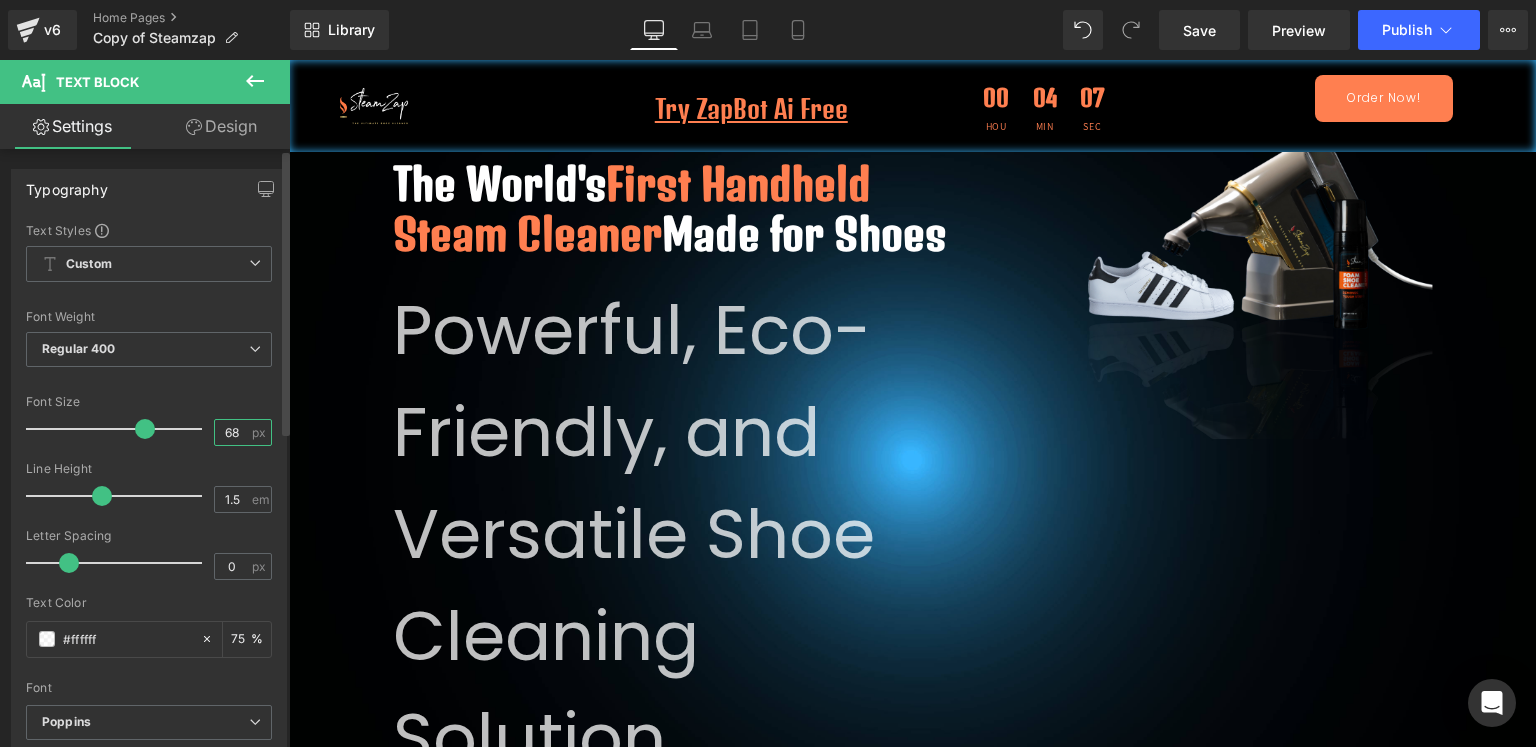 type on "6" 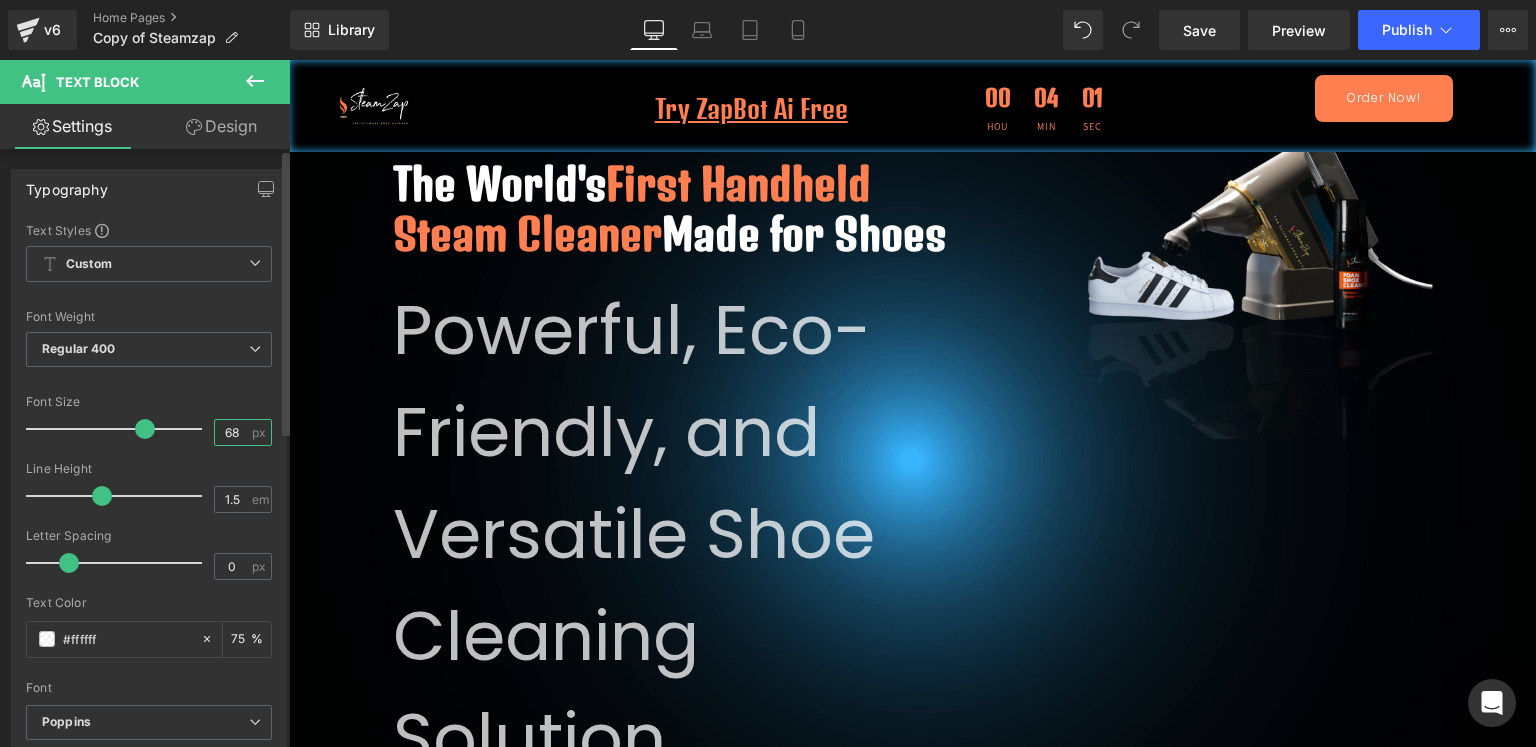 click on "68" at bounding box center (232, 432) 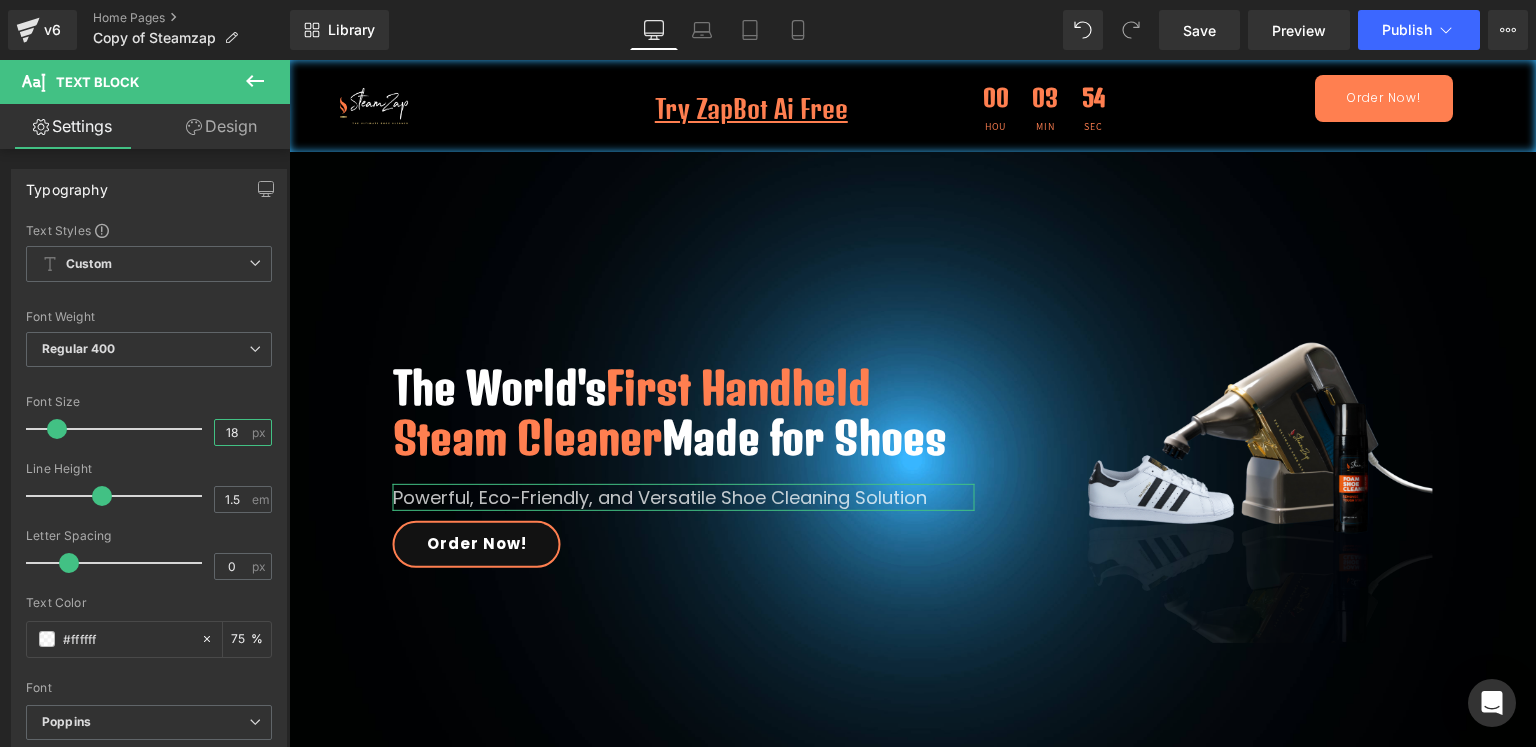 type on "18" 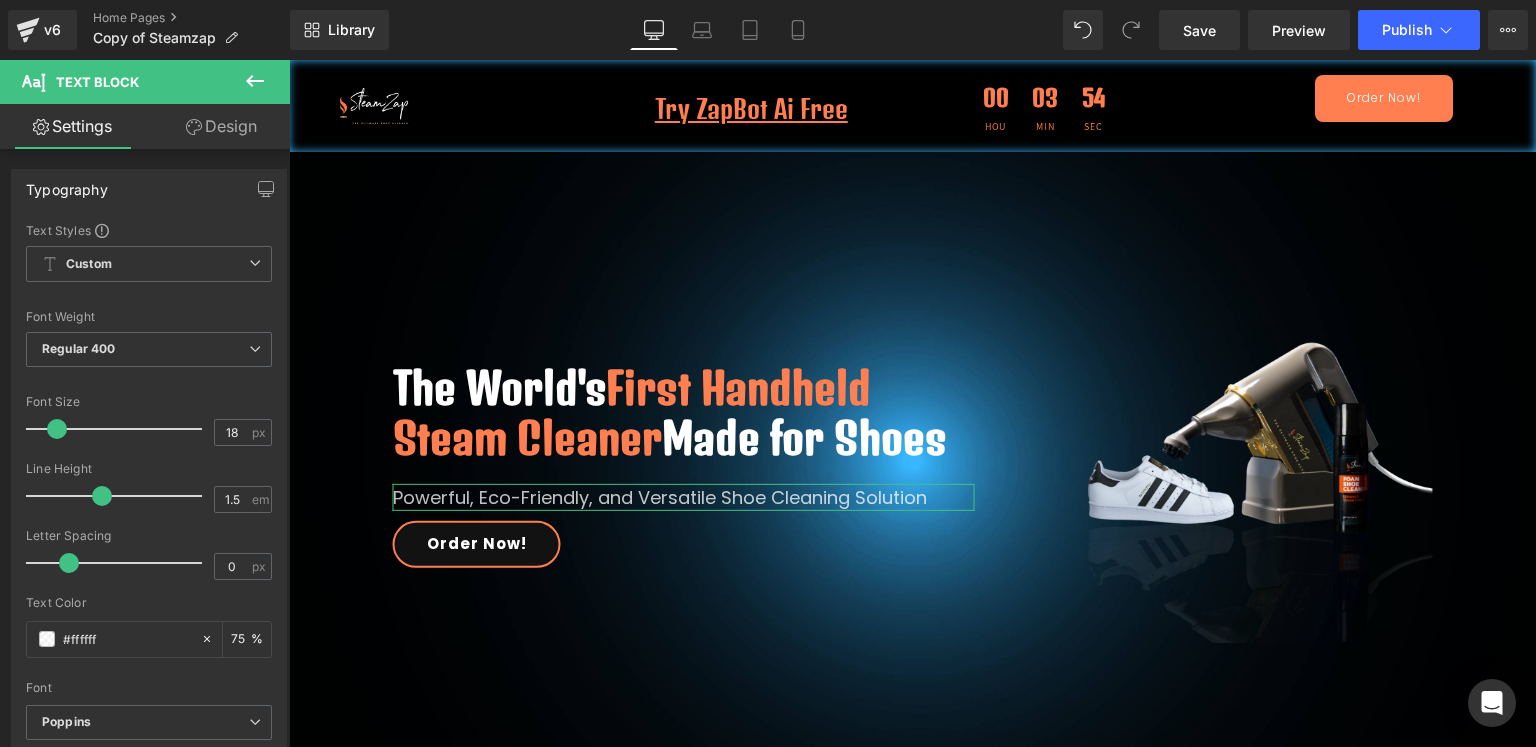 click on "Design" at bounding box center [221, 126] 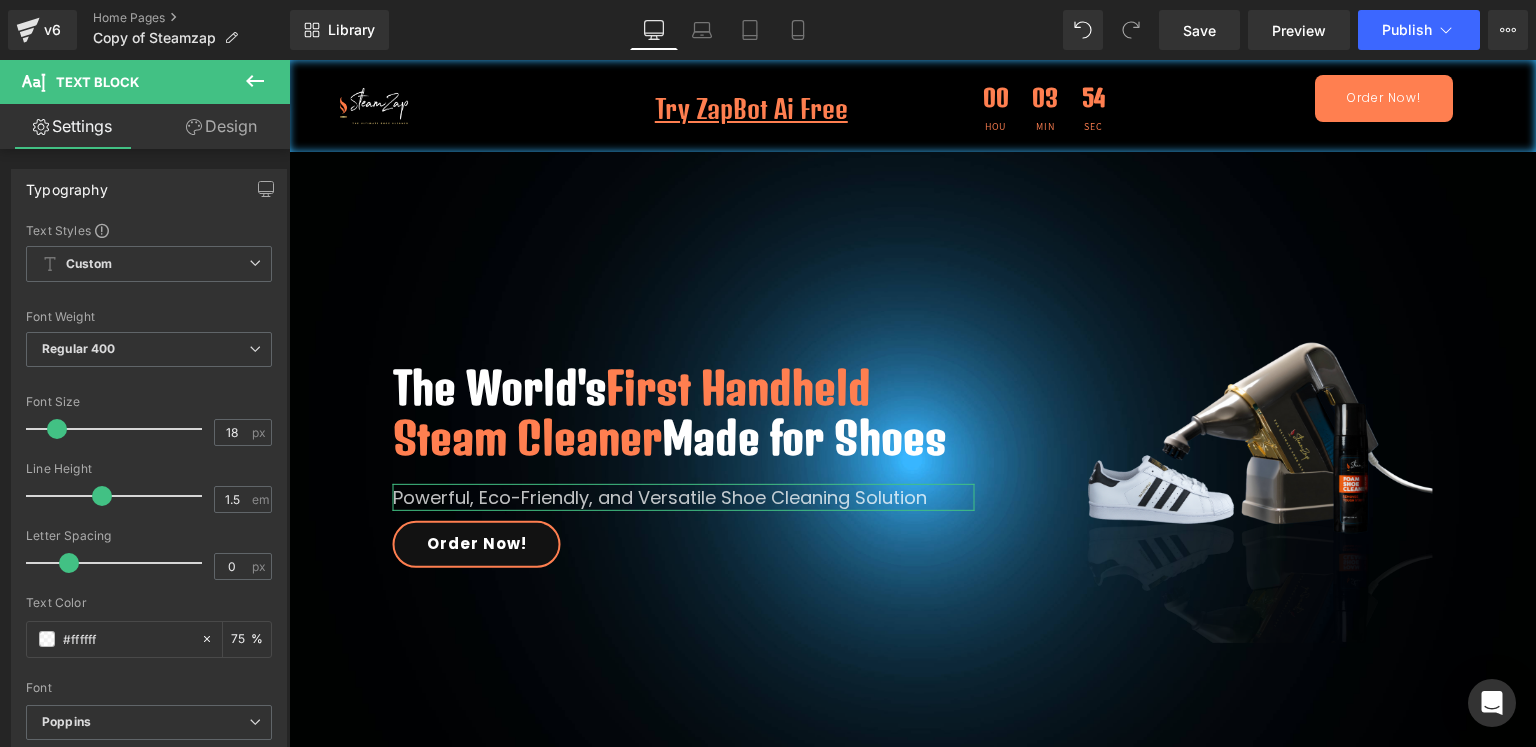 click on "Design" at bounding box center (221, 126) 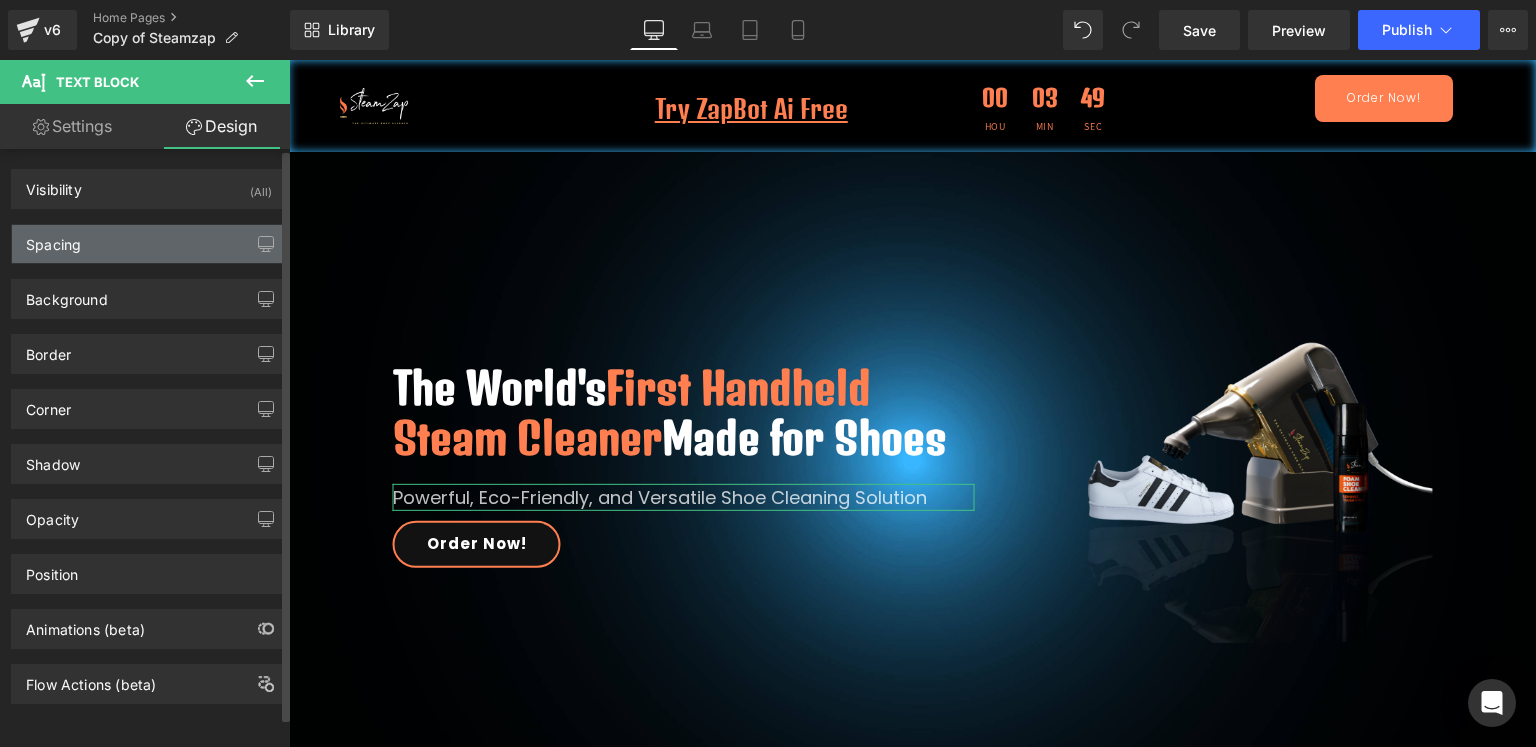 click on "Spacing" at bounding box center [149, 244] 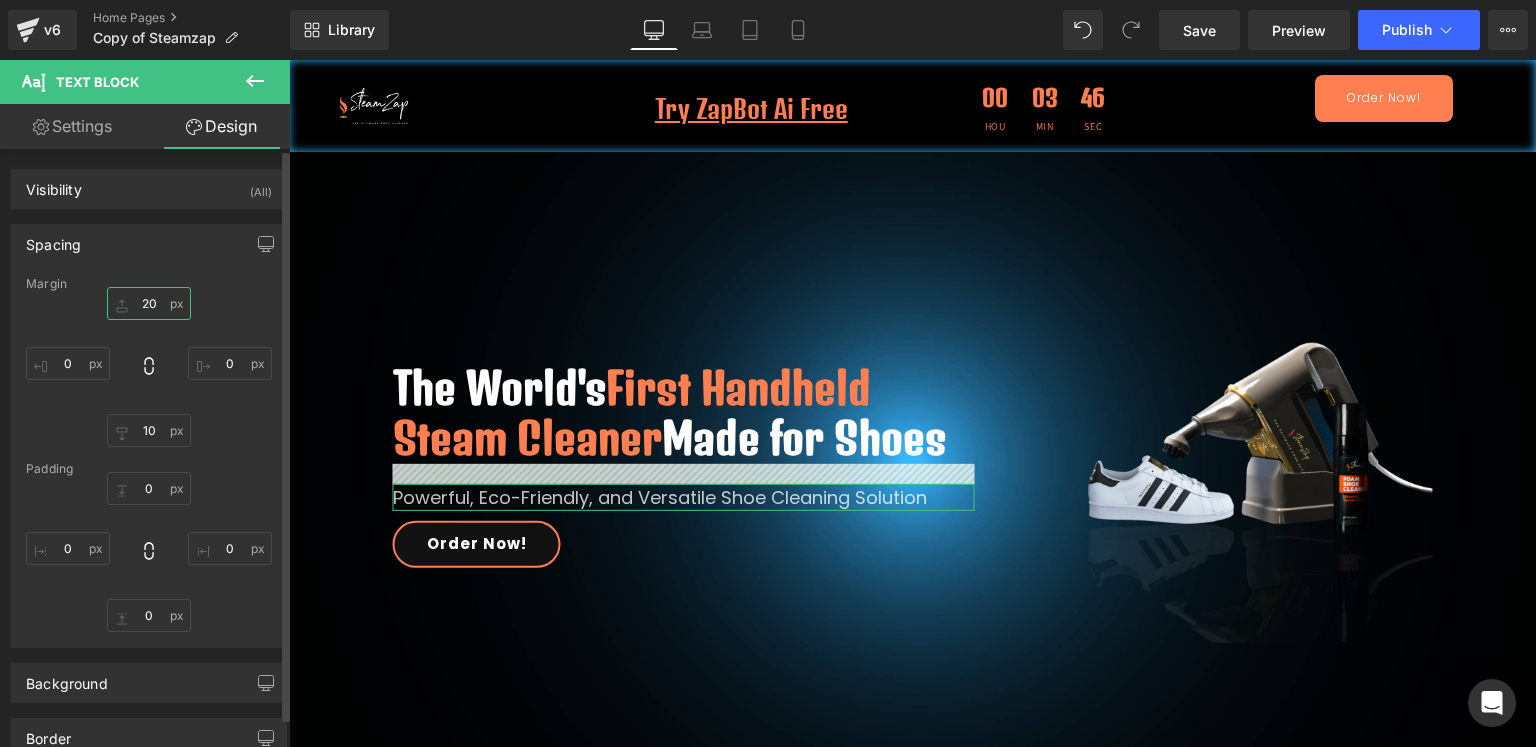 click at bounding box center [149, 303] 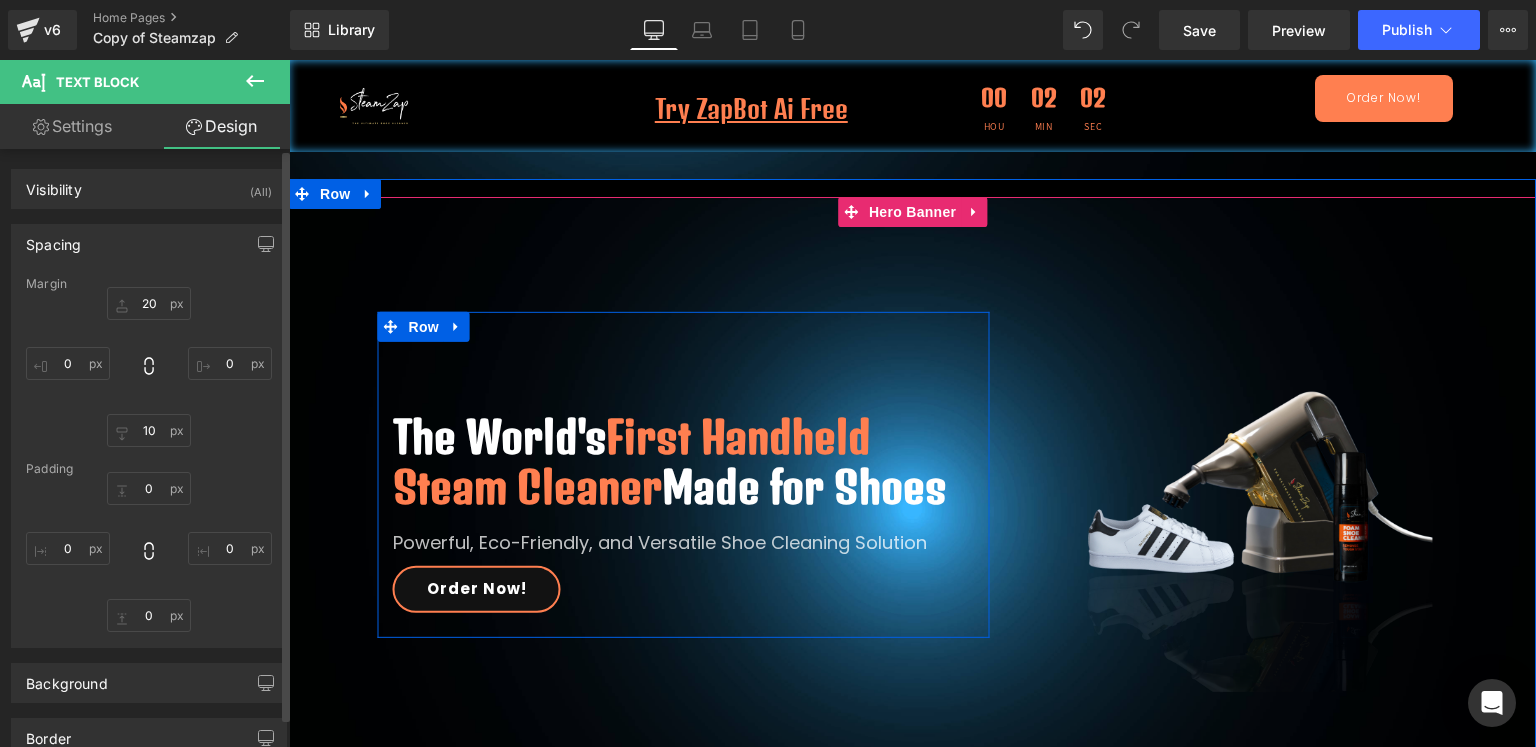 scroll, scrollTop: 990, scrollLeft: 0, axis: vertical 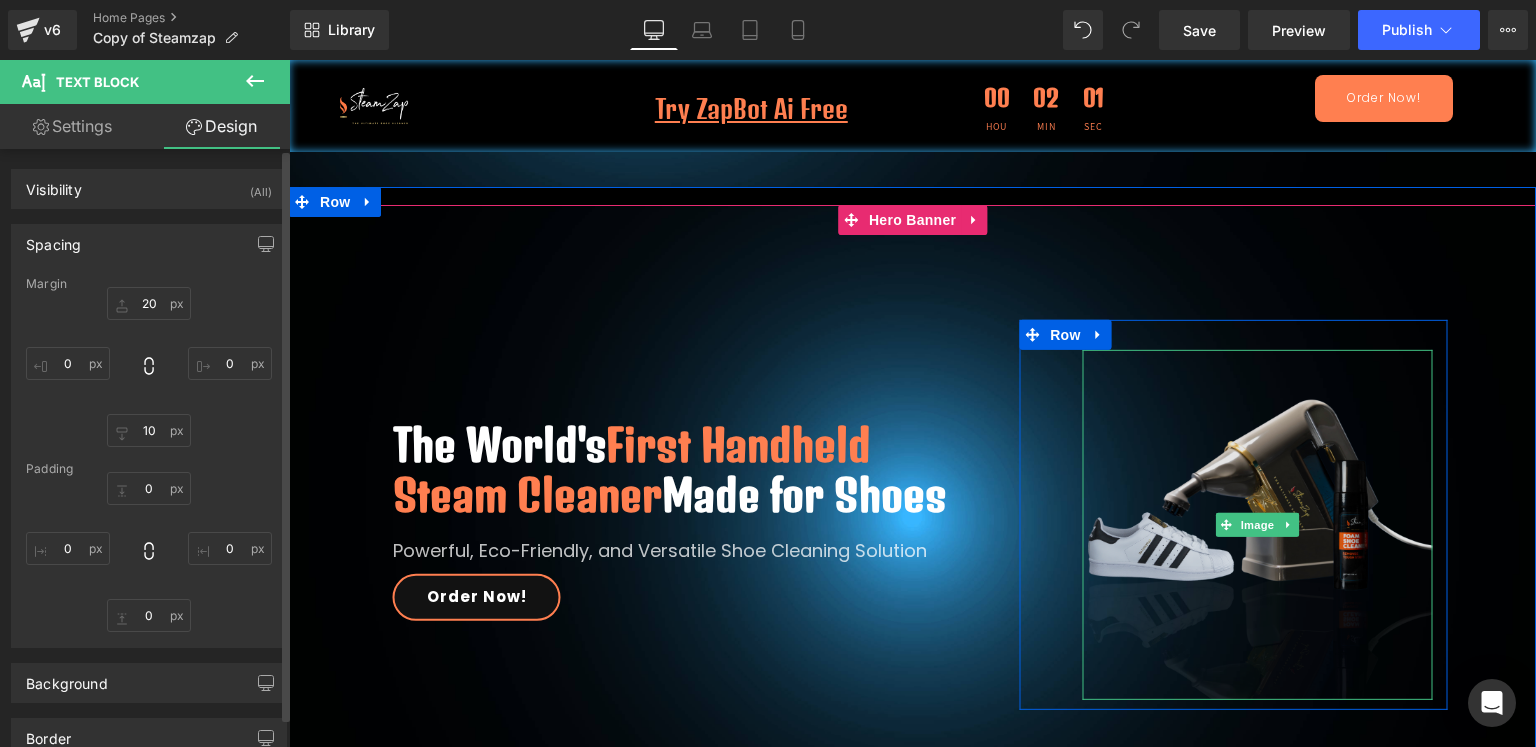 click at bounding box center (1257, 525) 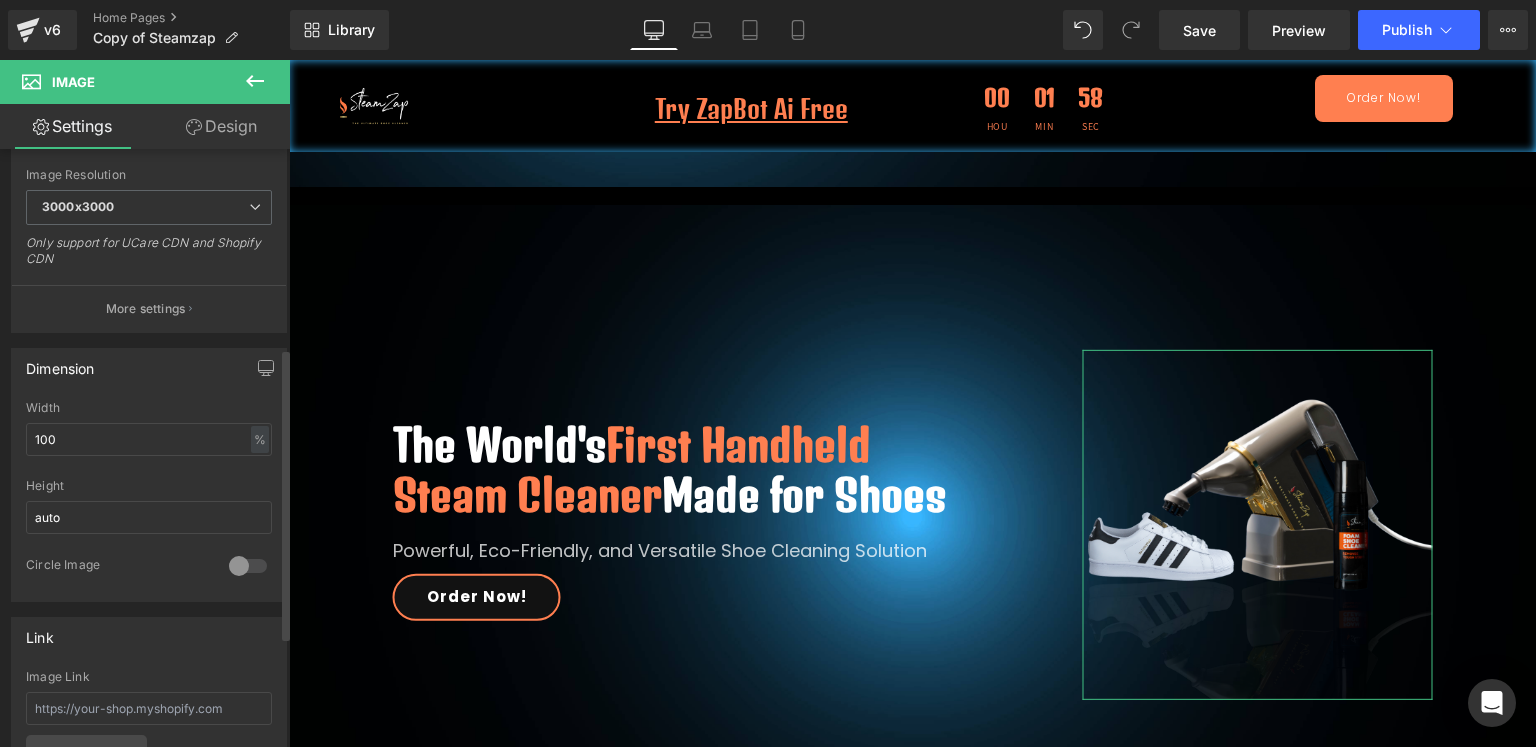 scroll, scrollTop: 412, scrollLeft: 0, axis: vertical 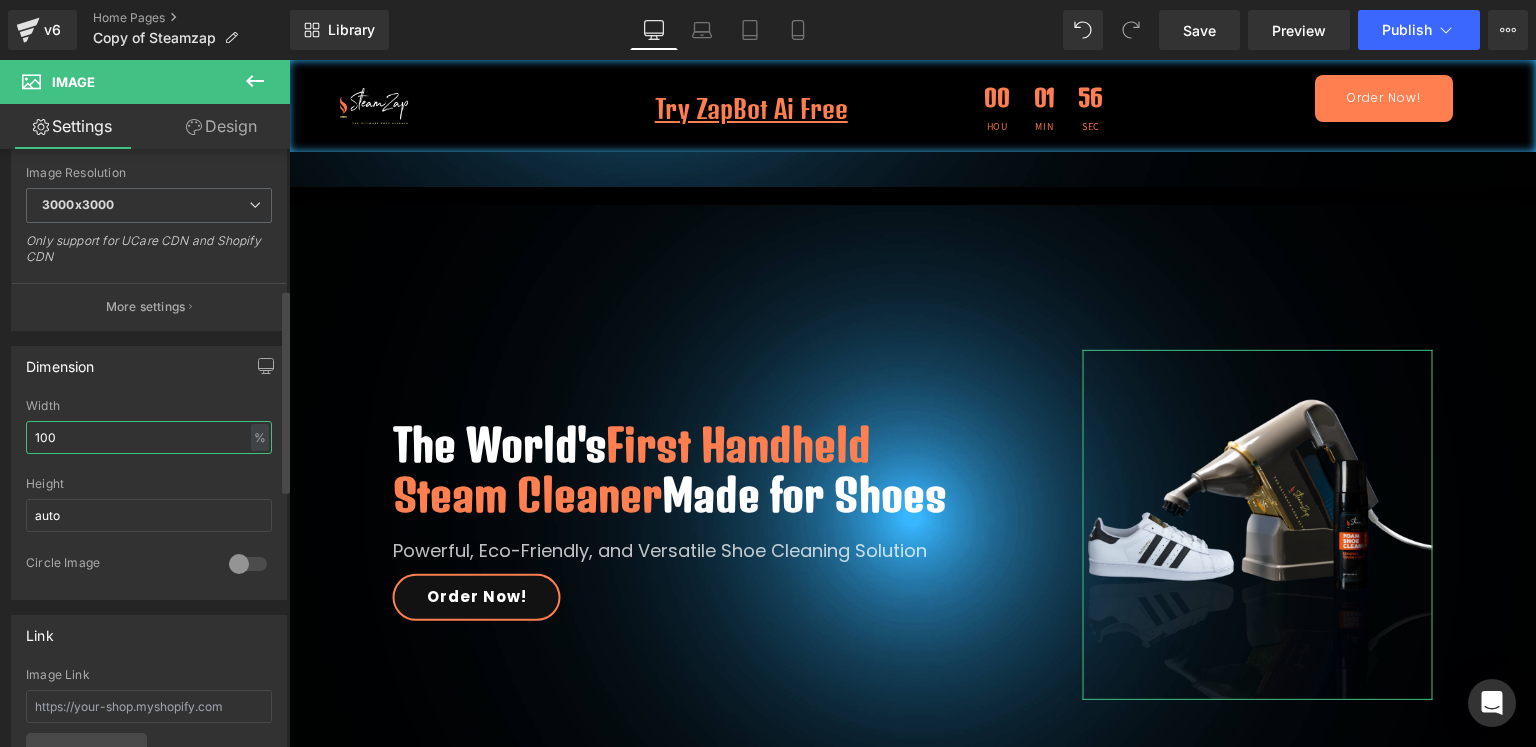 drag, startPoint x: 128, startPoint y: 443, endPoint x: 28, endPoint y: 441, distance: 100.02 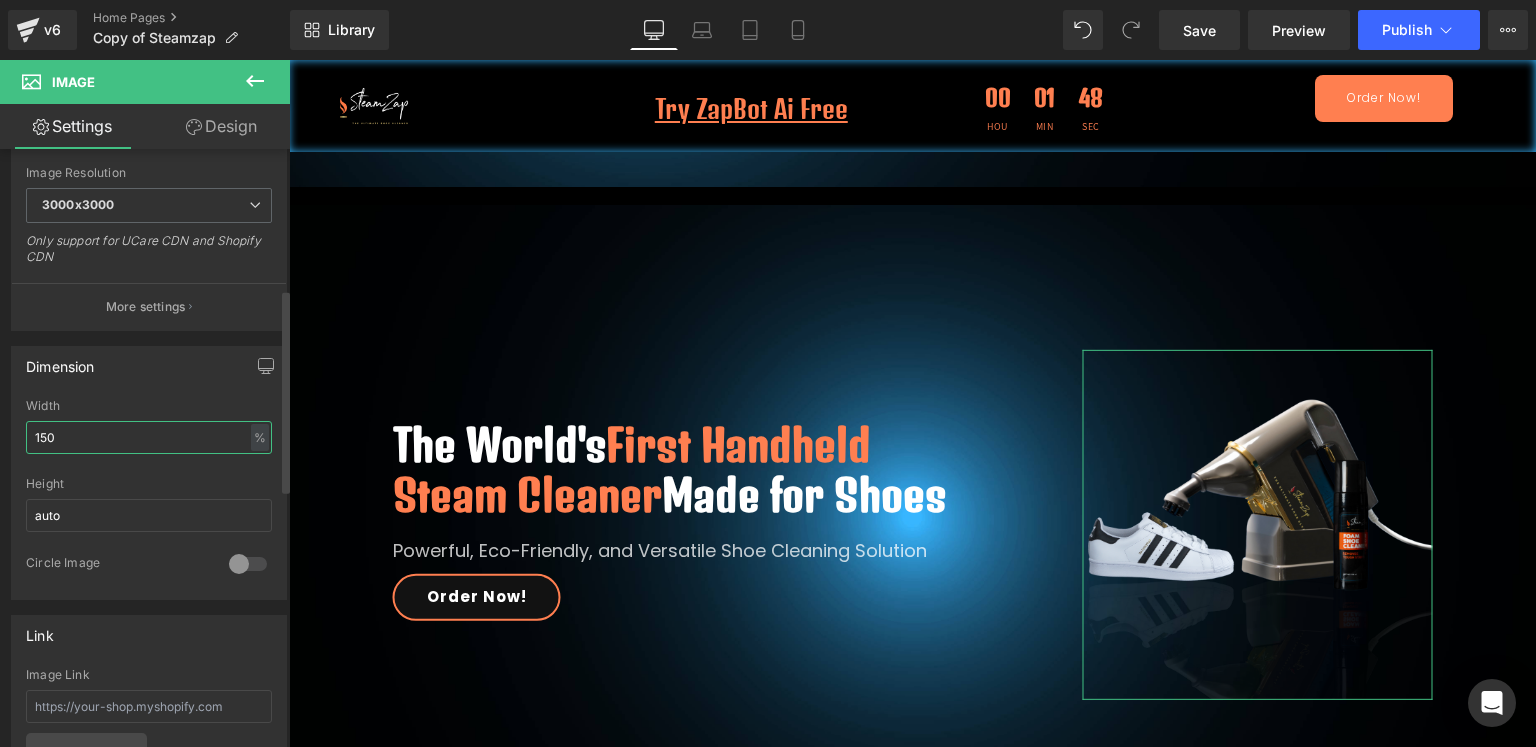 click on "150" at bounding box center (149, 437) 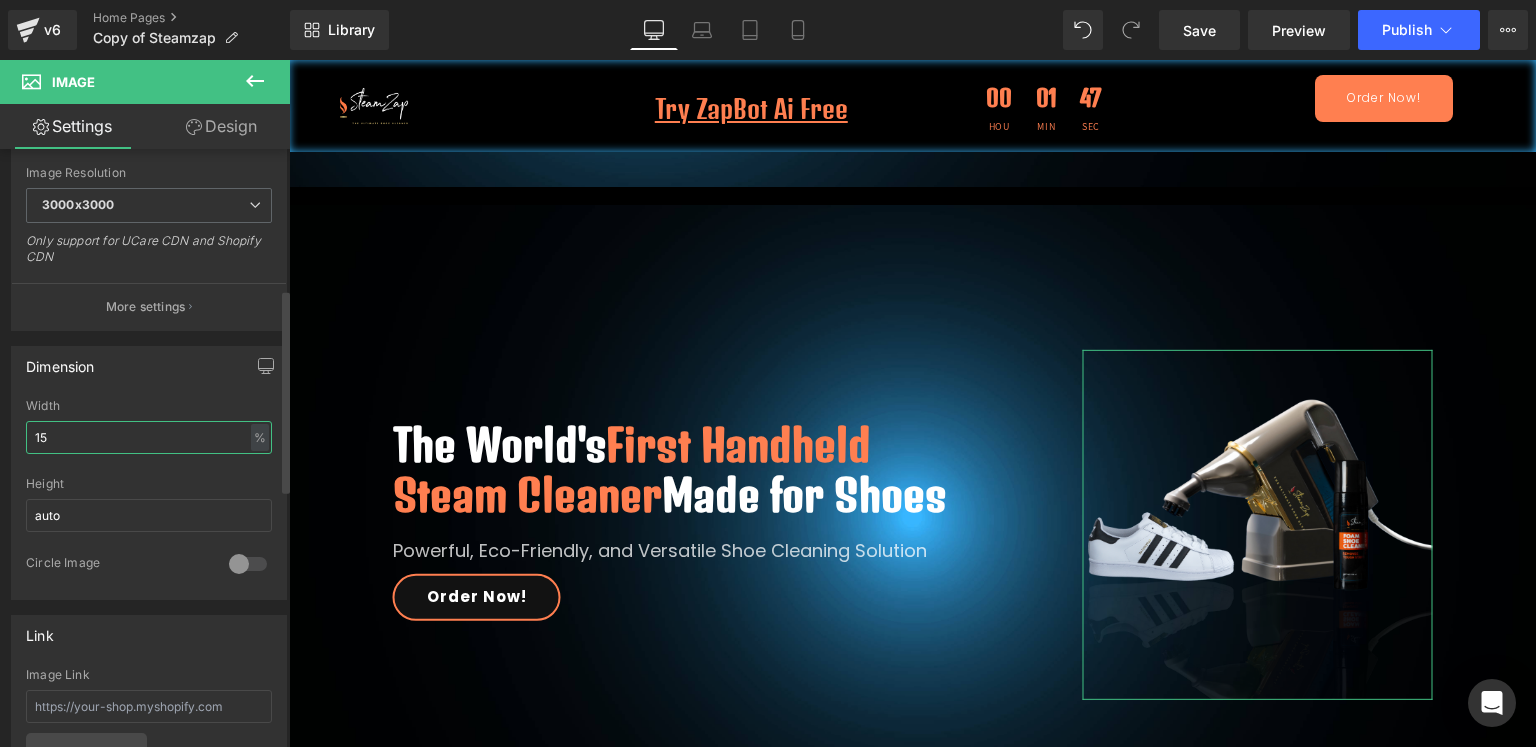 type on "1" 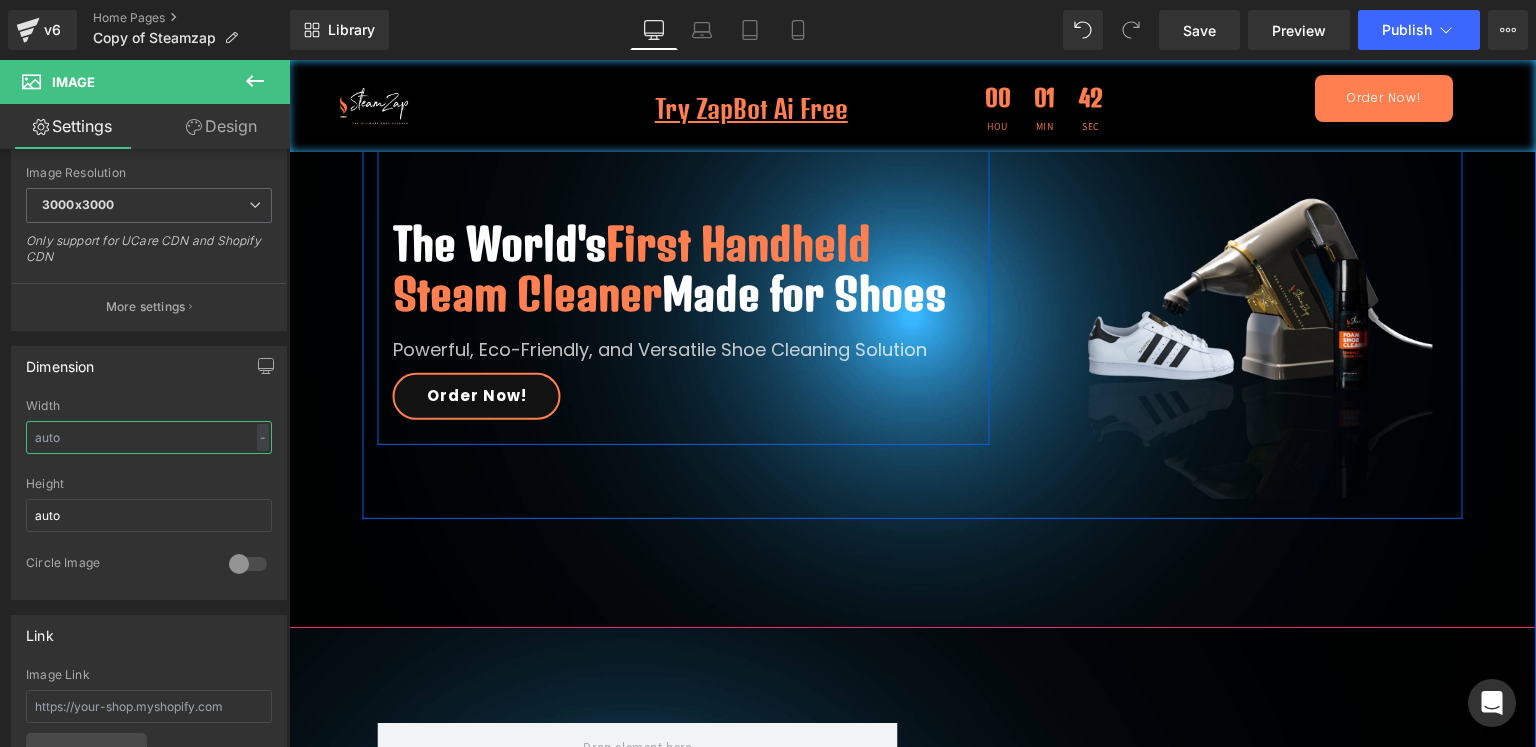 scroll, scrollTop: 1195, scrollLeft: 0, axis: vertical 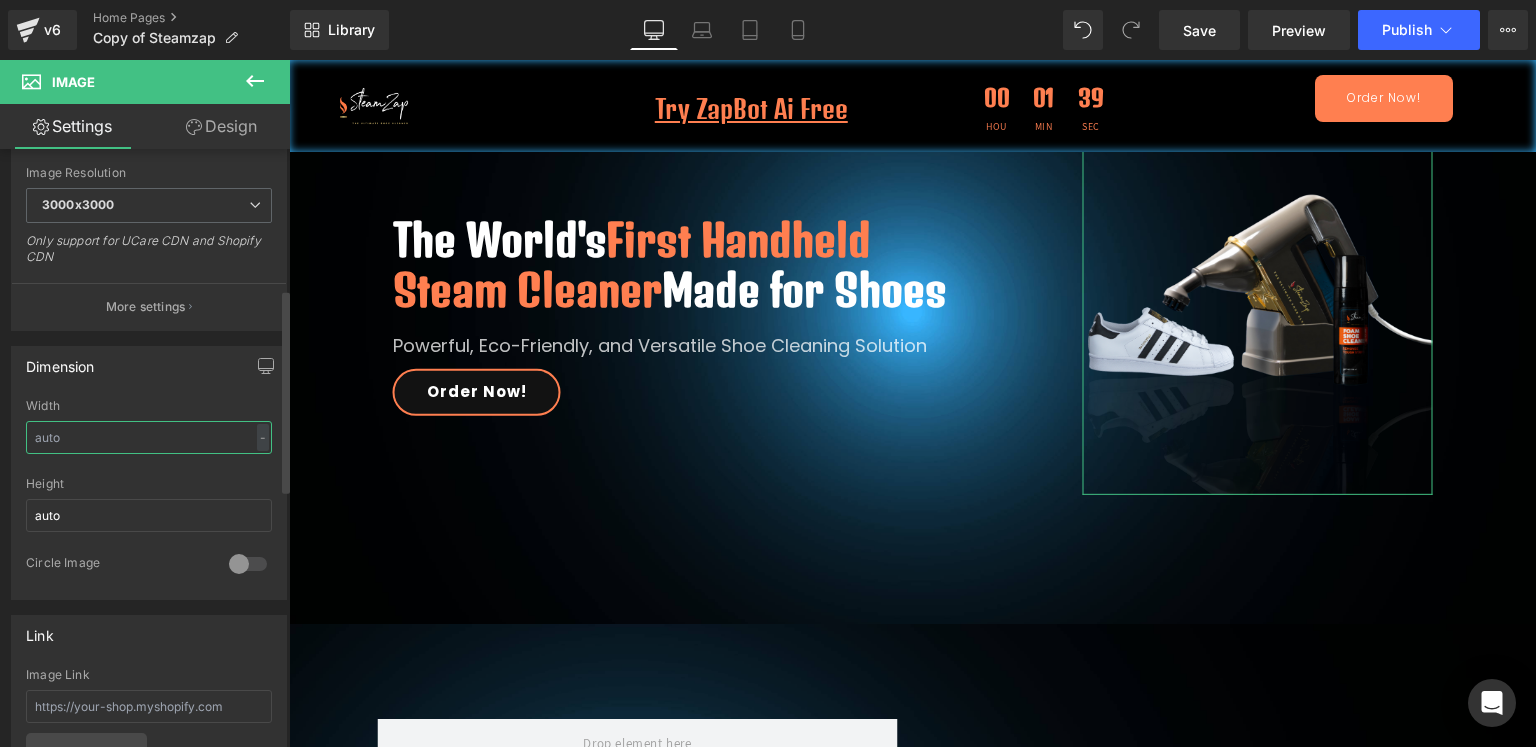 click at bounding box center (149, 437) 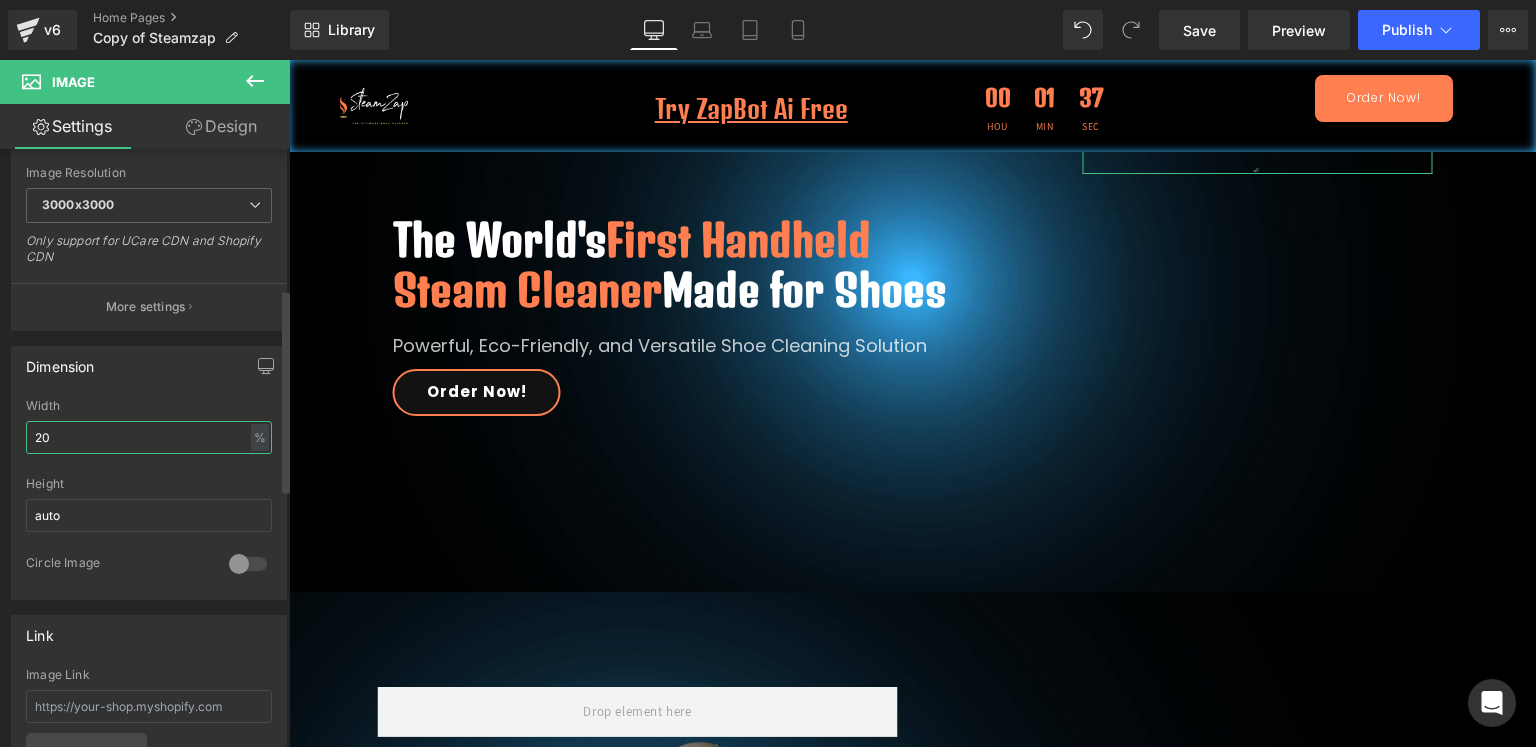type on "200" 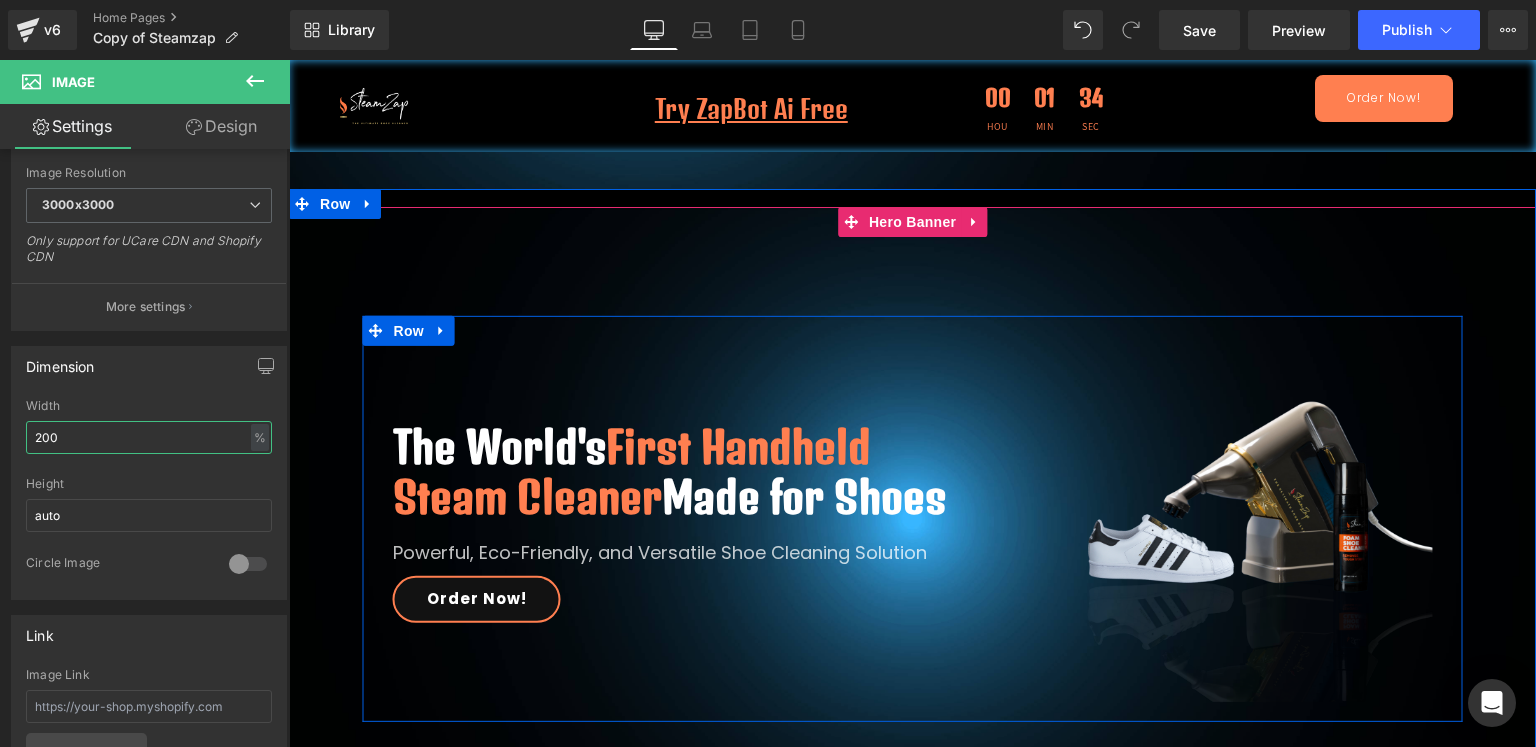 scroll, scrollTop: 987, scrollLeft: 0, axis: vertical 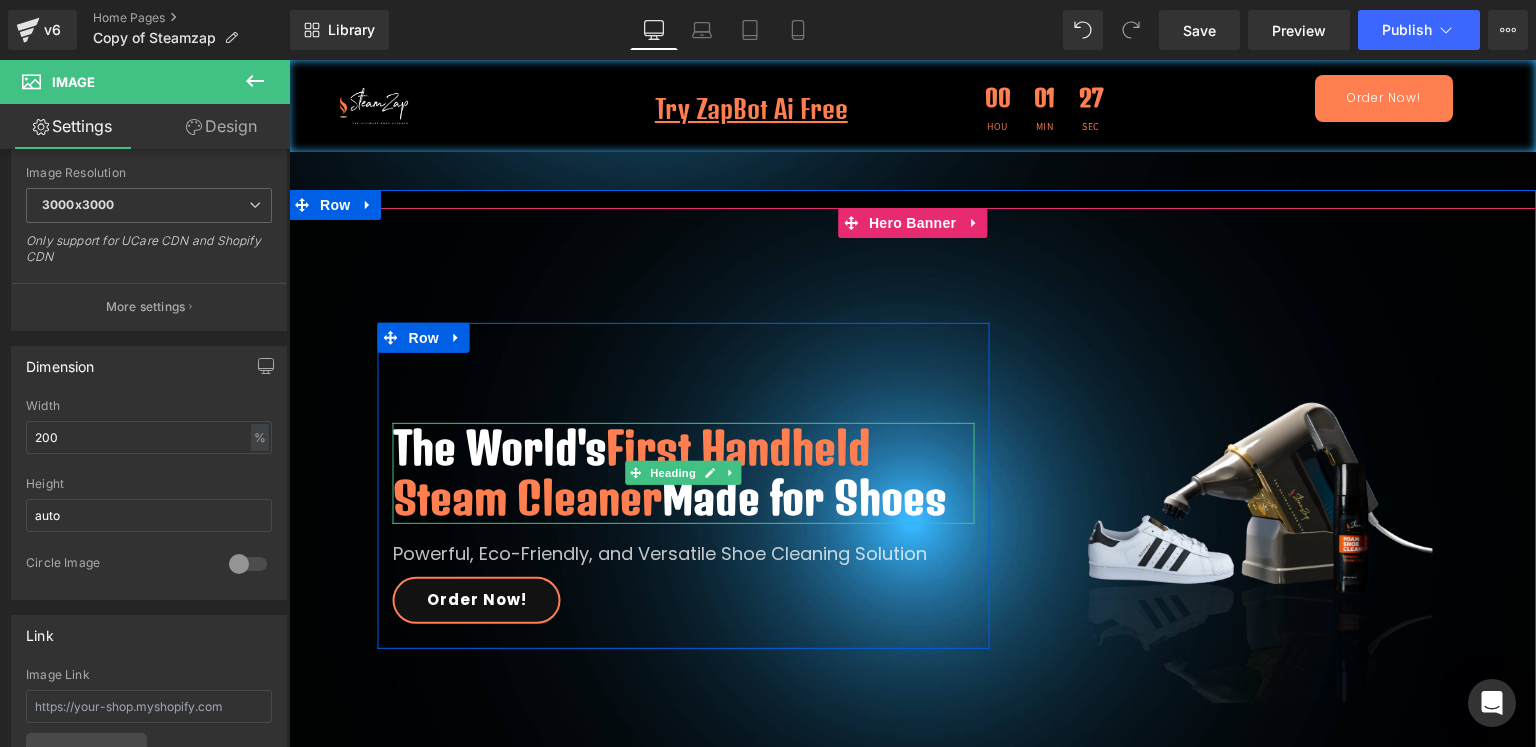 click on "The World's  First Handheld Steam Cleaner  Made for Shoes" at bounding box center [684, 473] 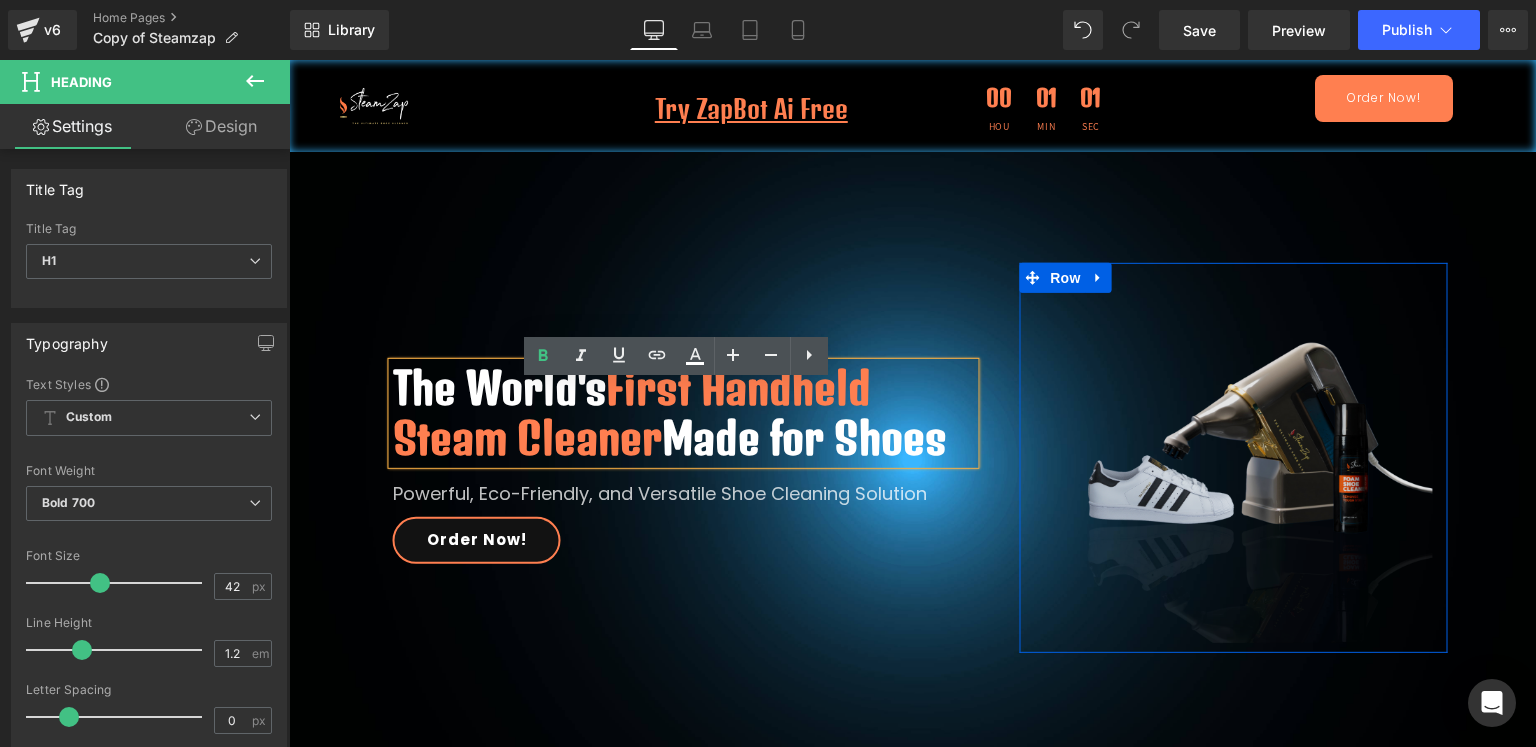 scroll, scrollTop: 996, scrollLeft: 0, axis: vertical 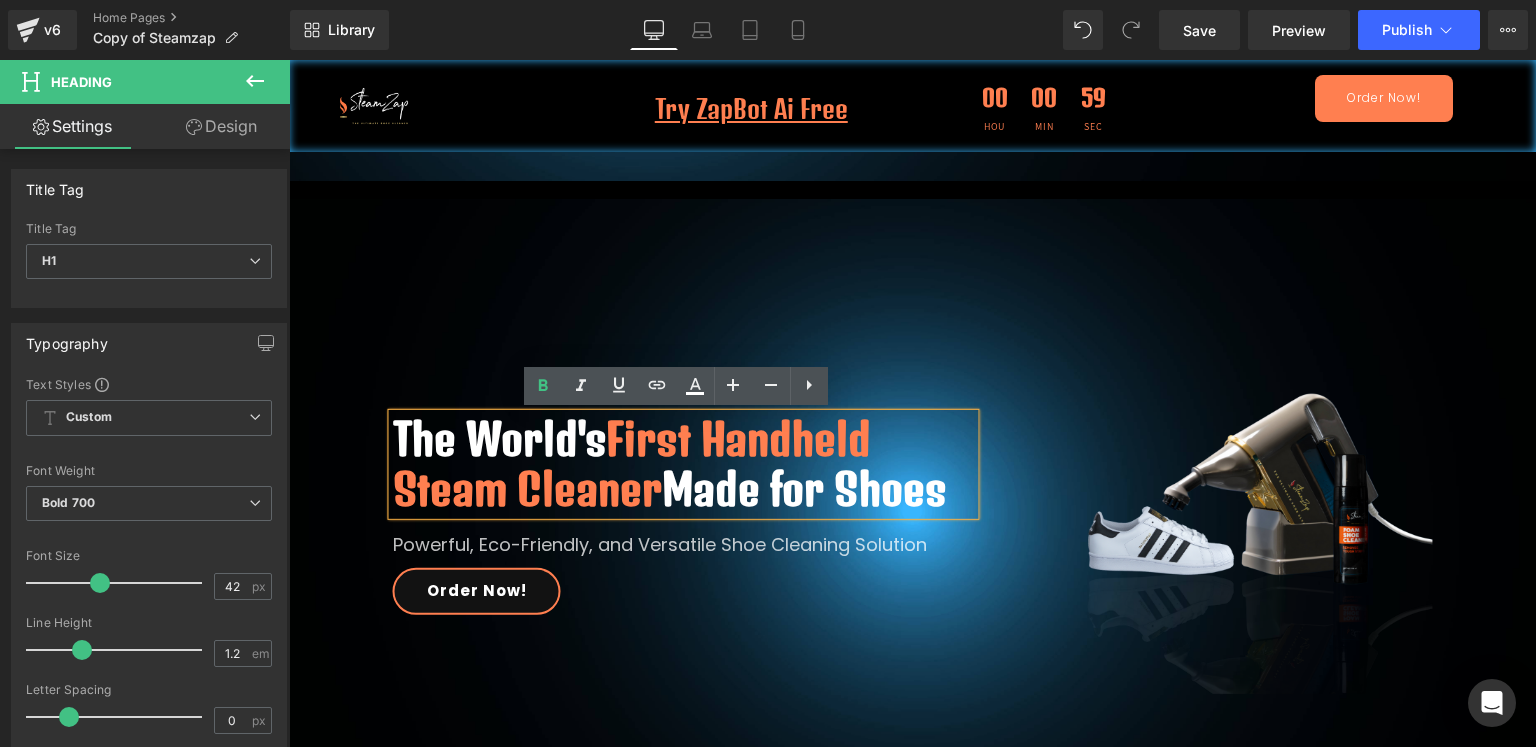 click on "The World's  First Handheld Steam Cleaner  Made for Shoes Heading         Powerful, Eco-Friendly, and Versatile Shoe Cleaning Solution Text Block         Order Now! [GEOGRAPHIC_DATA]
Image
Row         Row" at bounding box center [912, 511] 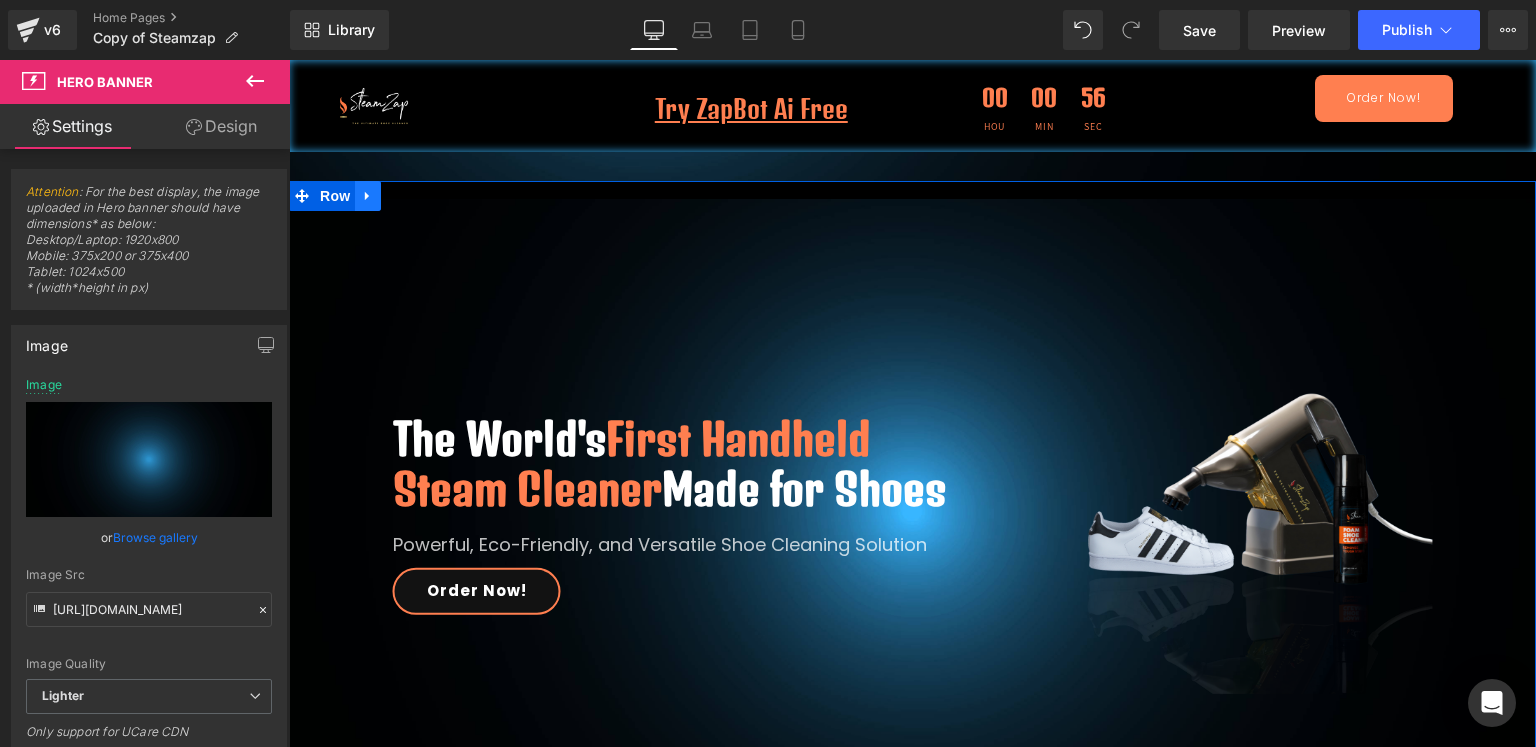 click 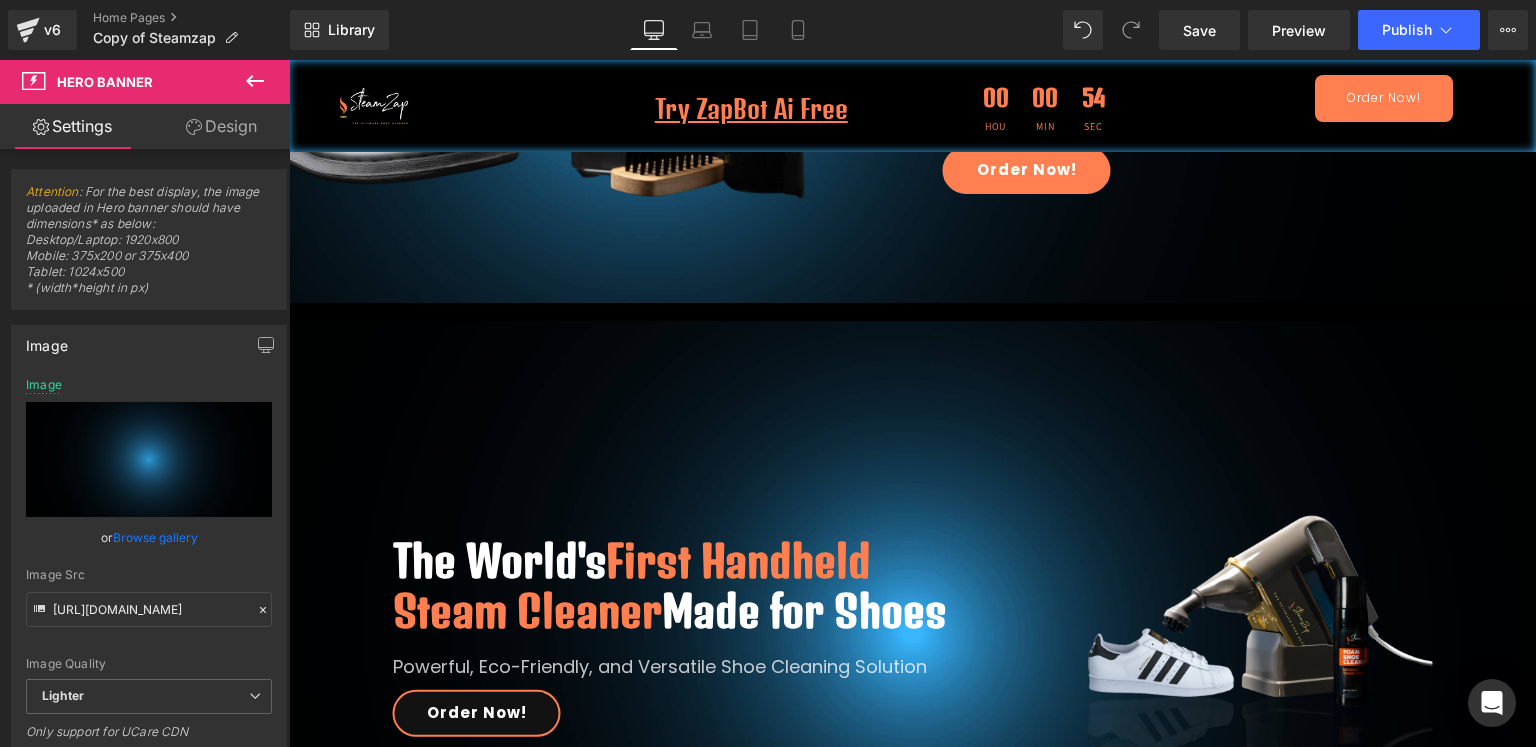 scroll, scrollTop: 872, scrollLeft: 0, axis: vertical 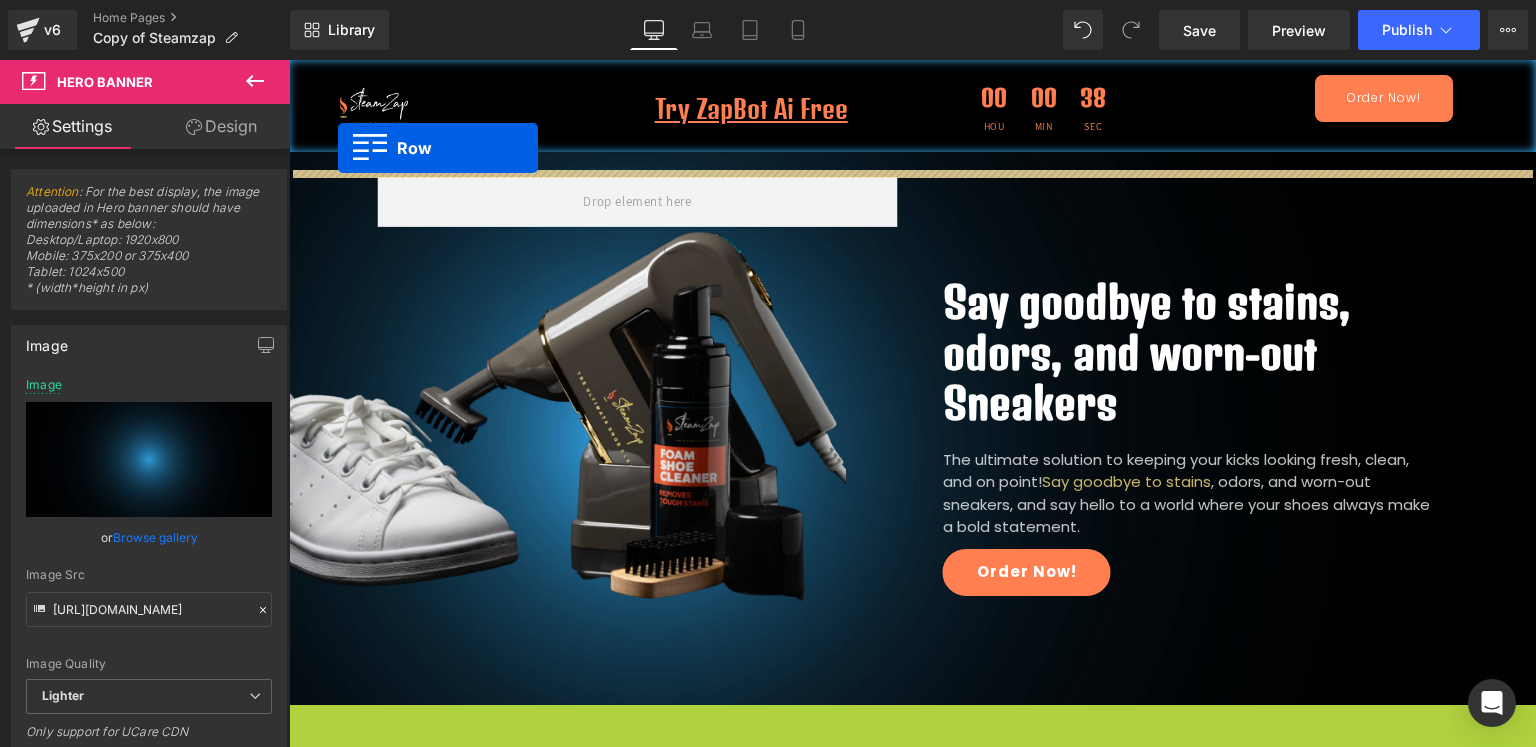drag, startPoint x: 296, startPoint y: 312, endPoint x: 338, endPoint y: 149, distance: 168.3241 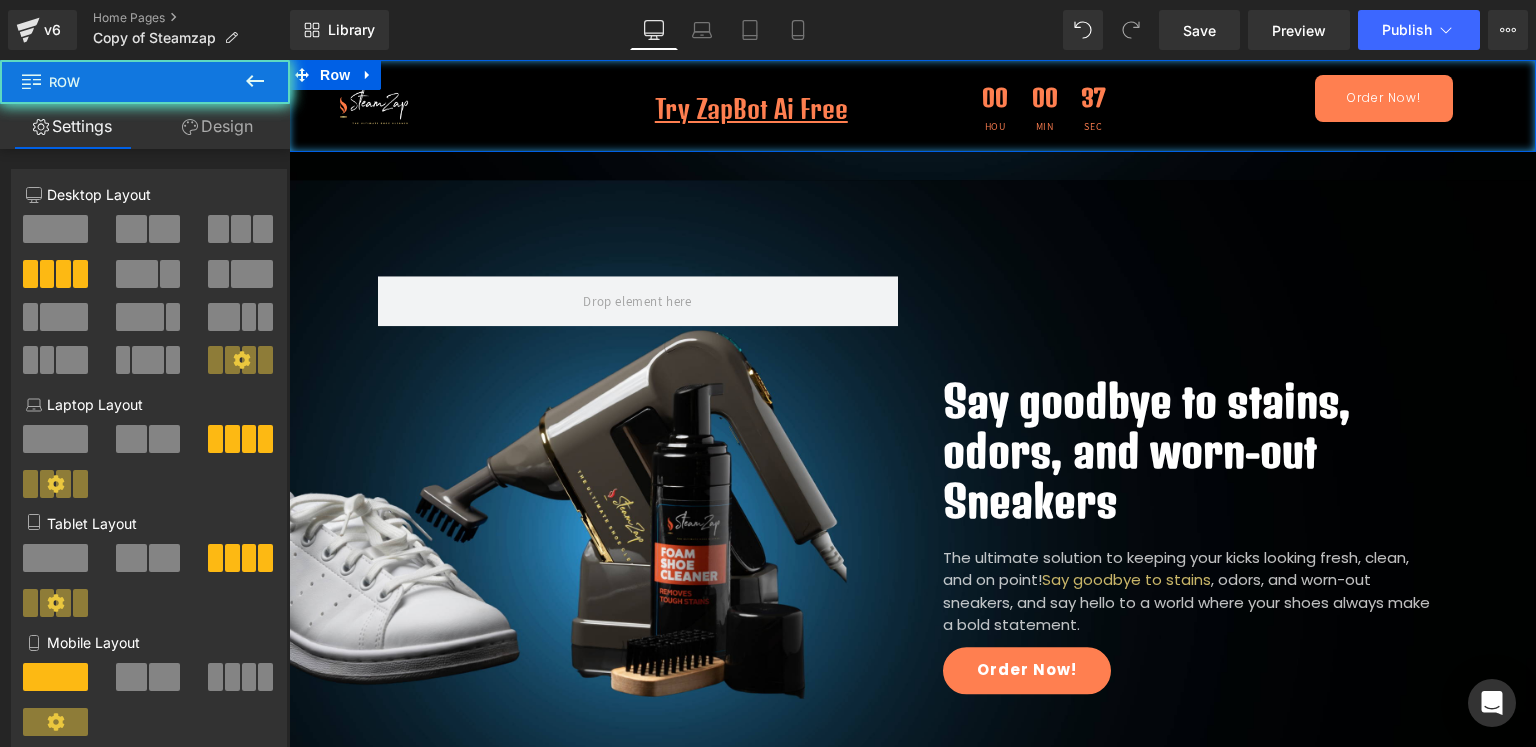 click on "Image" at bounding box center [459, 106] 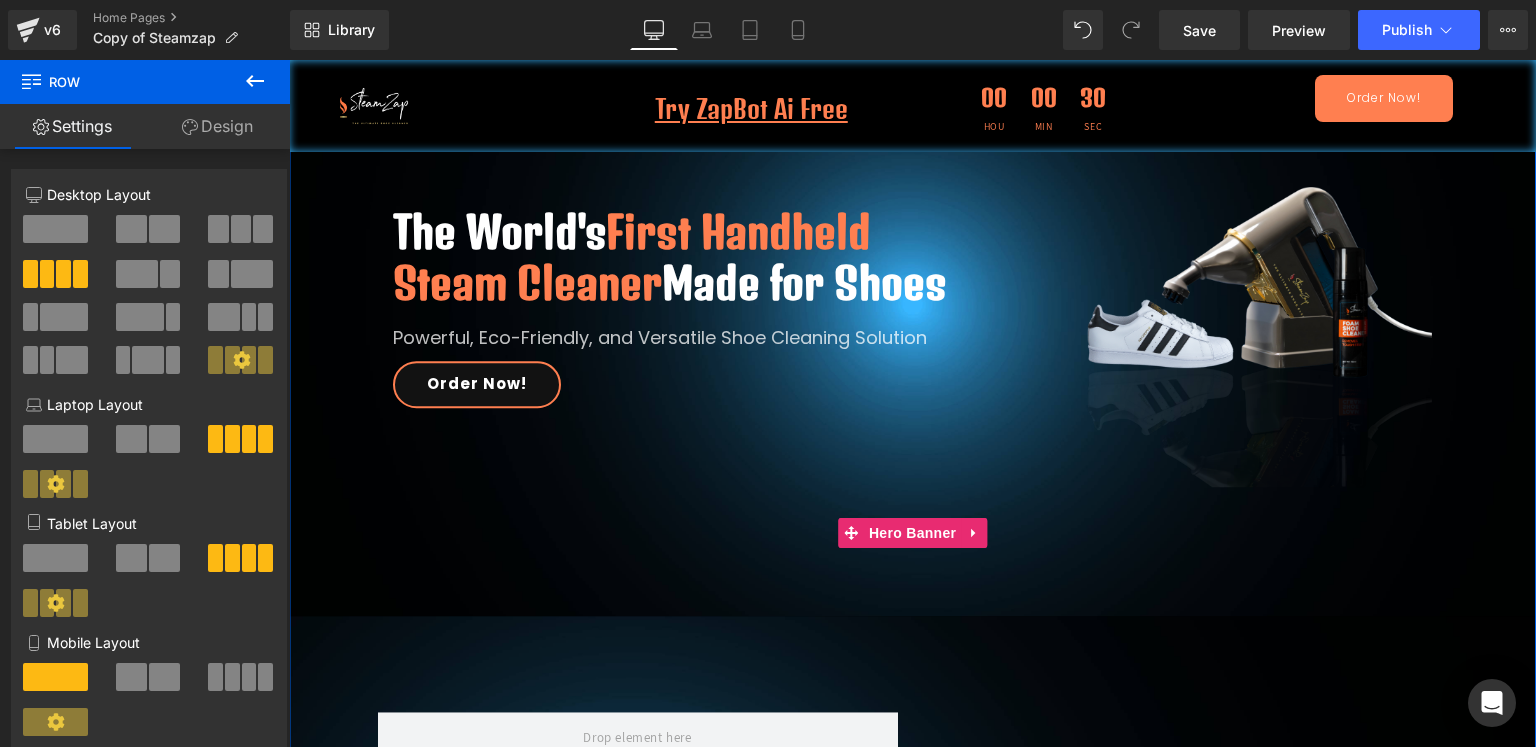 scroll, scrollTop: 0, scrollLeft: 0, axis: both 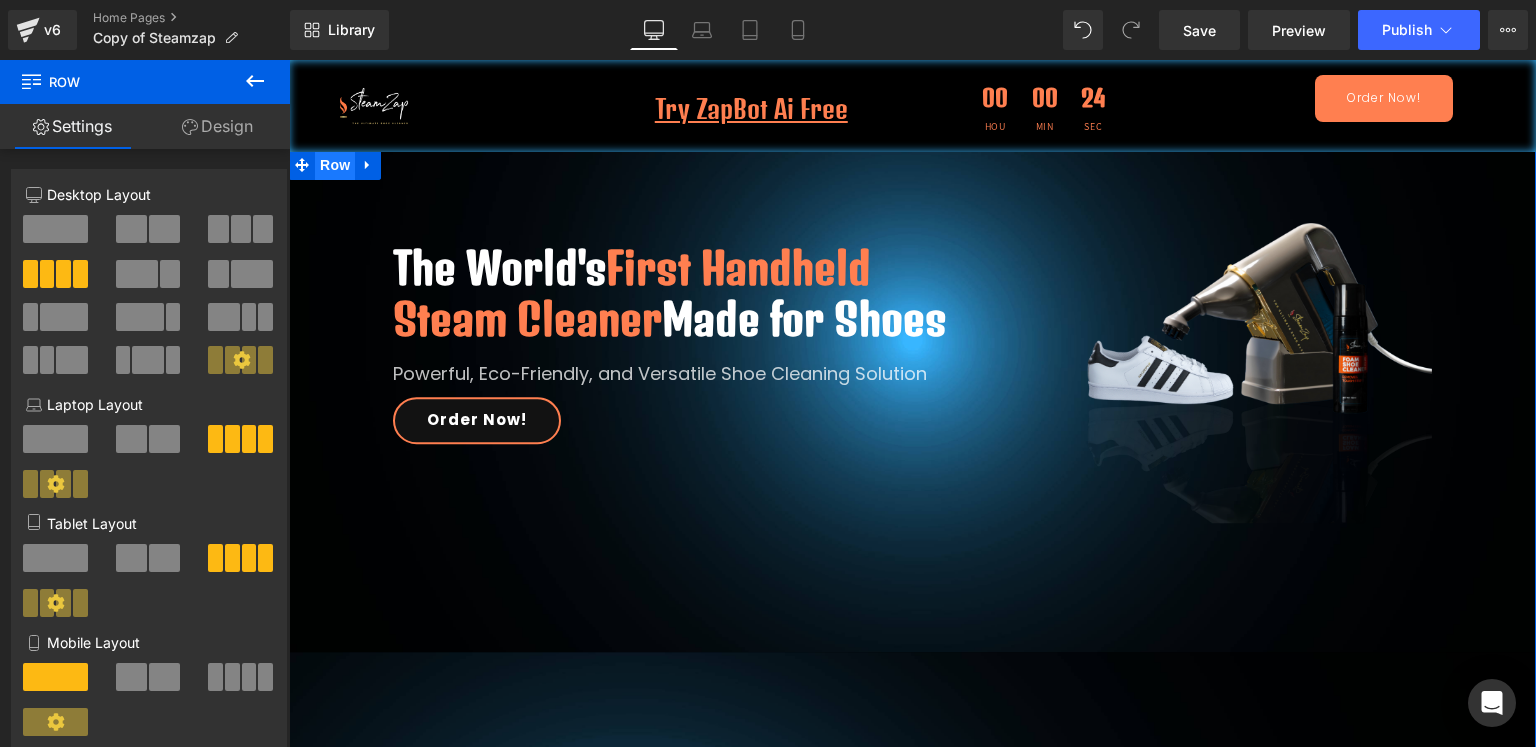 click on "Row" at bounding box center (335, 165) 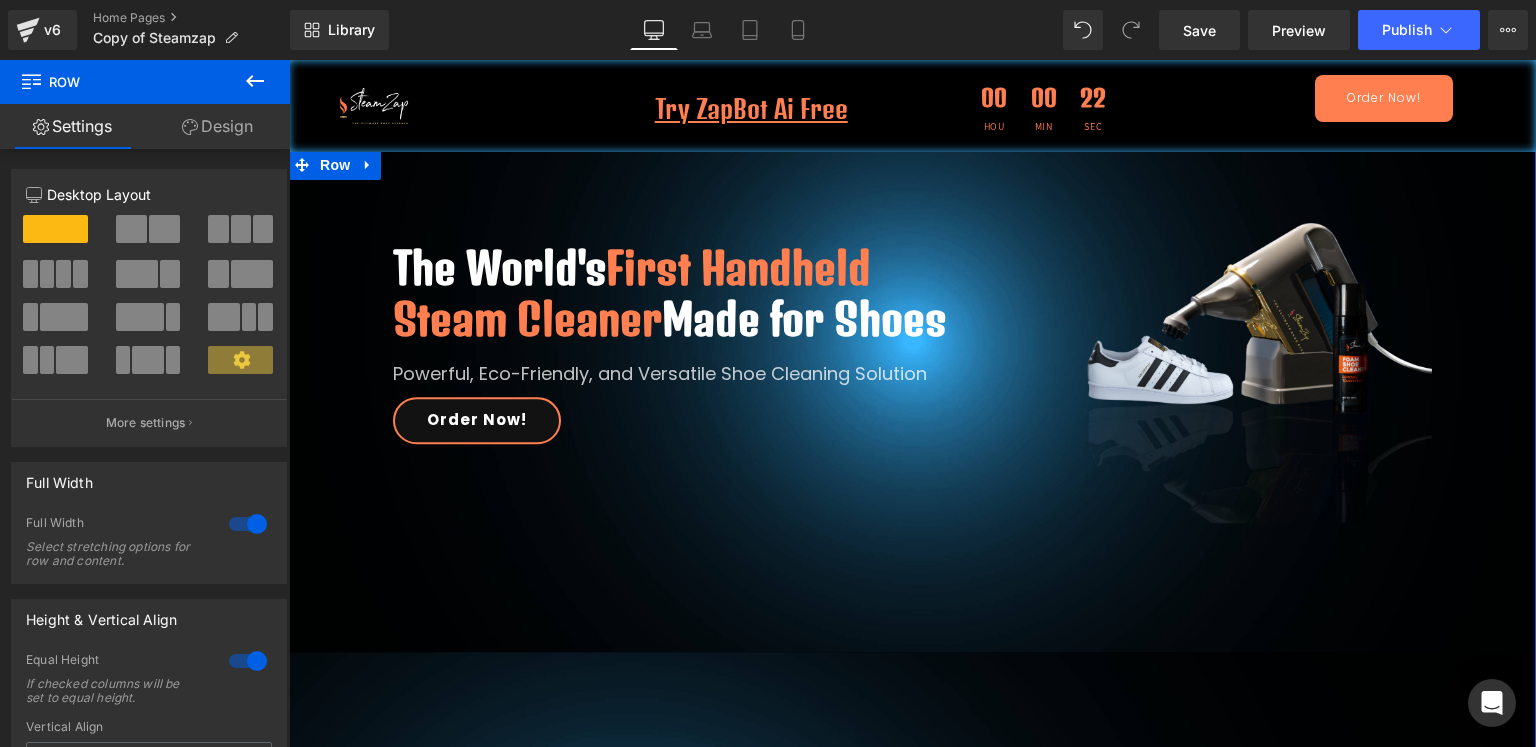 click on "Design" at bounding box center (217, 126) 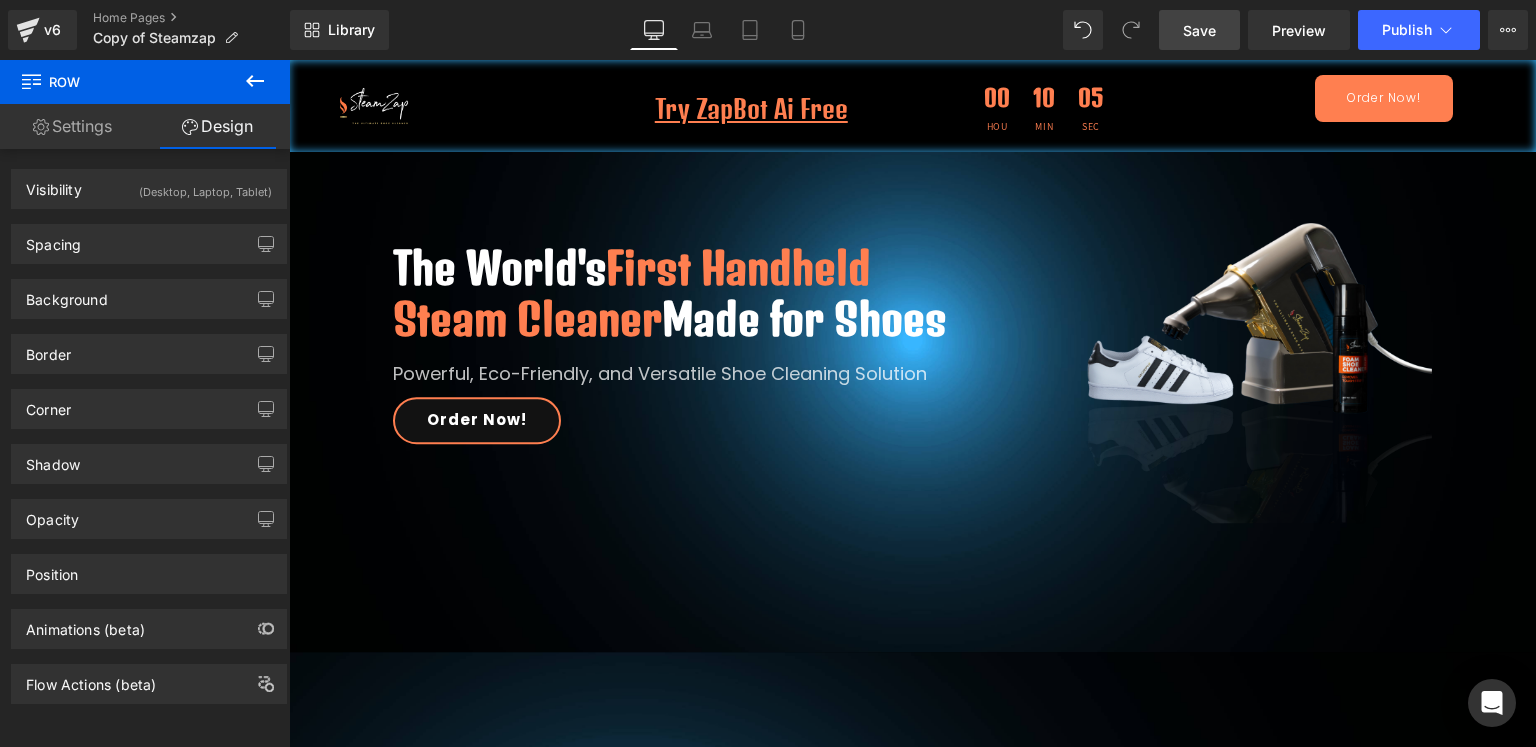click on "Save" at bounding box center [1199, 30] 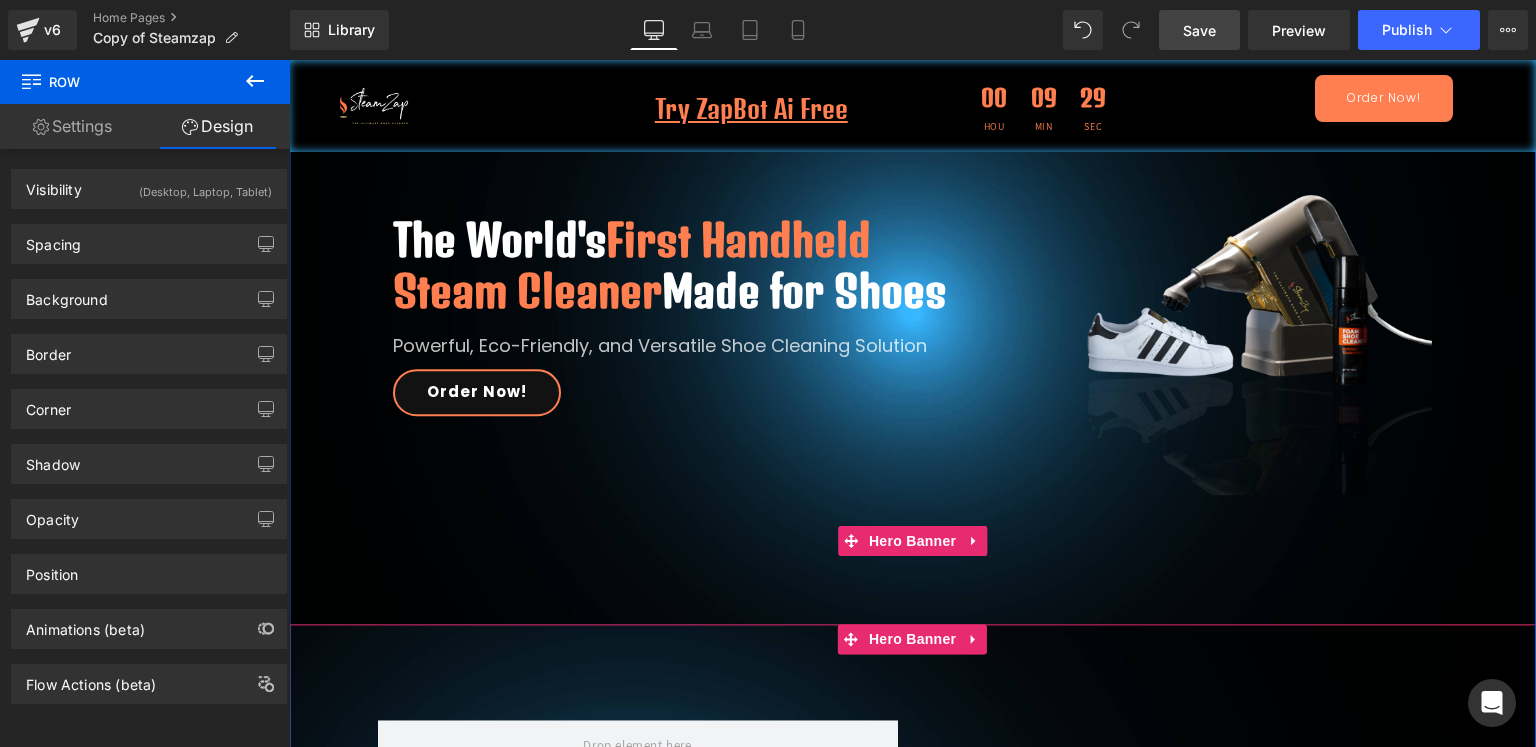scroll, scrollTop: 30, scrollLeft: 0, axis: vertical 